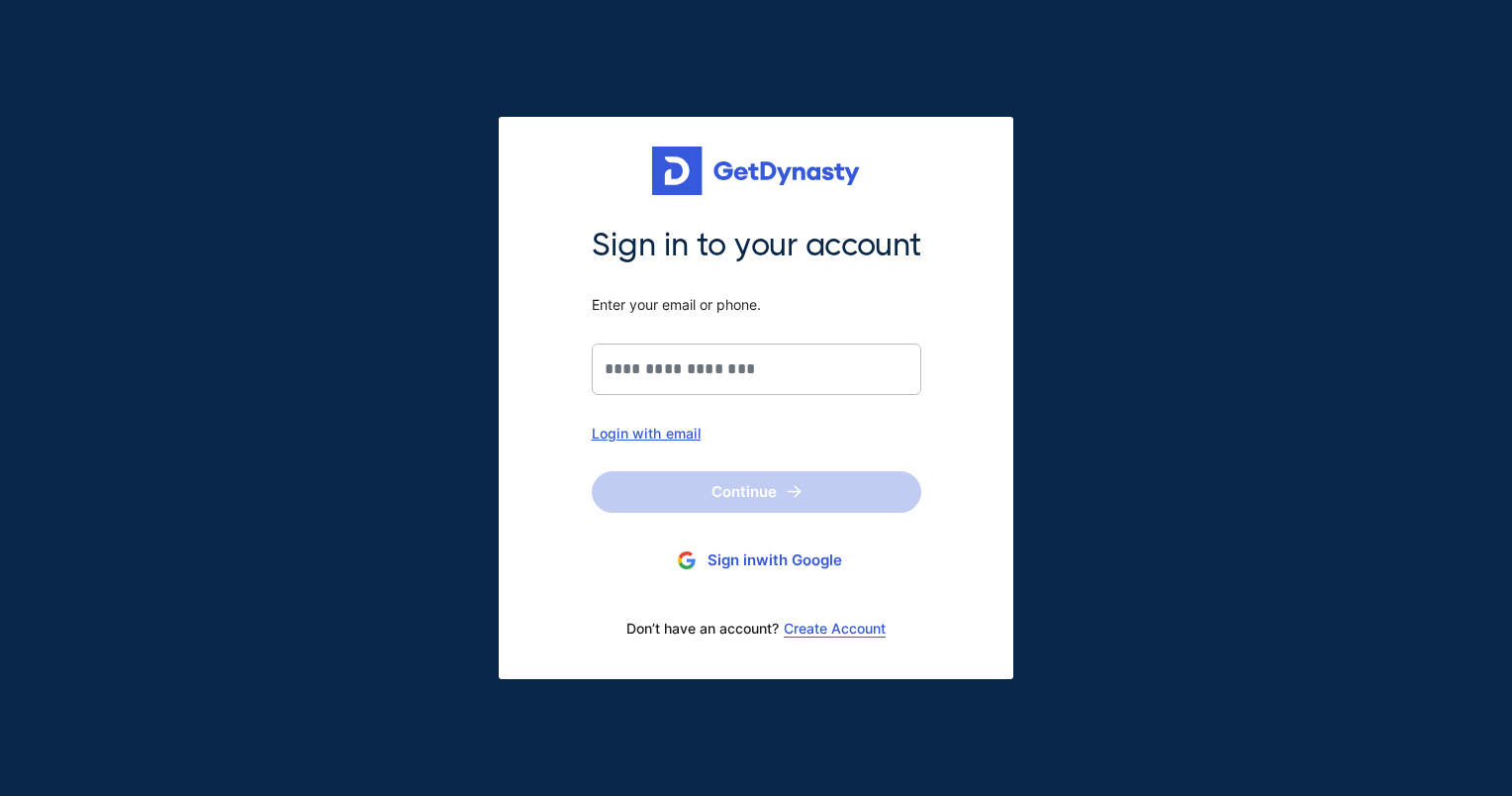 click on "Sign in to your account Enter your email or phone." at bounding box center [756, 369] 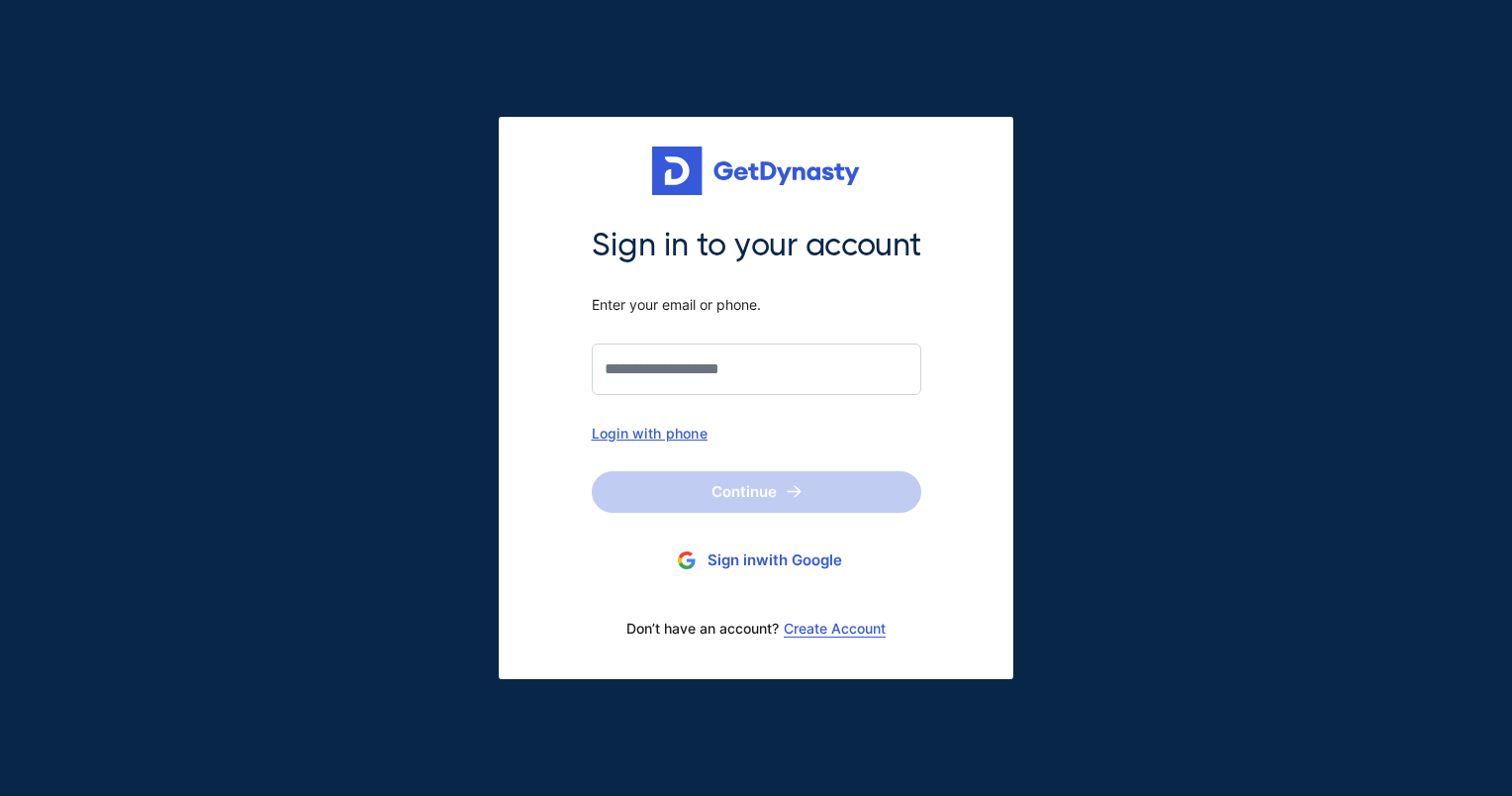 drag, startPoint x: 745, startPoint y: 397, endPoint x: 732, endPoint y: 364, distance: 35.468296 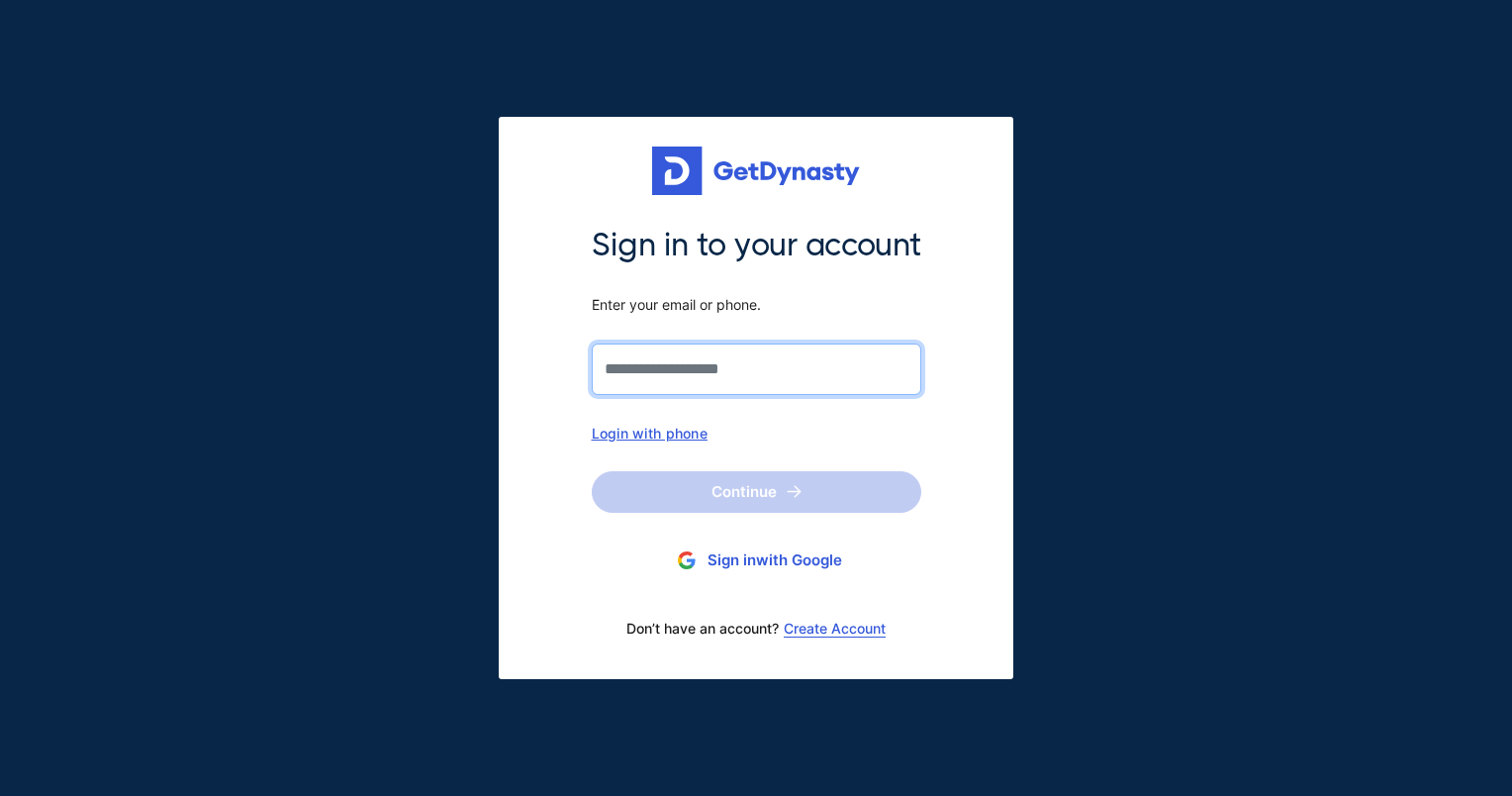 click on "Sign in to your account Enter your email or phone." at bounding box center [756, 369] 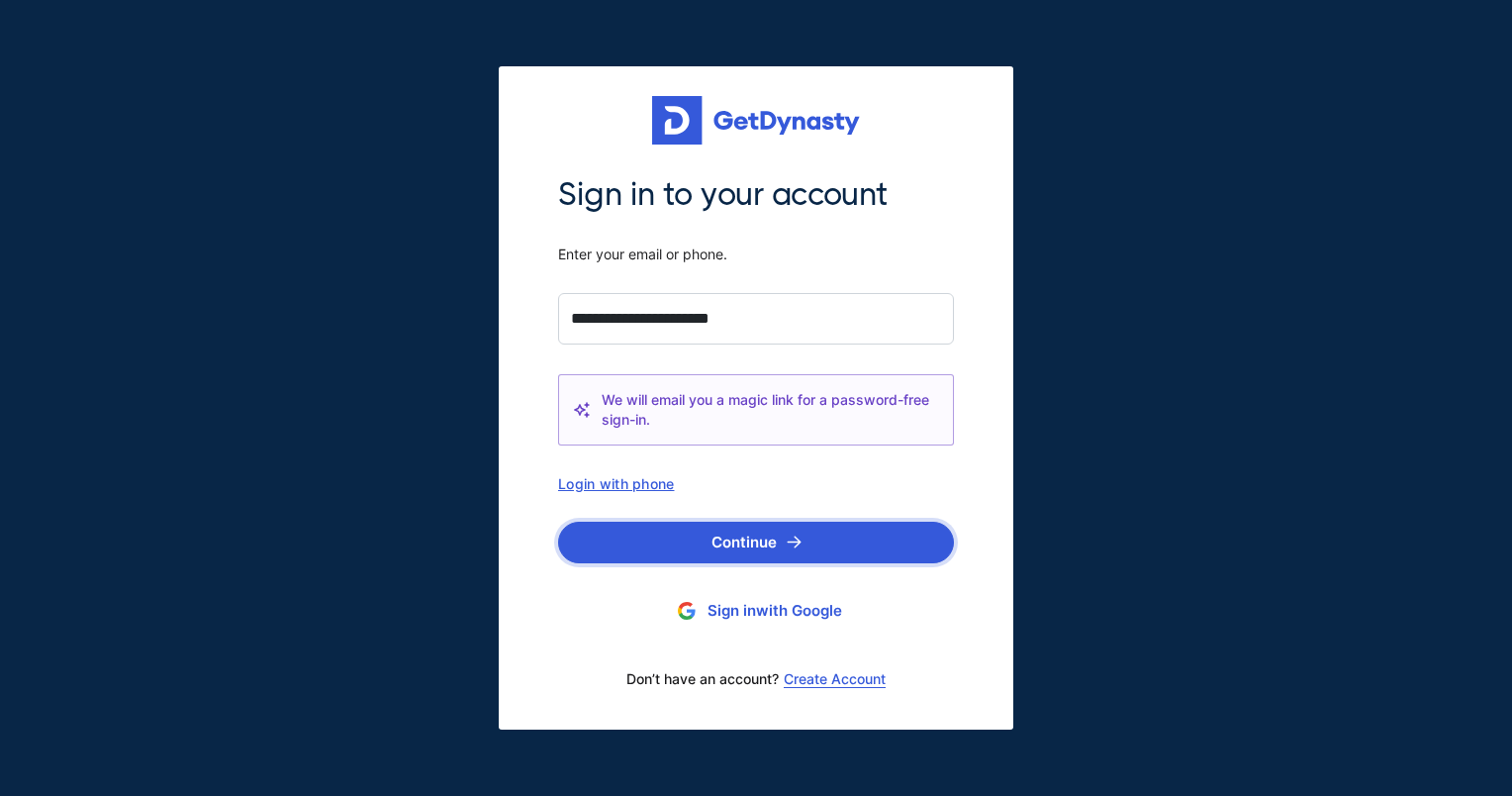 click on "Continue" at bounding box center [756, 543] 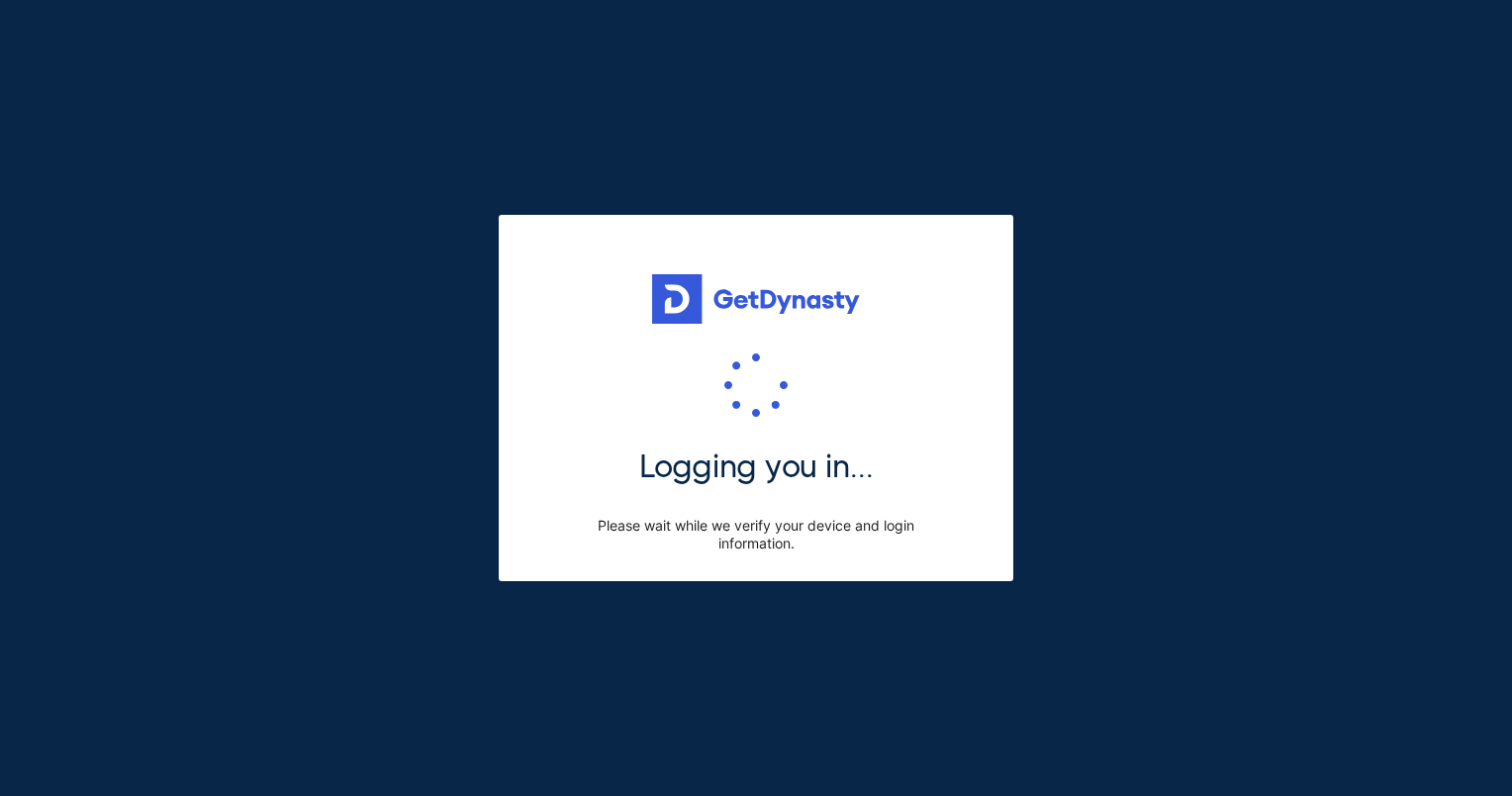 scroll, scrollTop: 0, scrollLeft: 0, axis: both 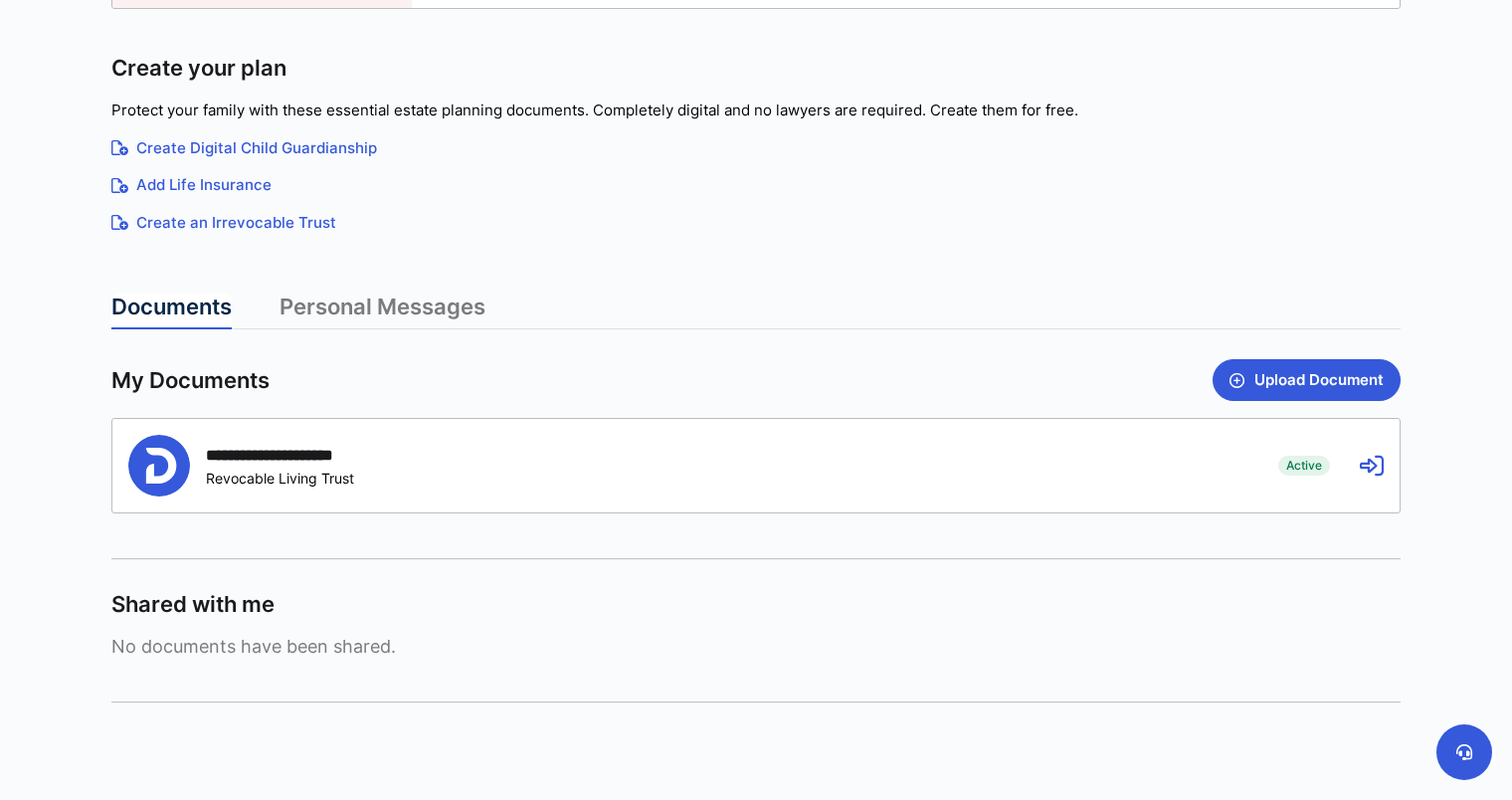 click on "Active" at bounding box center (1304, 466) 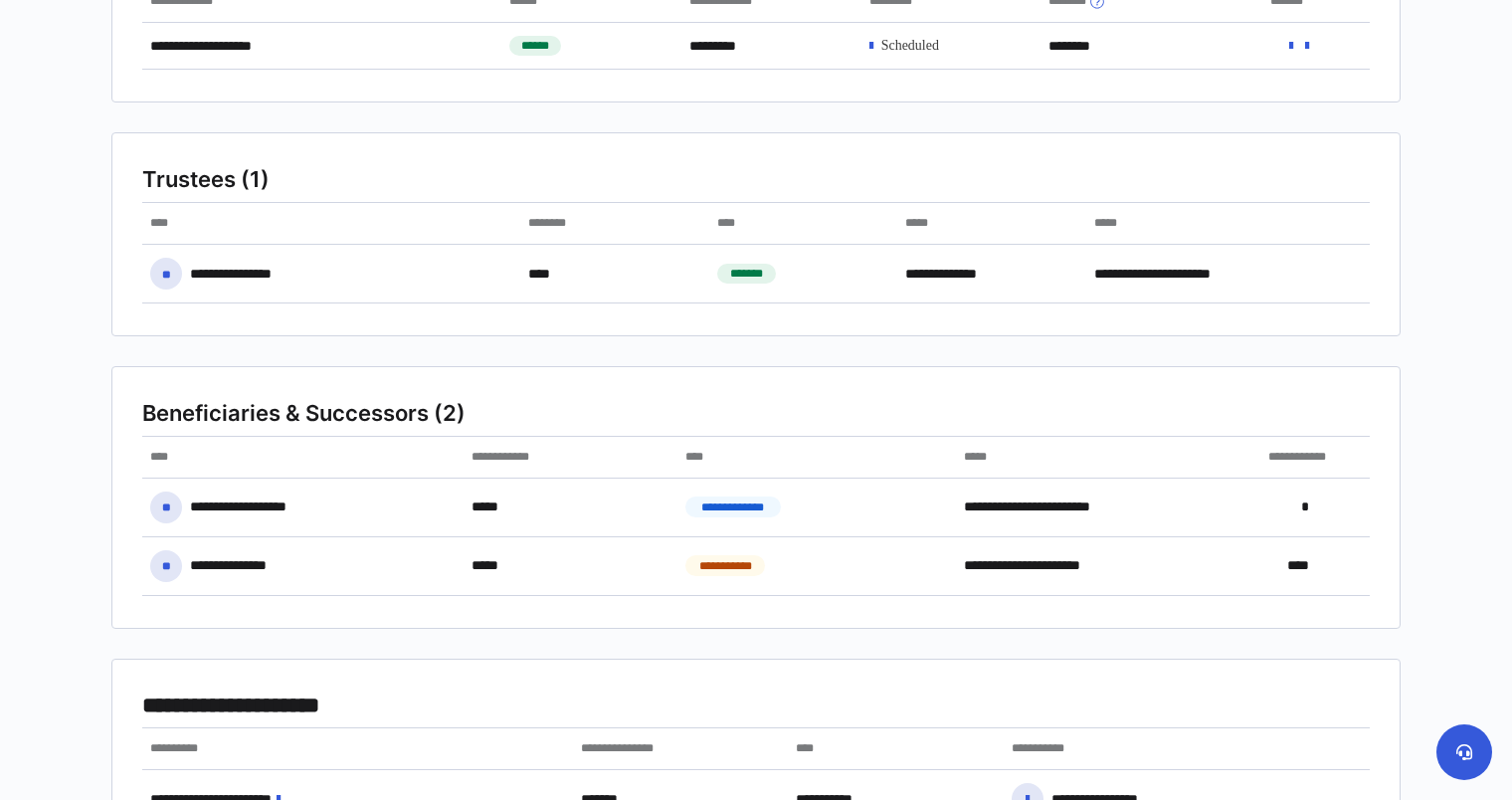 scroll, scrollTop: 0, scrollLeft: 0, axis: both 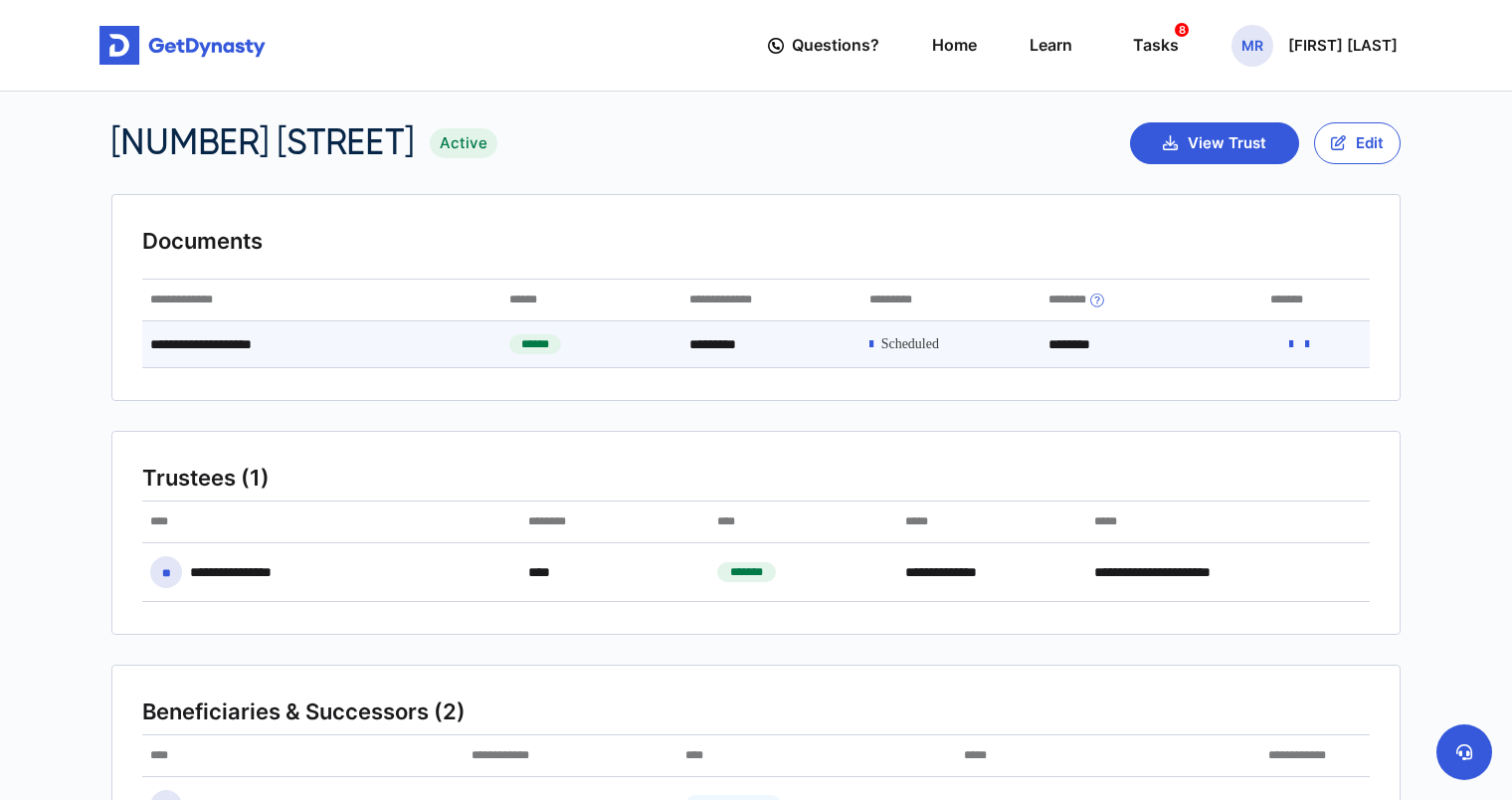 click on "**********" at bounding box center (321, 344) 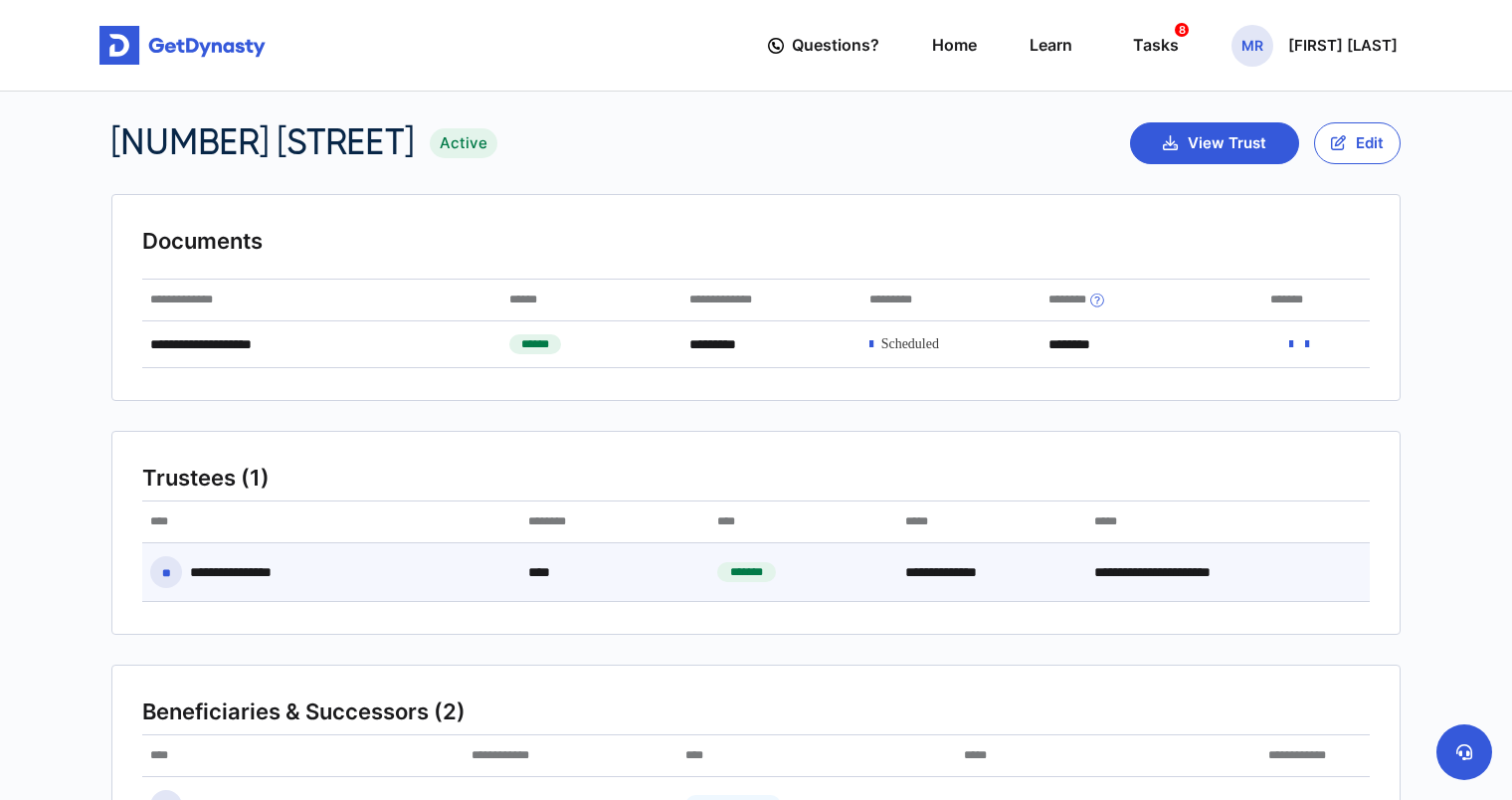 click on "**********" at bounding box center (252, 572) 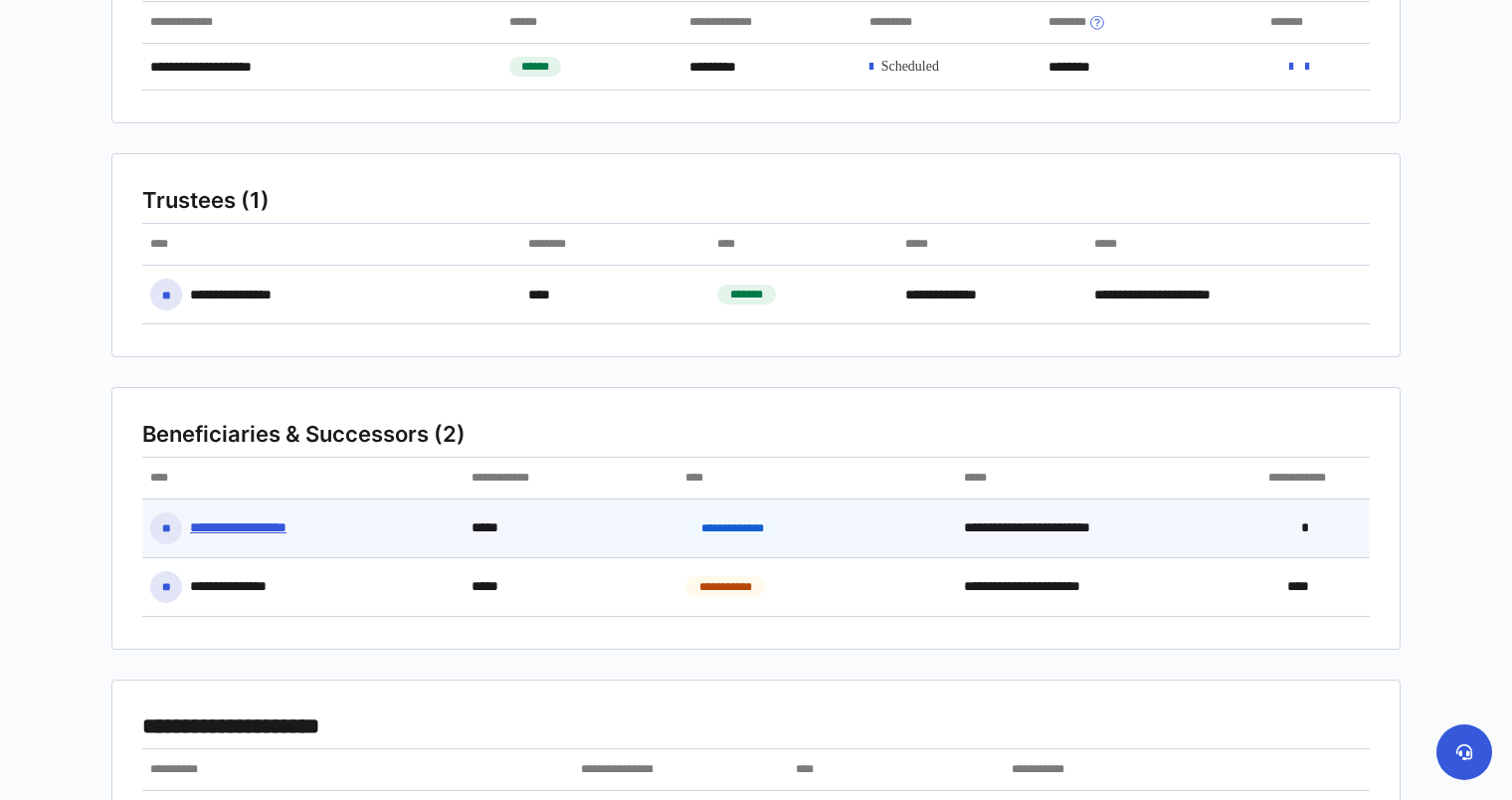 scroll, scrollTop: 299, scrollLeft: 0, axis: vertical 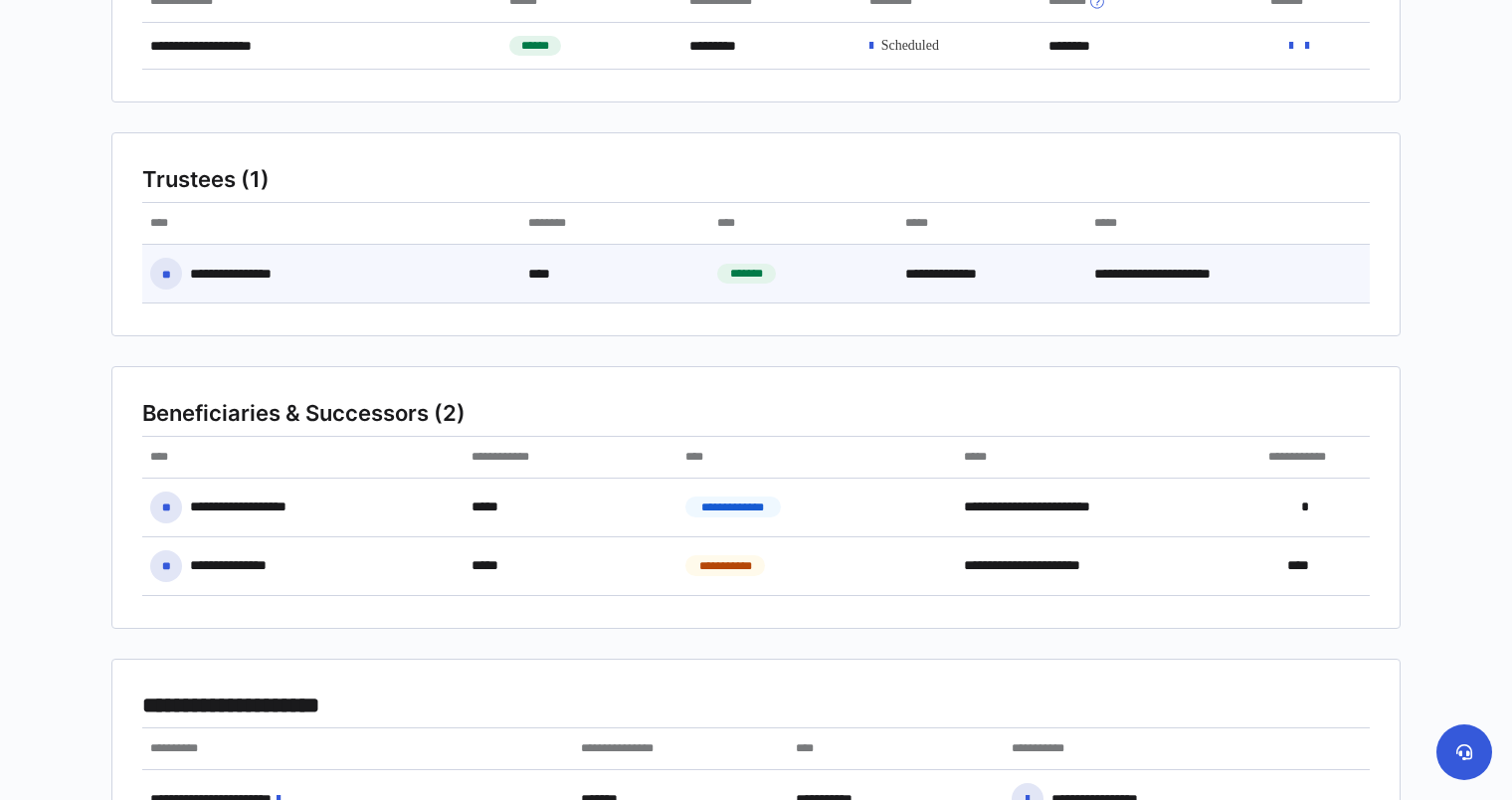 click on "**********" at bounding box center (252, 274) 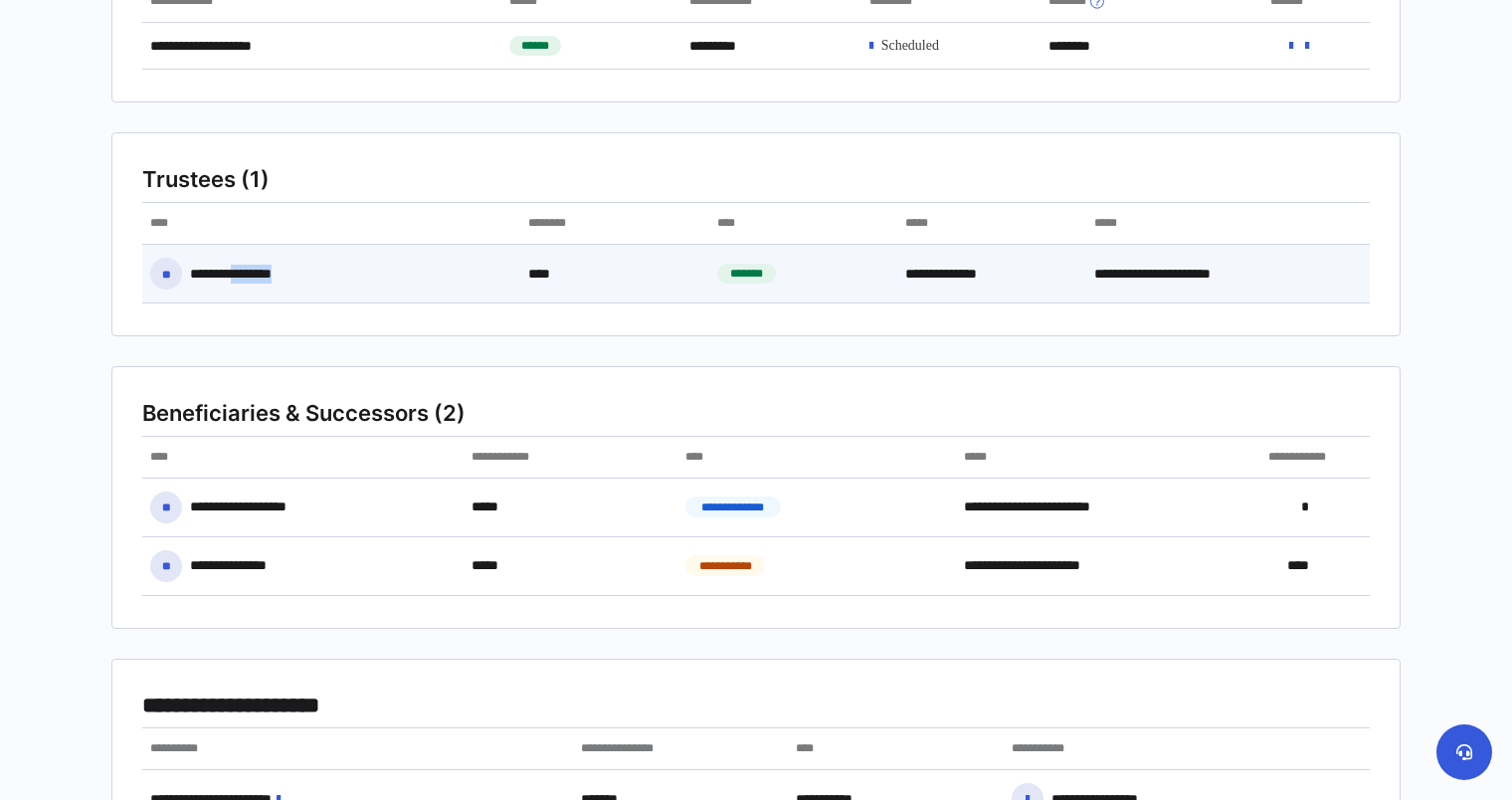click on "**********" at bounding box center (252, 274) 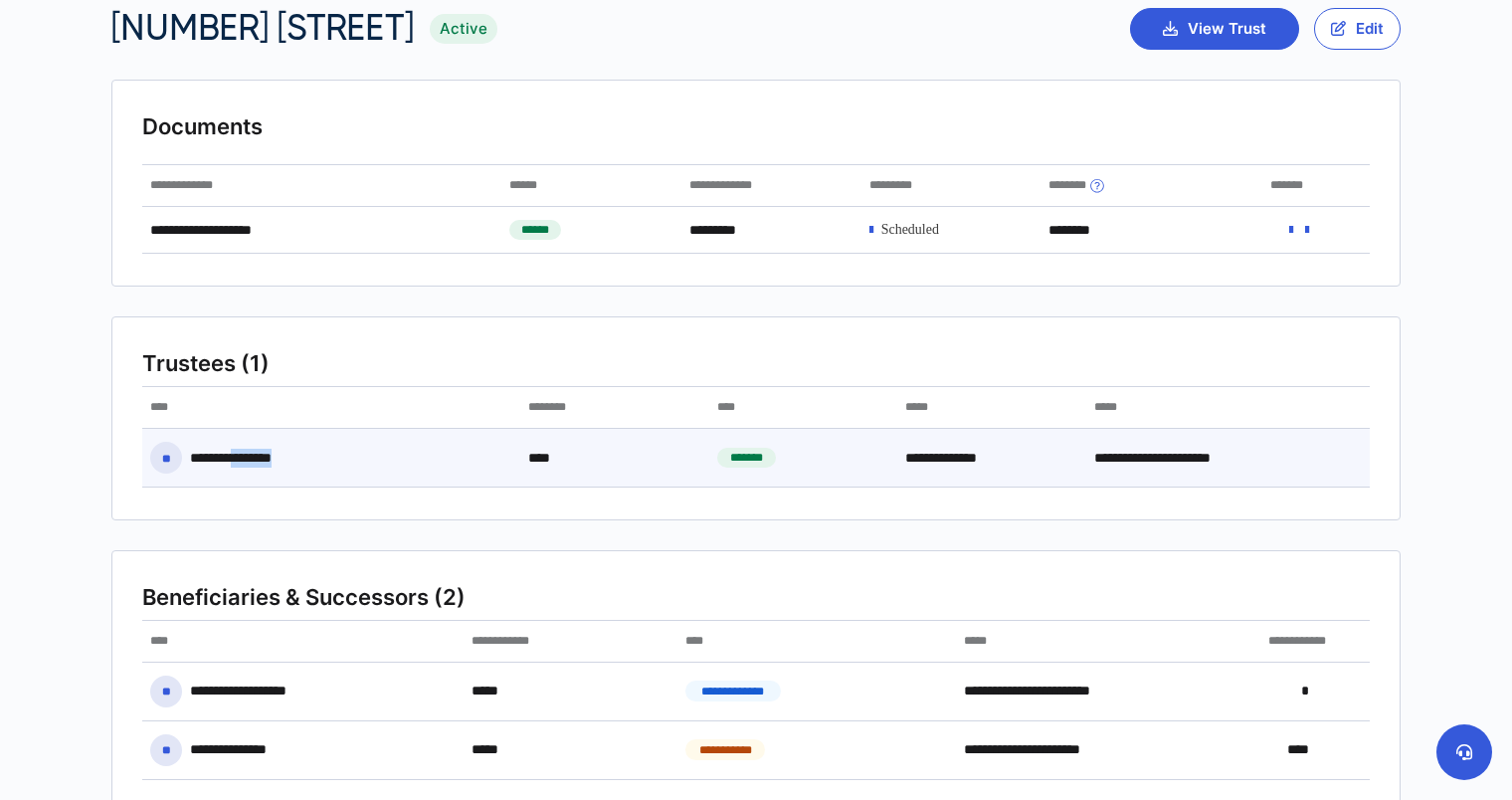 scroll, scrollTop: 0, scrollLeft: 0, axis: both 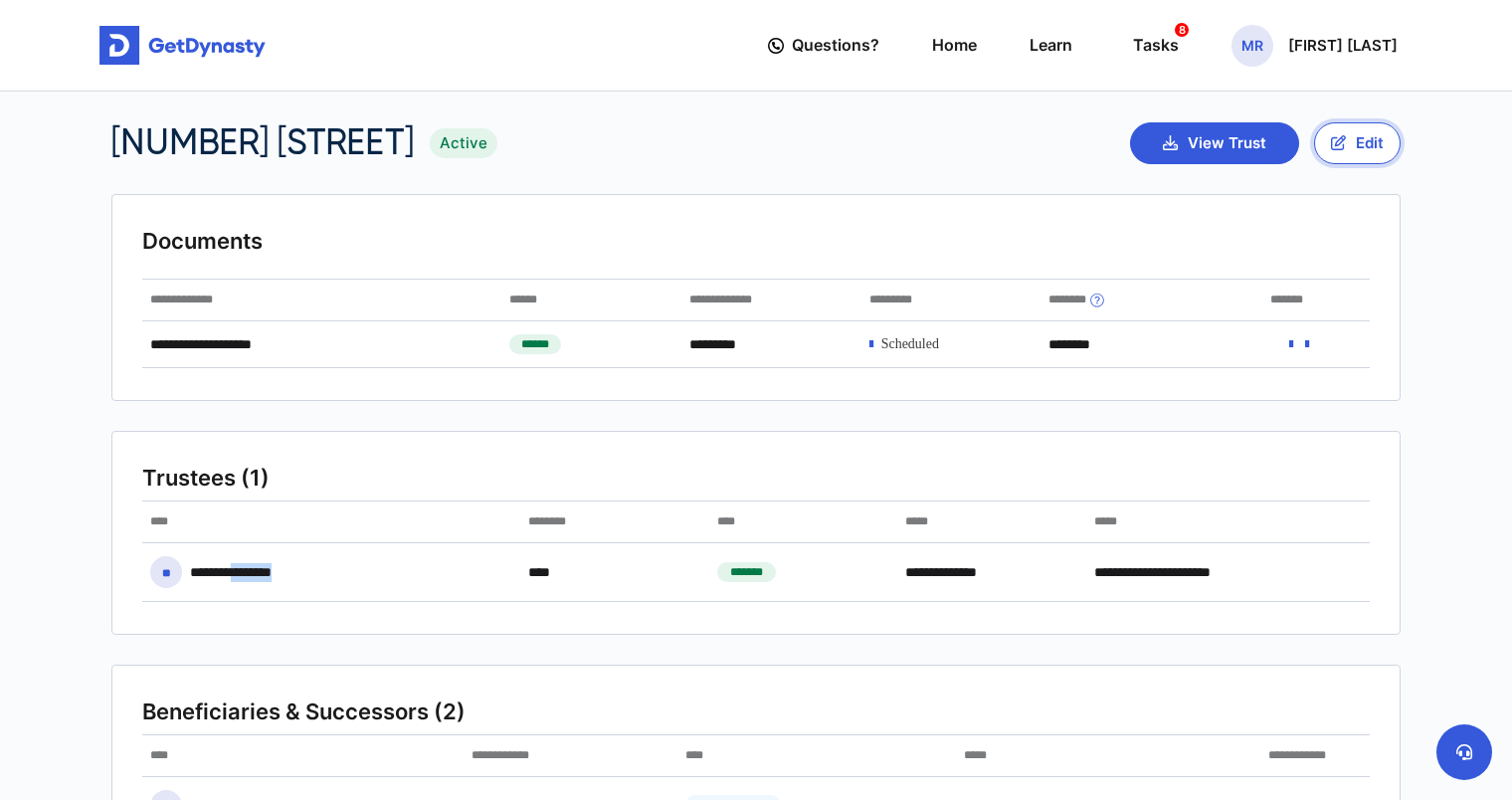 click on "Edit" at bounding box center [1357, 143] 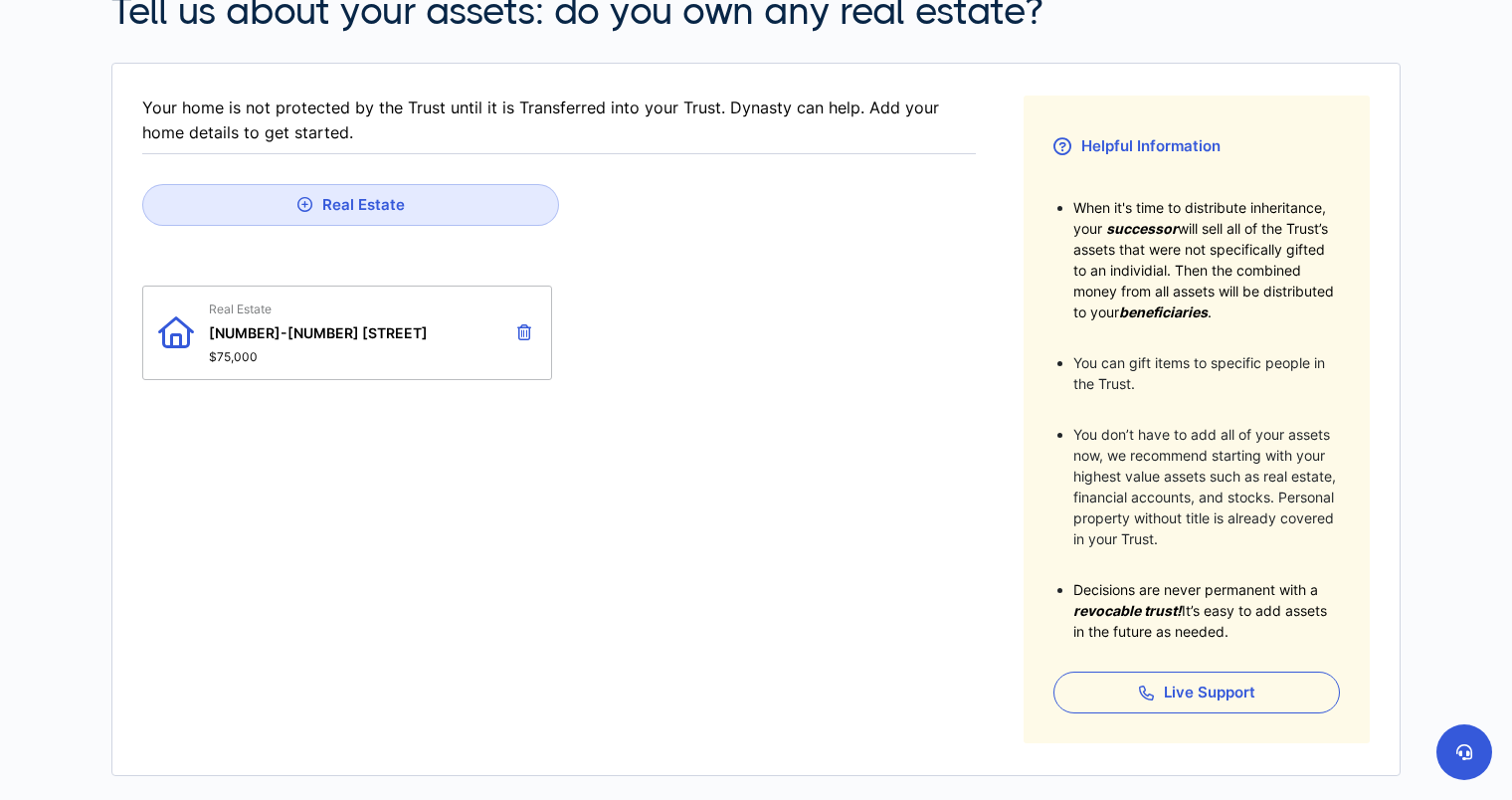 scroll, scrollTop: 529, scrollLeft: 0, axis: vertical 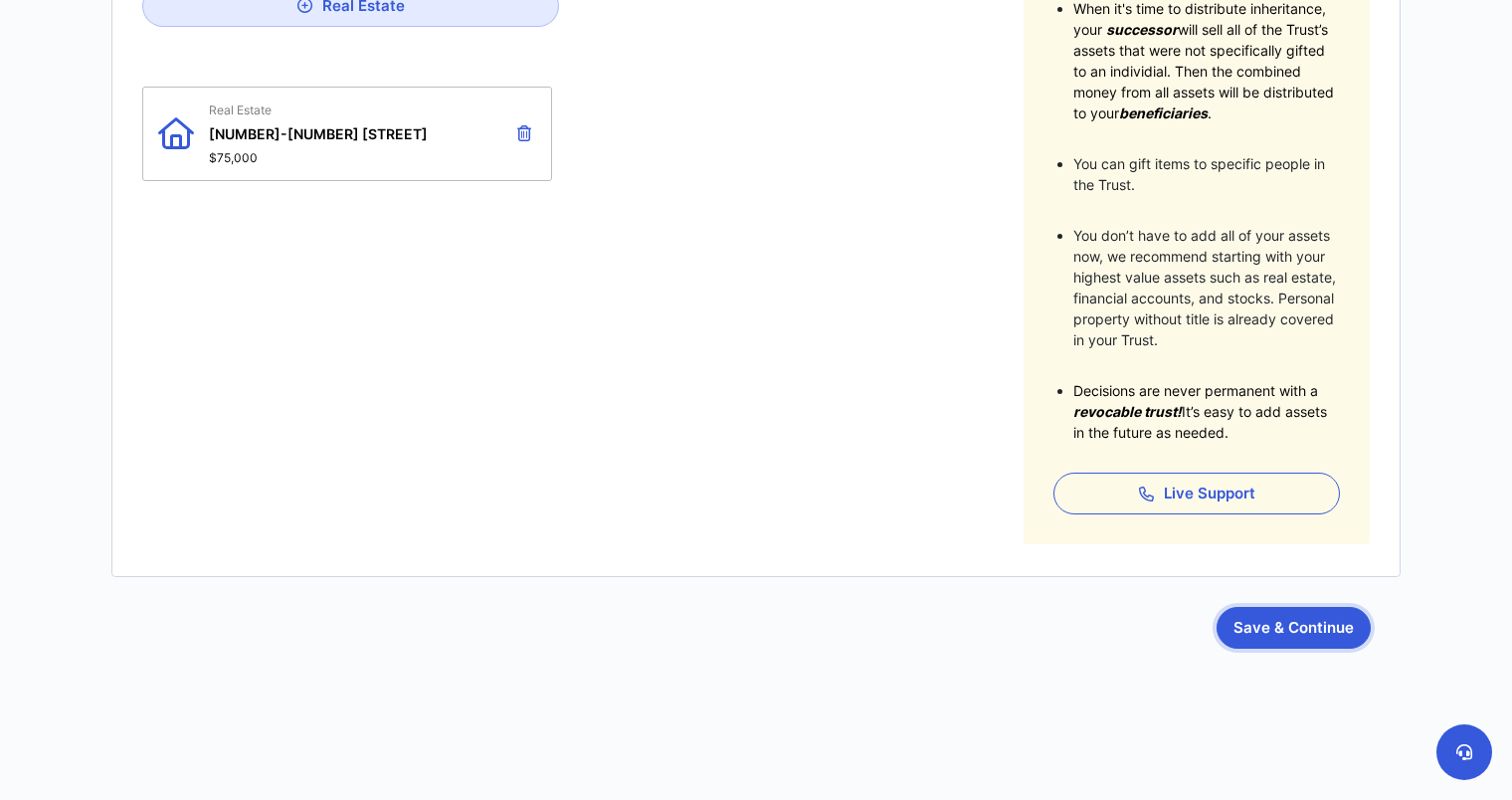 click on "Save & Continue" at bounding box center [1293, 628] 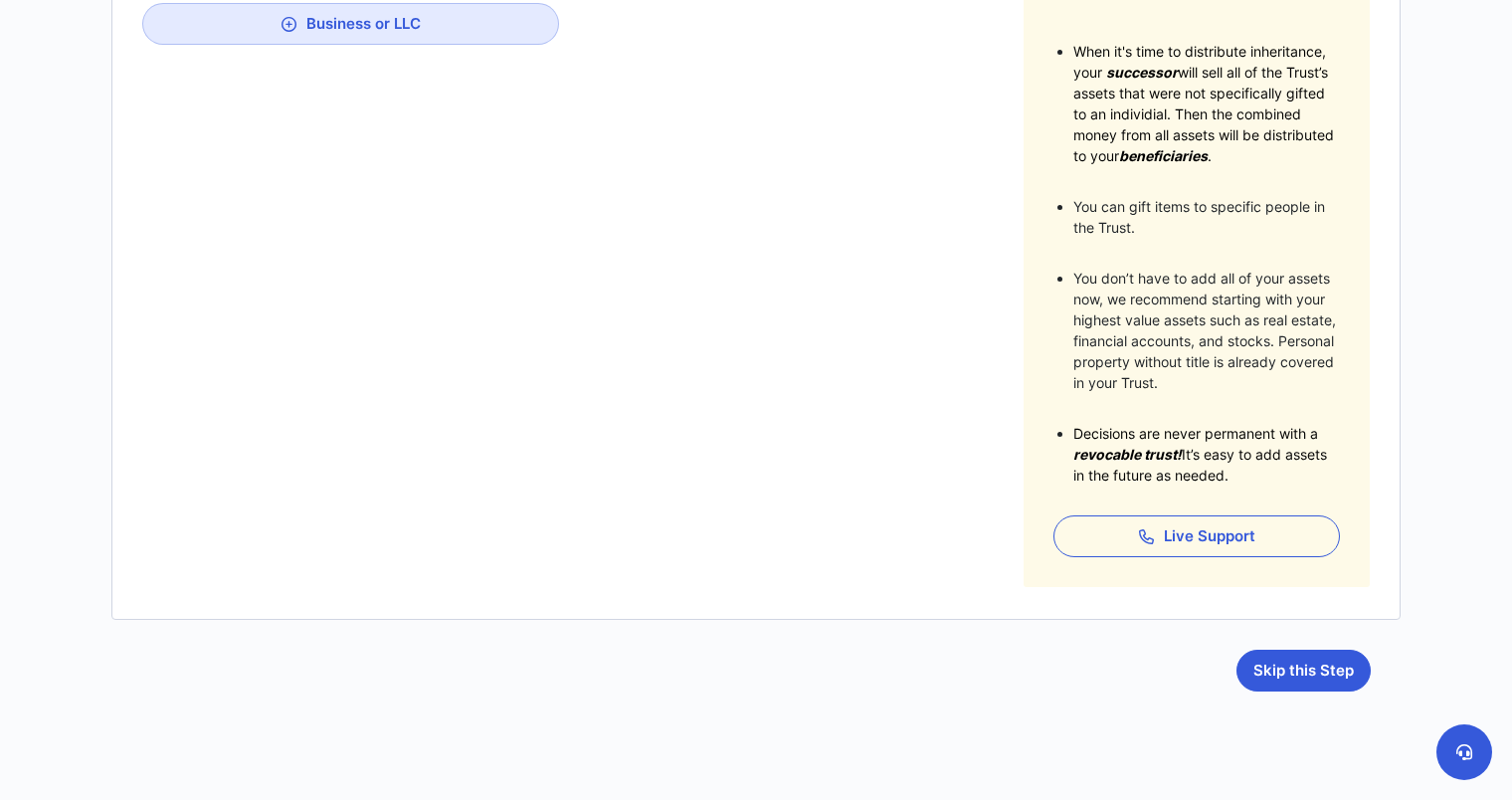scroll, scrollTop: 498, scrollLeft: 0, axis: vertical 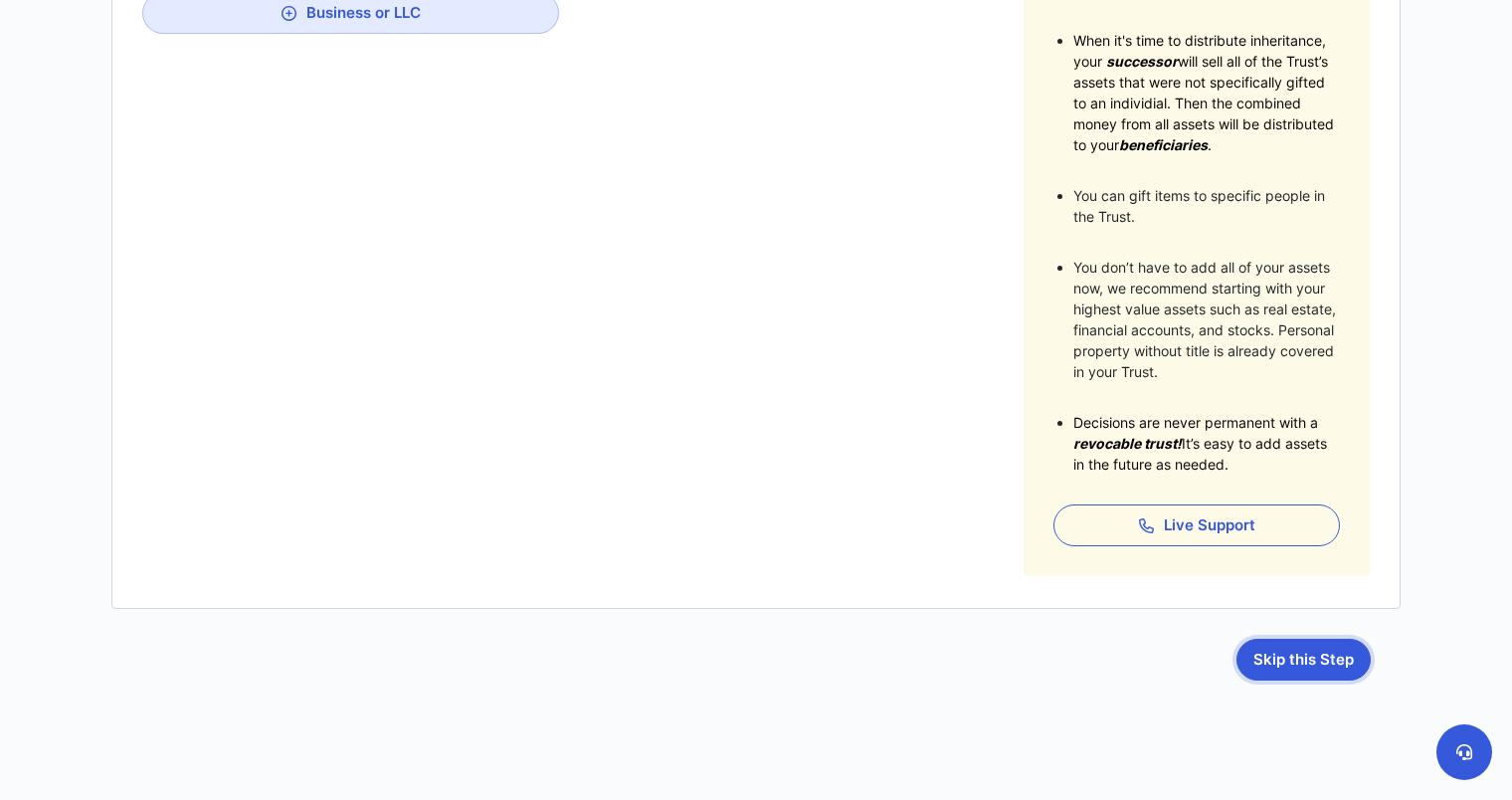 click on "Skip this Step" at bounding box center [1303, 660] 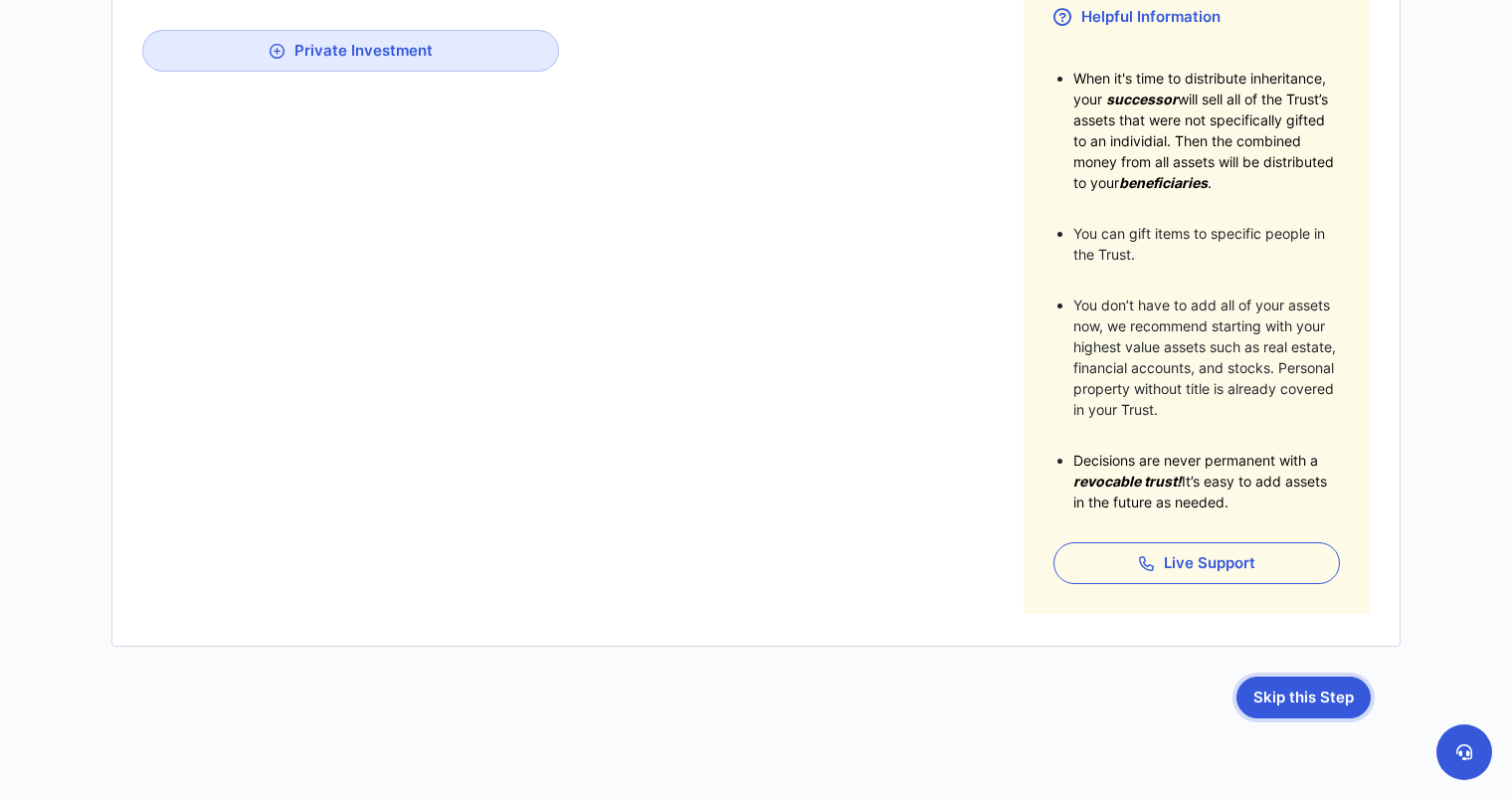 scroll, scrollTop: 498, scrollLeft: 0, axis: vertical 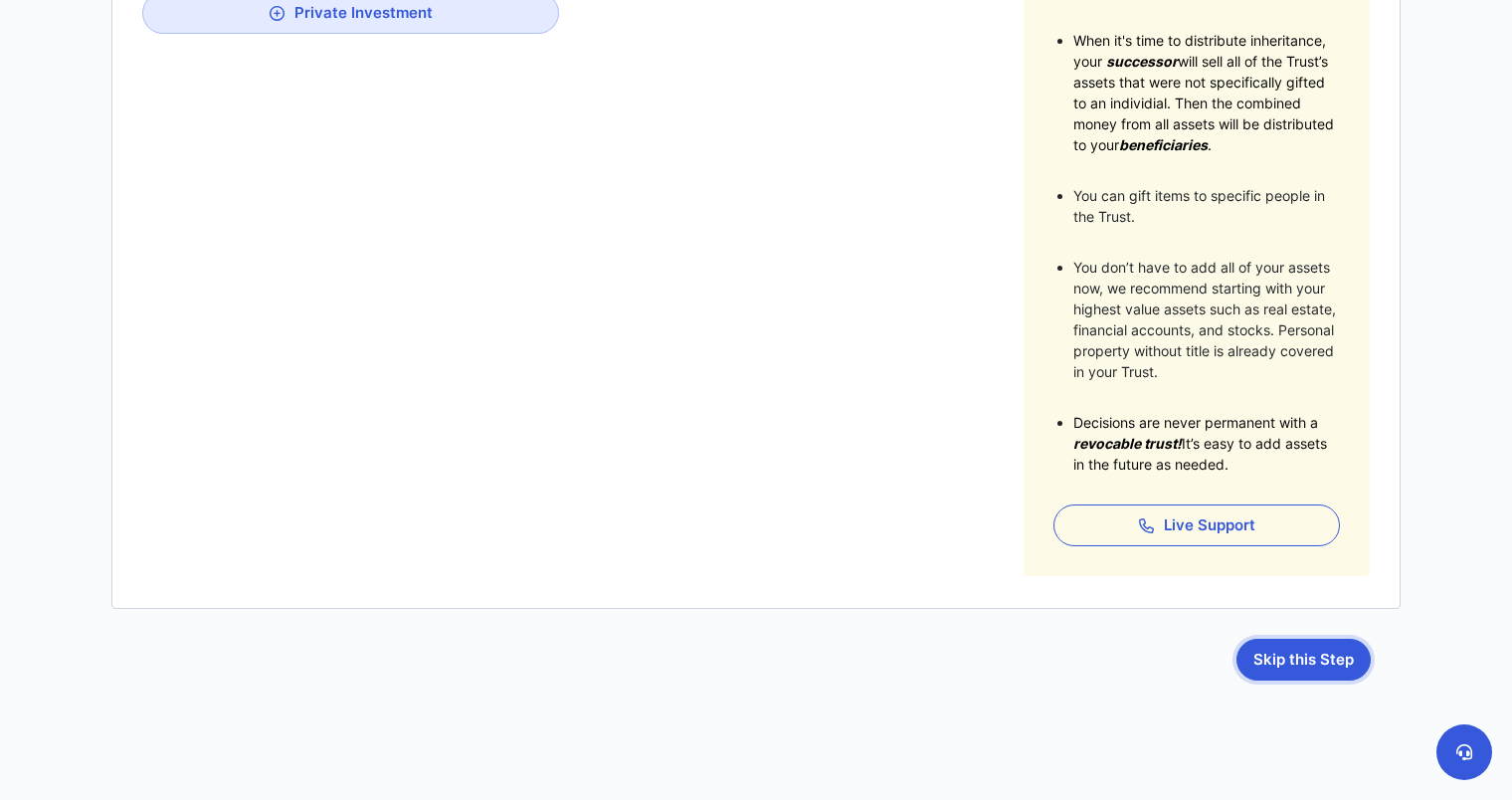 click on "Skip this Step" at bounding box center (1303, 660) 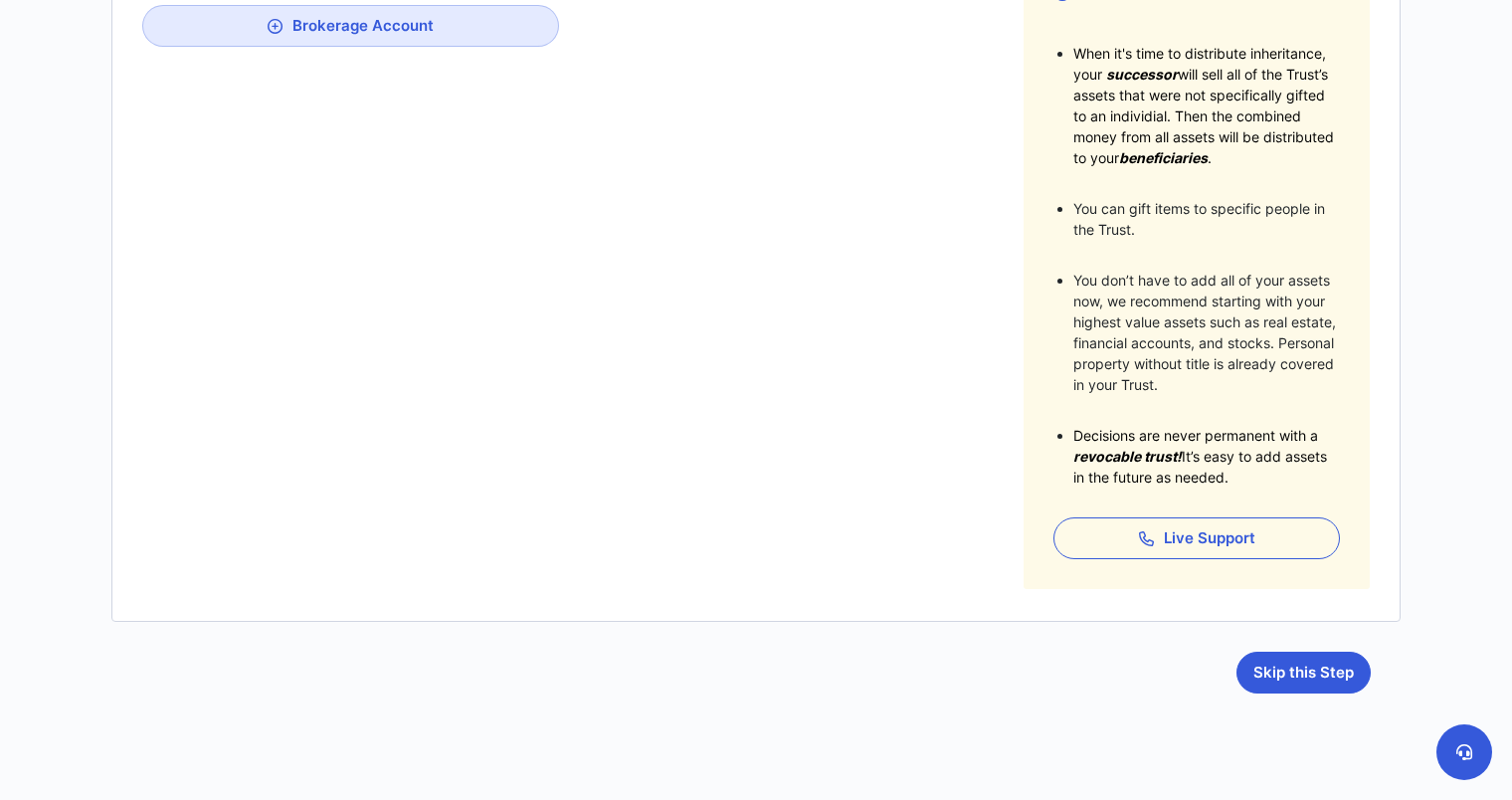 scroll, scrollTop: 529, scrollLeft: 0, axis: vertical 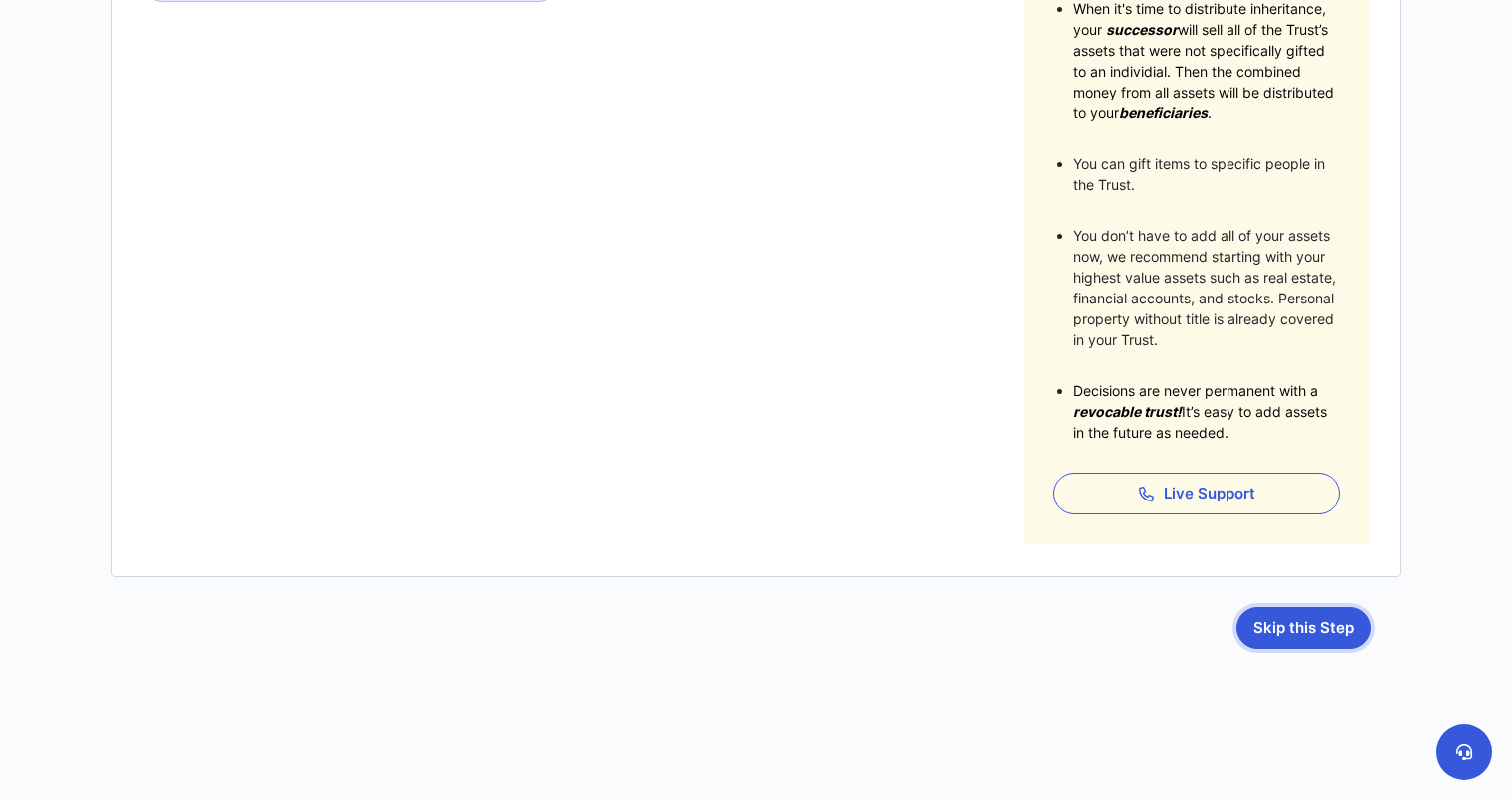 click on "Skip this Step" at bounding box center [1303, 628] 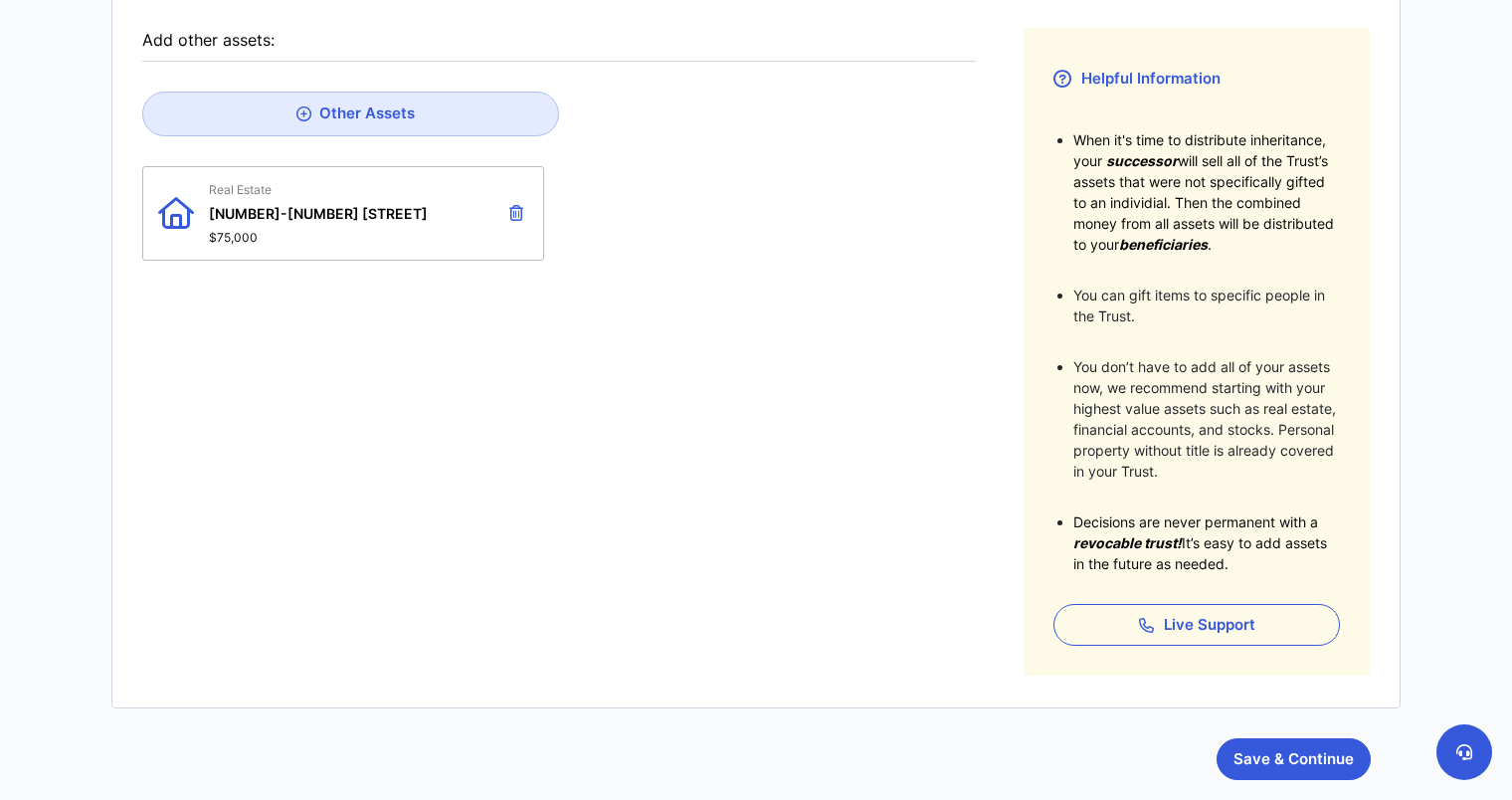 scroll, scrollTop: 529, scrollLeft: 0, axis: vertical 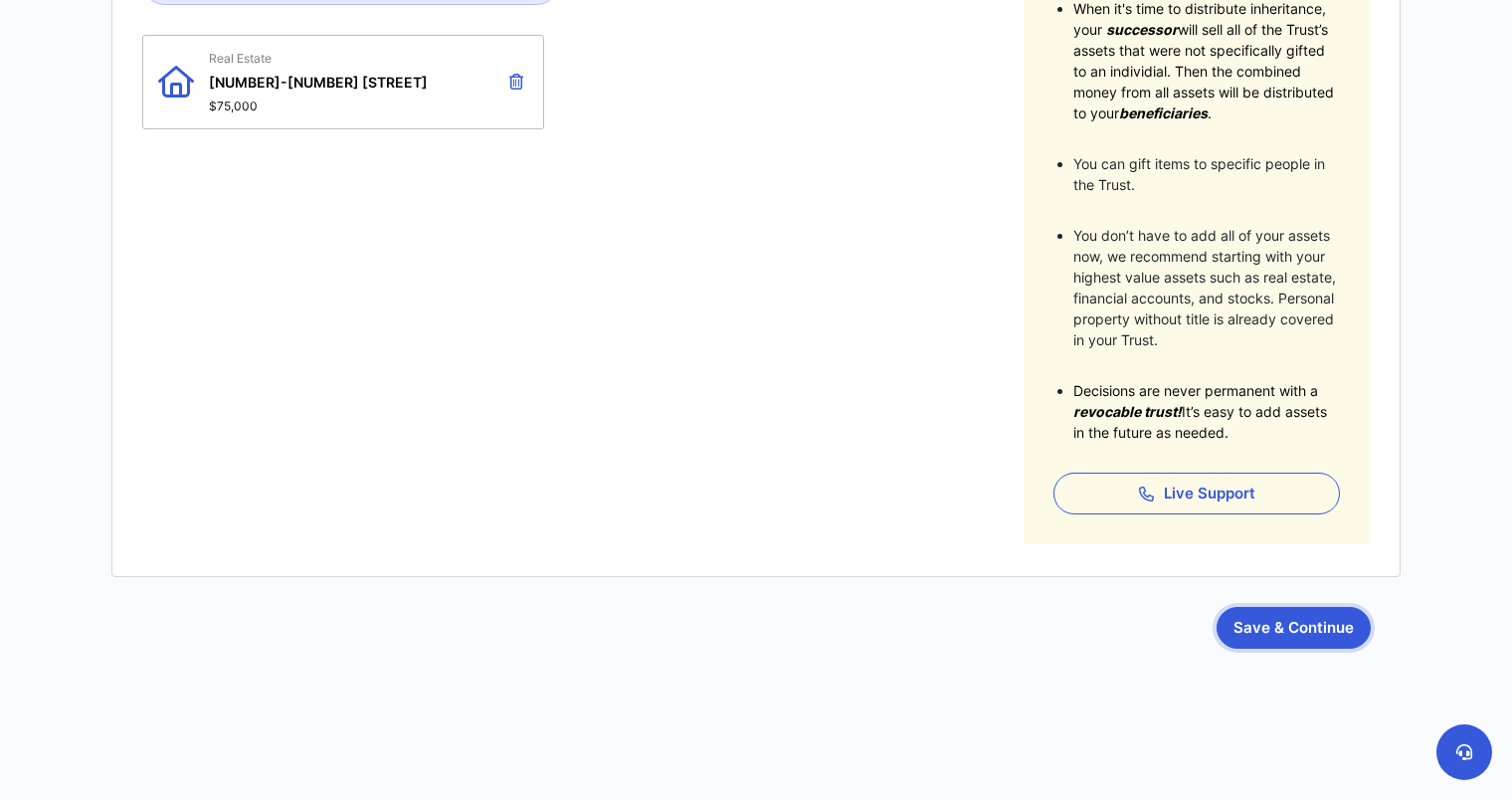 click on "Save & Continue" at bounding box center (1293, 628) 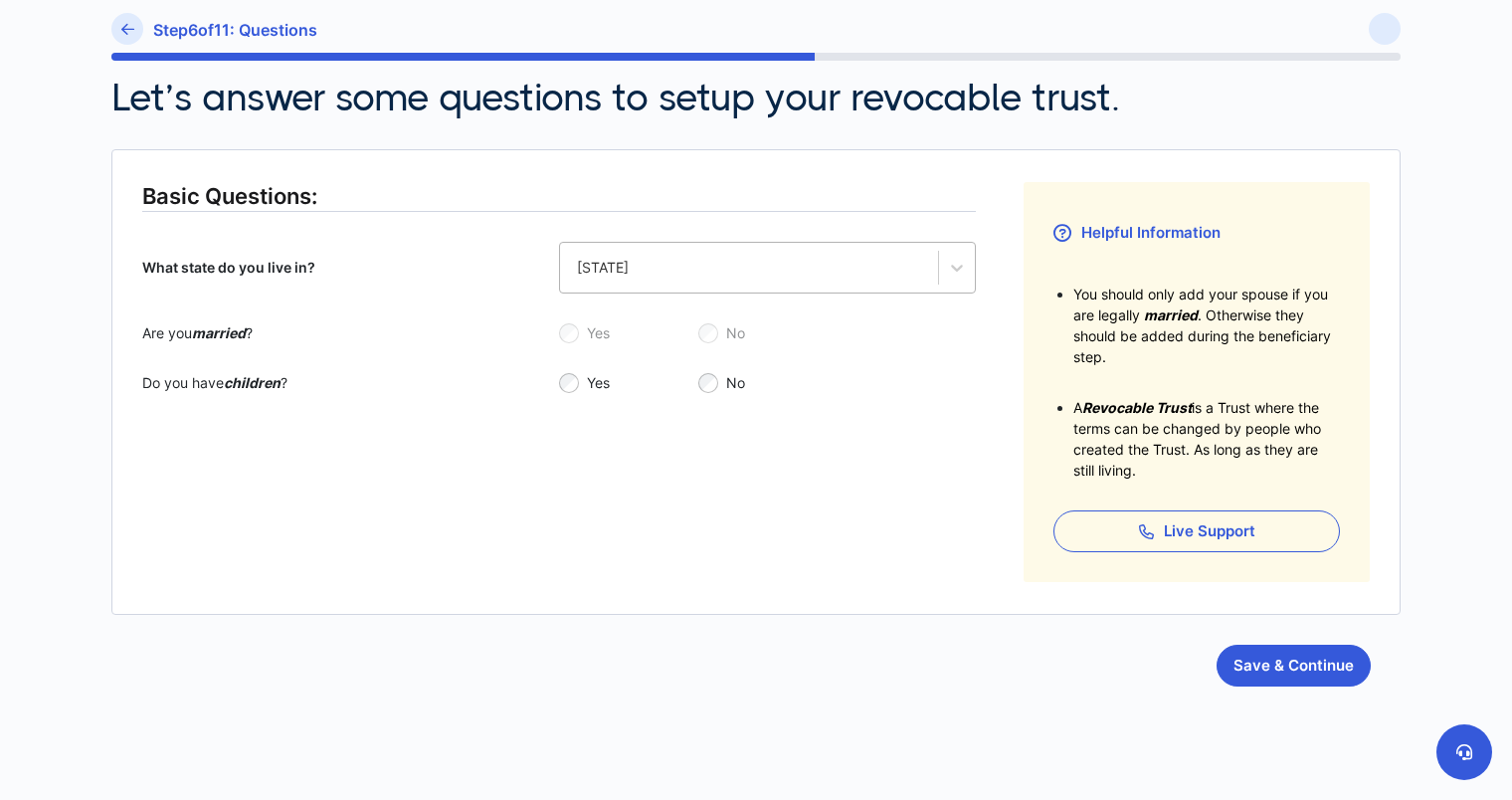 scroll, scrollTop: 282, scrollLeft: 0, axis: vertical 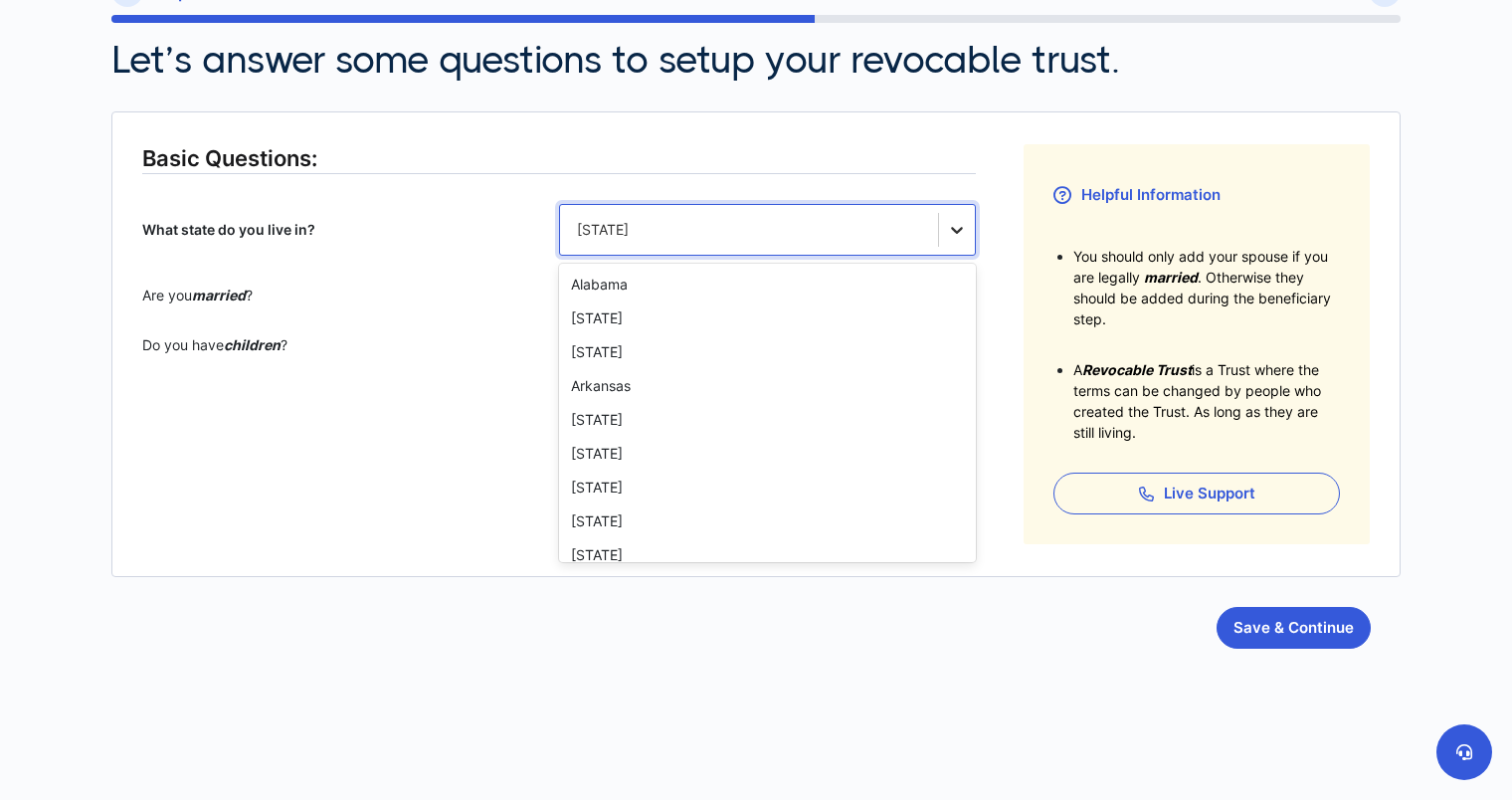 click at bounding box center [957, 230] 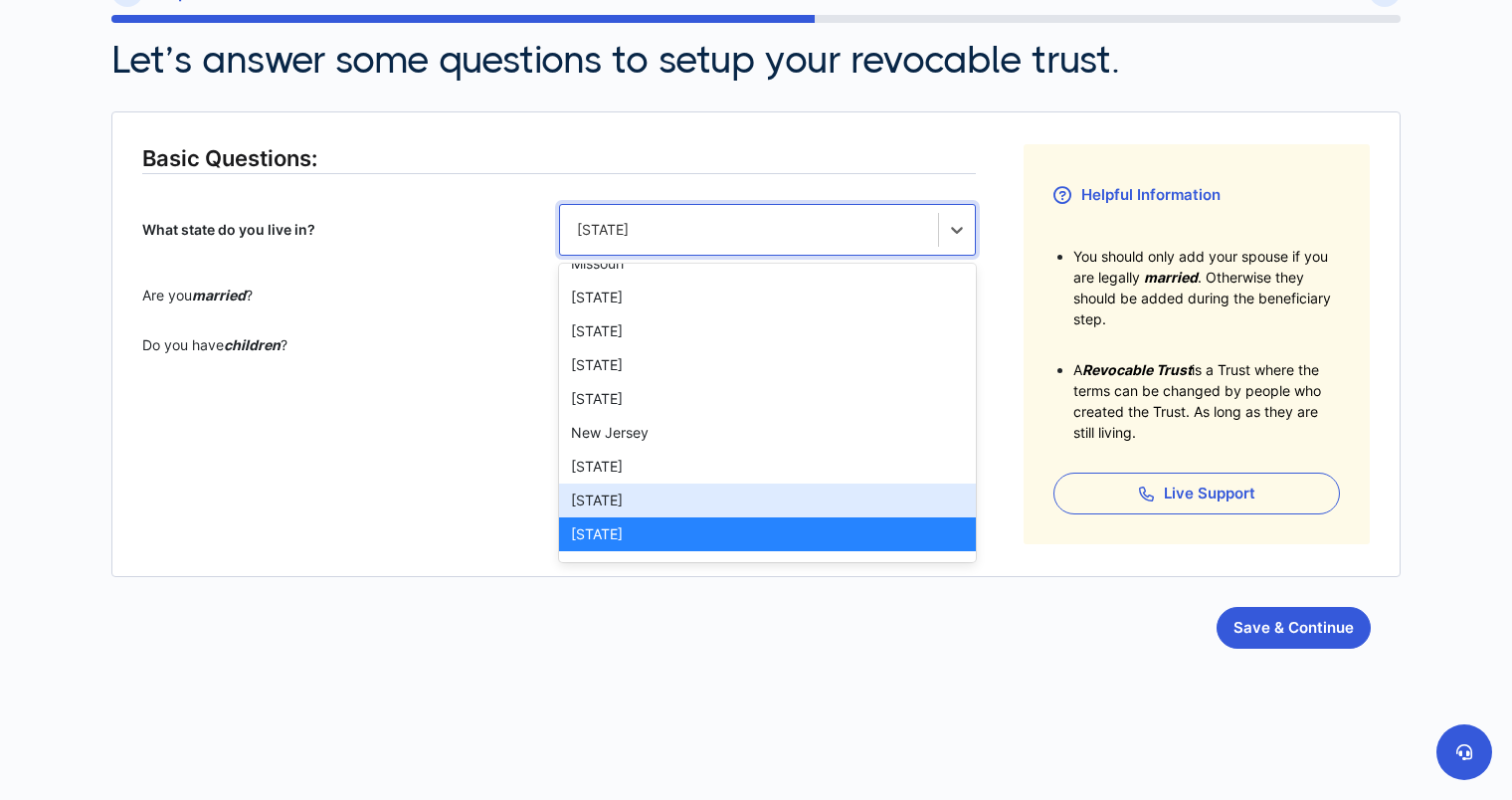 click on "New York" at bounding box center [767, 500] 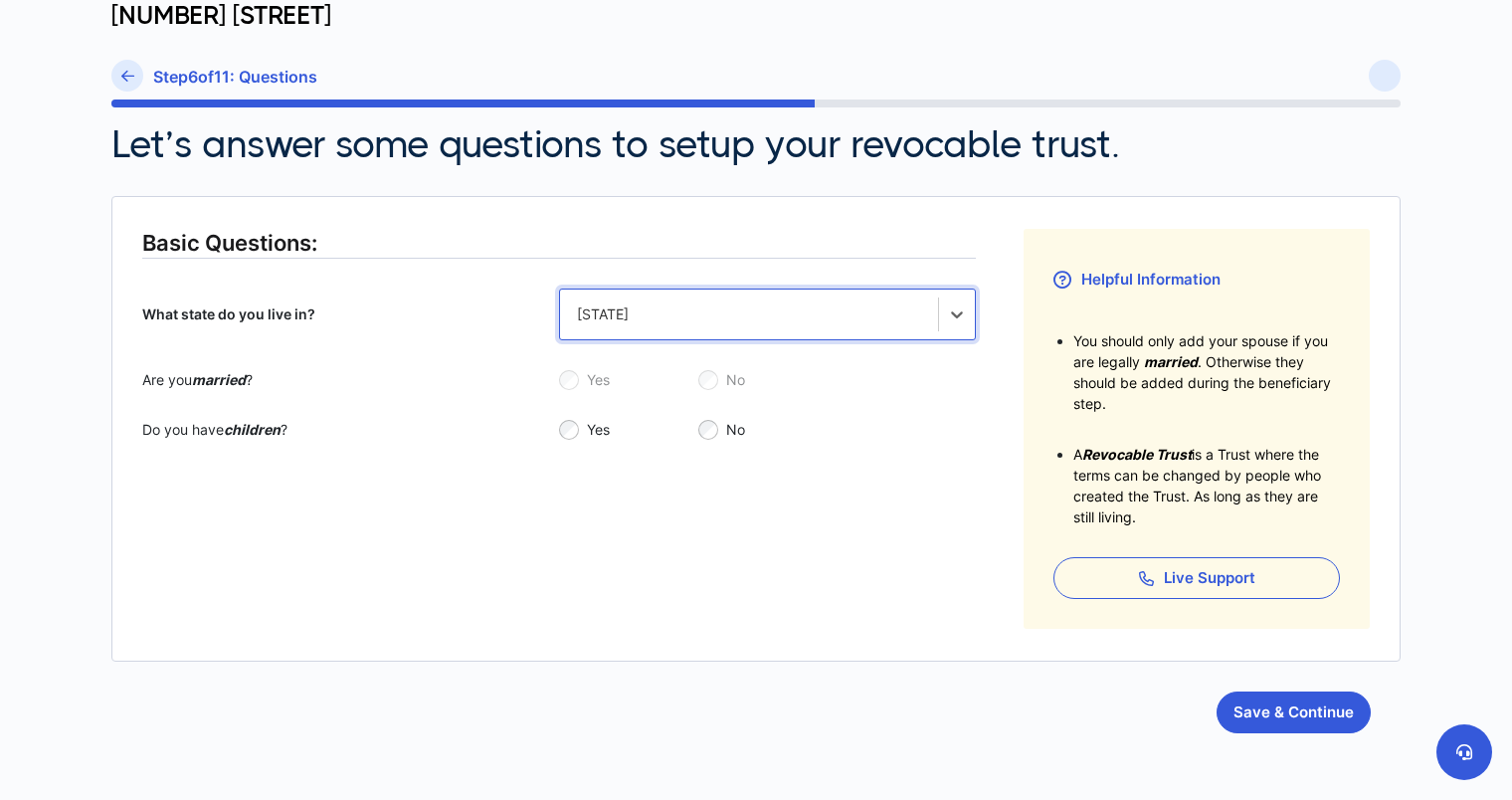 scroll, scrollTop: 199, scrollLeft: 0, axis: vertical 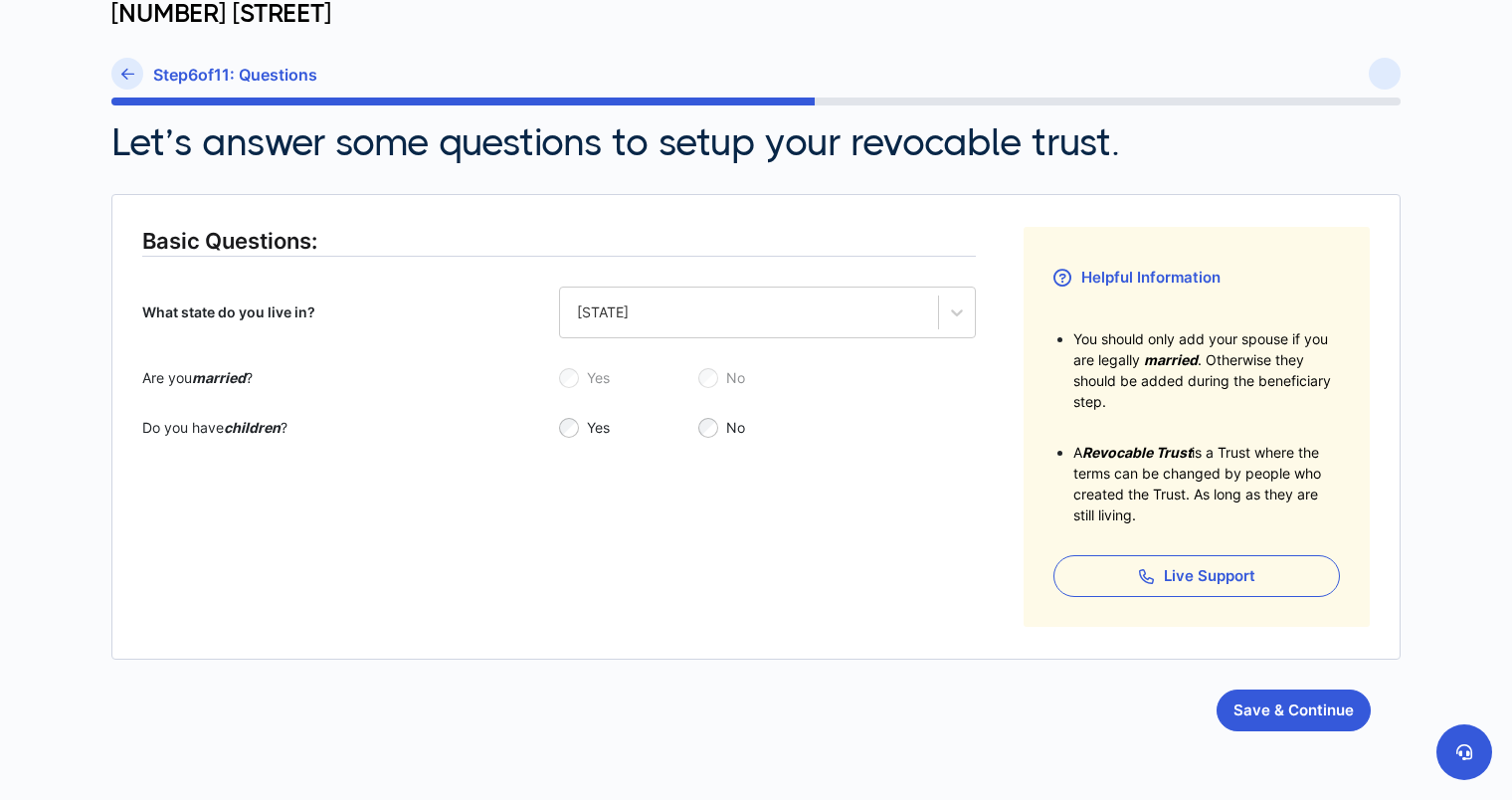 click on "Yes" at bounding box center [629, 378] 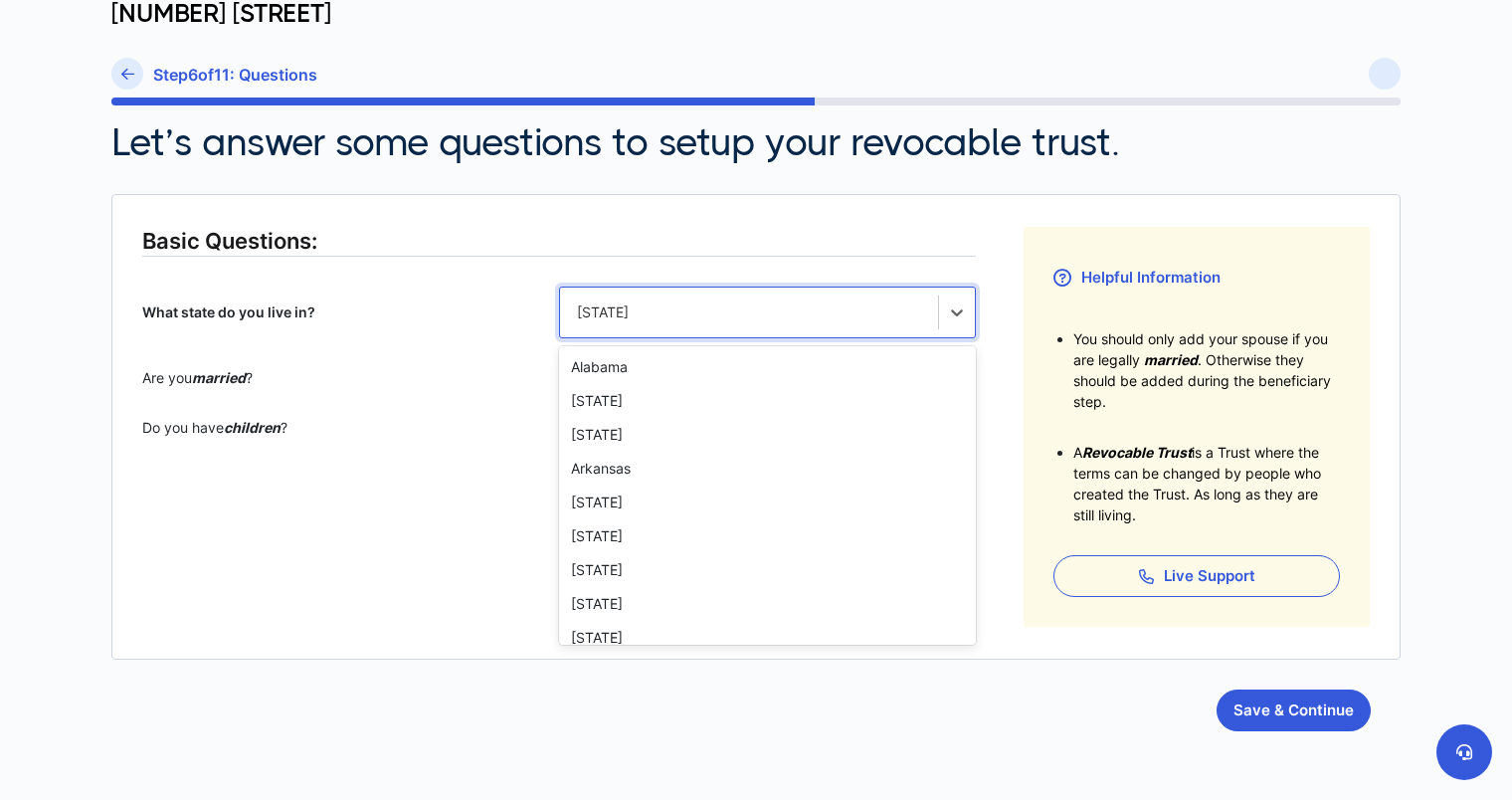 click on "New York" at bounding box center (749, 312) 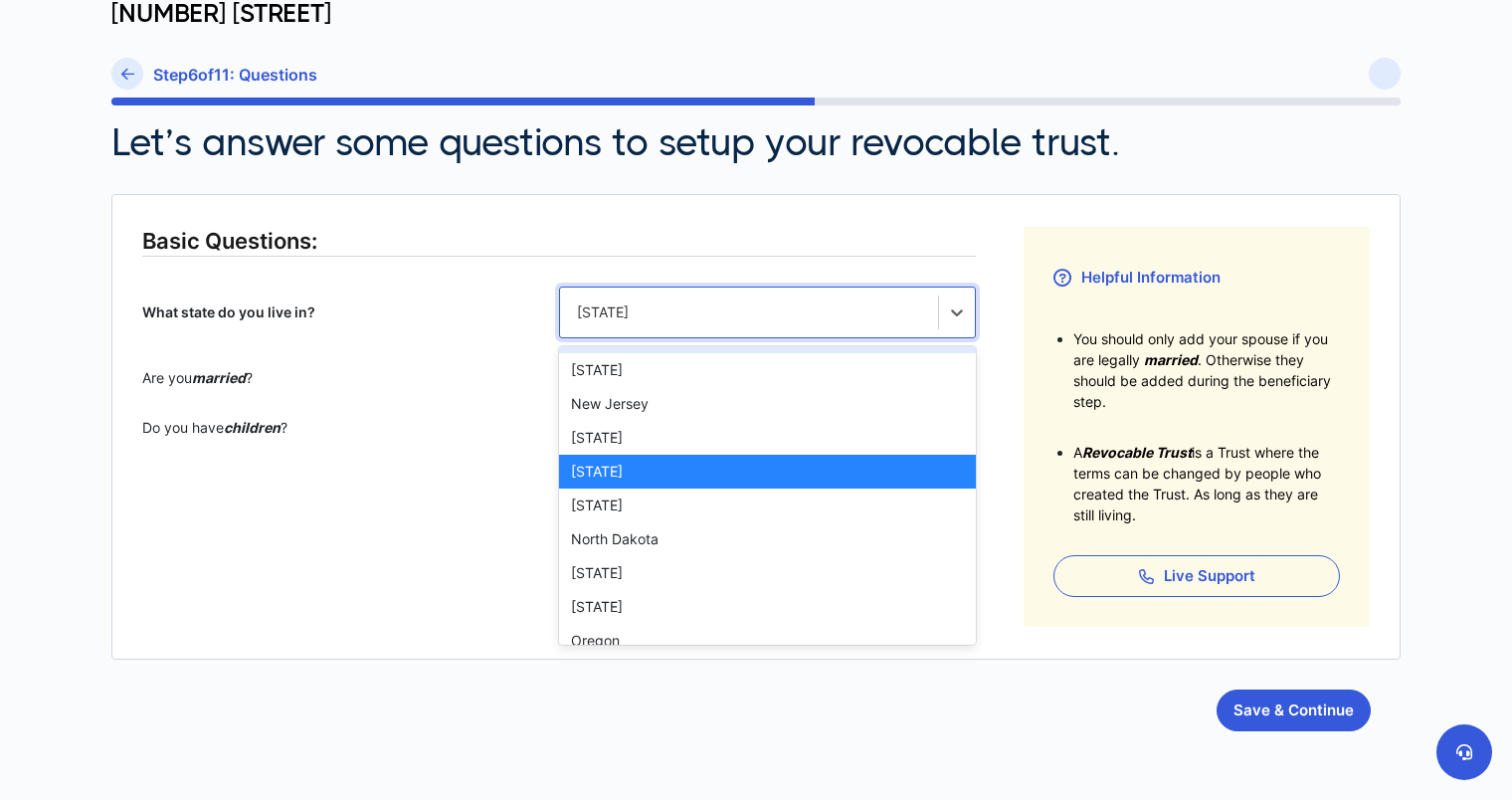 scroll, scrollTop: 1032, scrollLeft: 0, axis: vertical 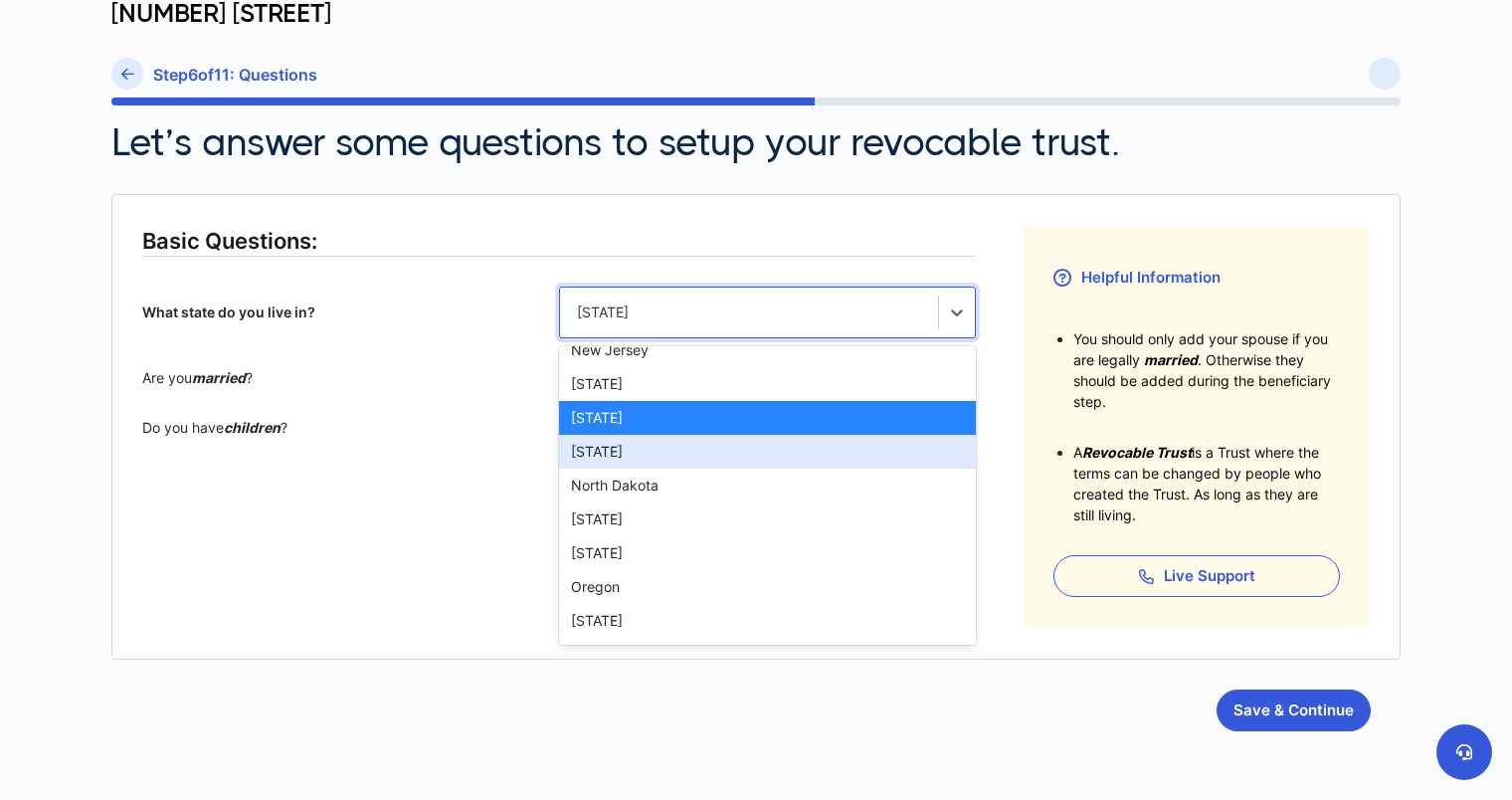 click on "North Carolina" at bounding box center [767, 452] 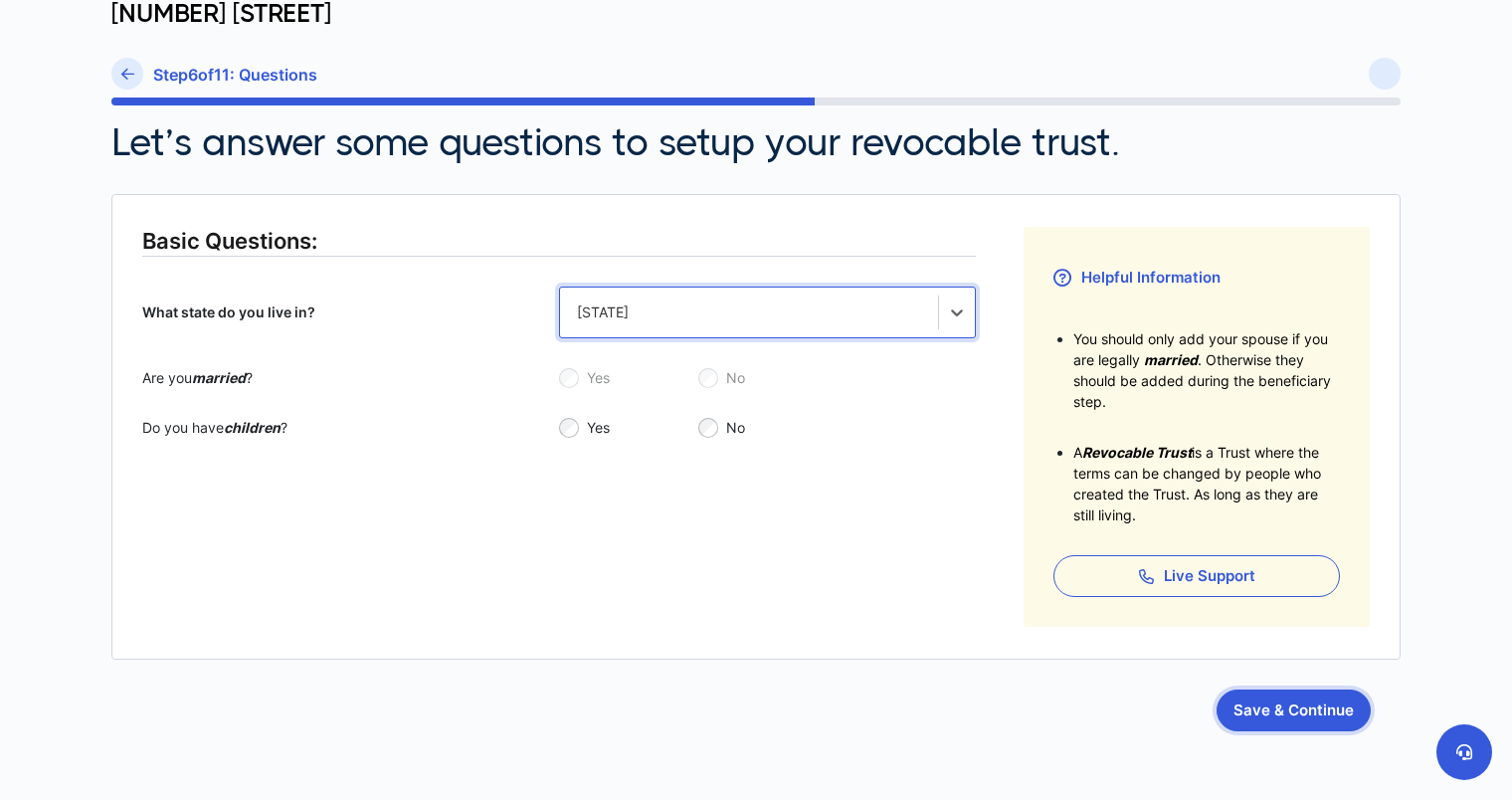 click on "Save & Continue" at bounding box center [1293, 710] 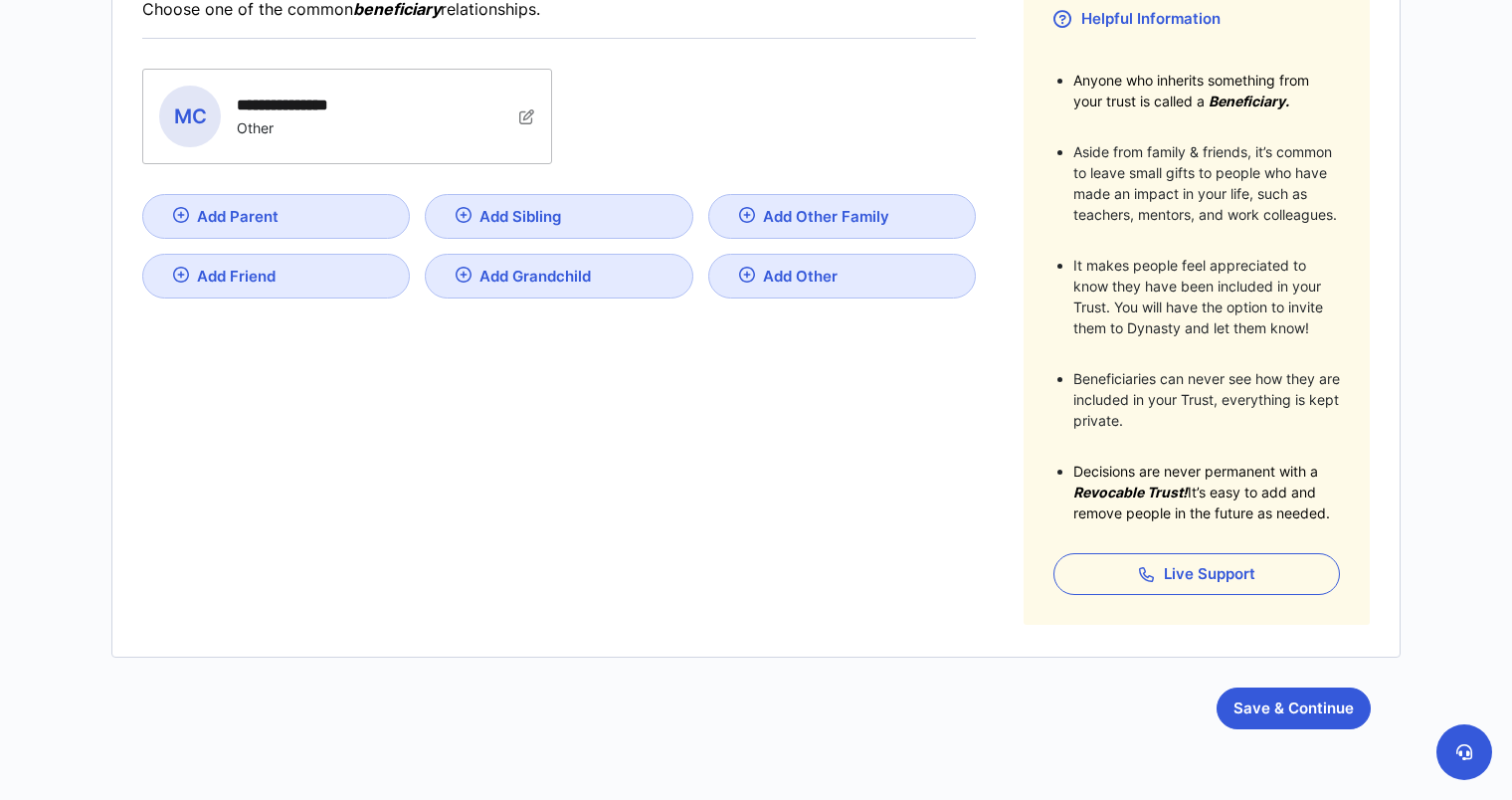 scroll, scrollTop: 537, scrollLeft: 0, axis: vertical 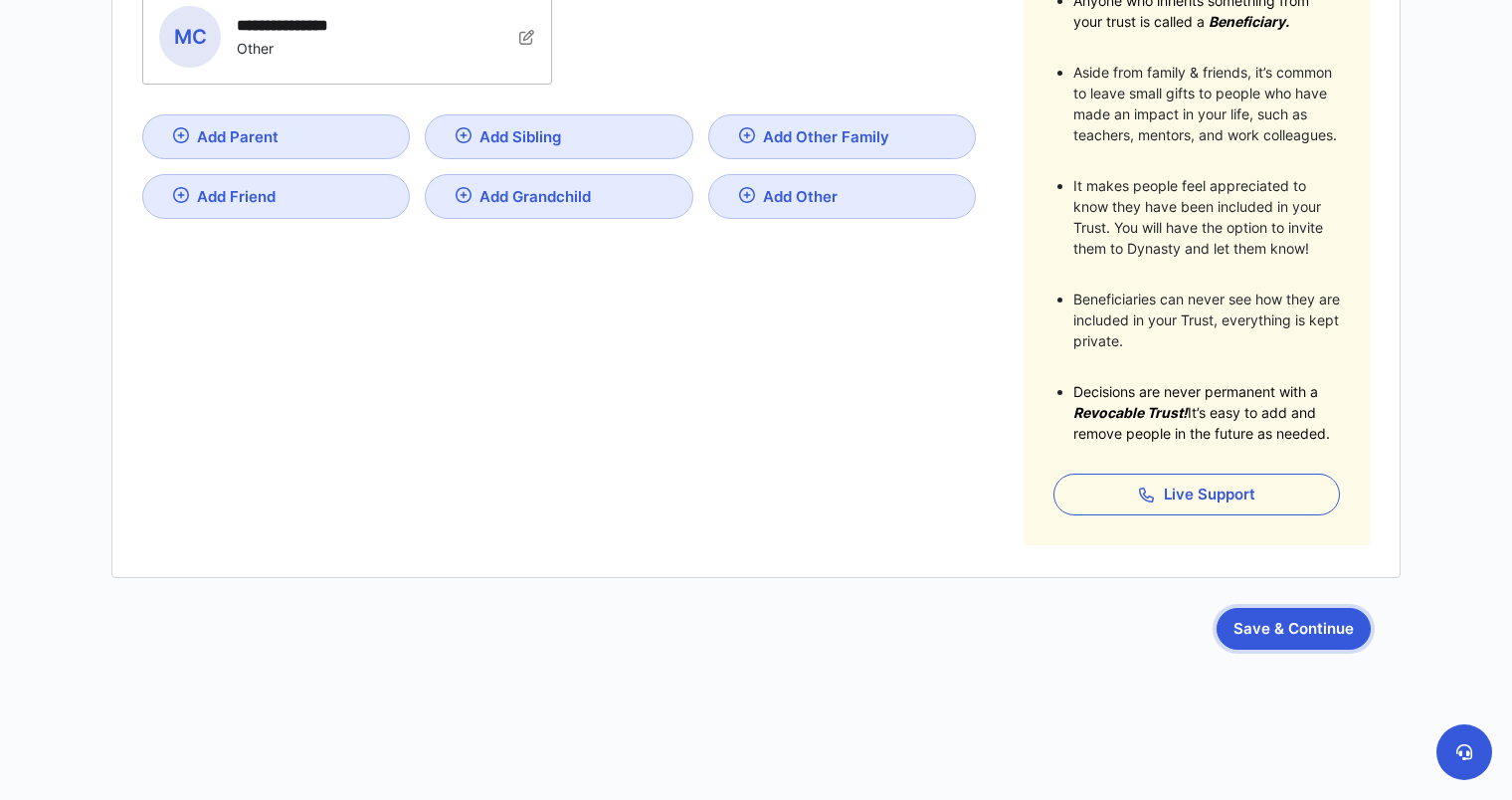 click on "Save & Continue" at bounding box center (1293, 629) 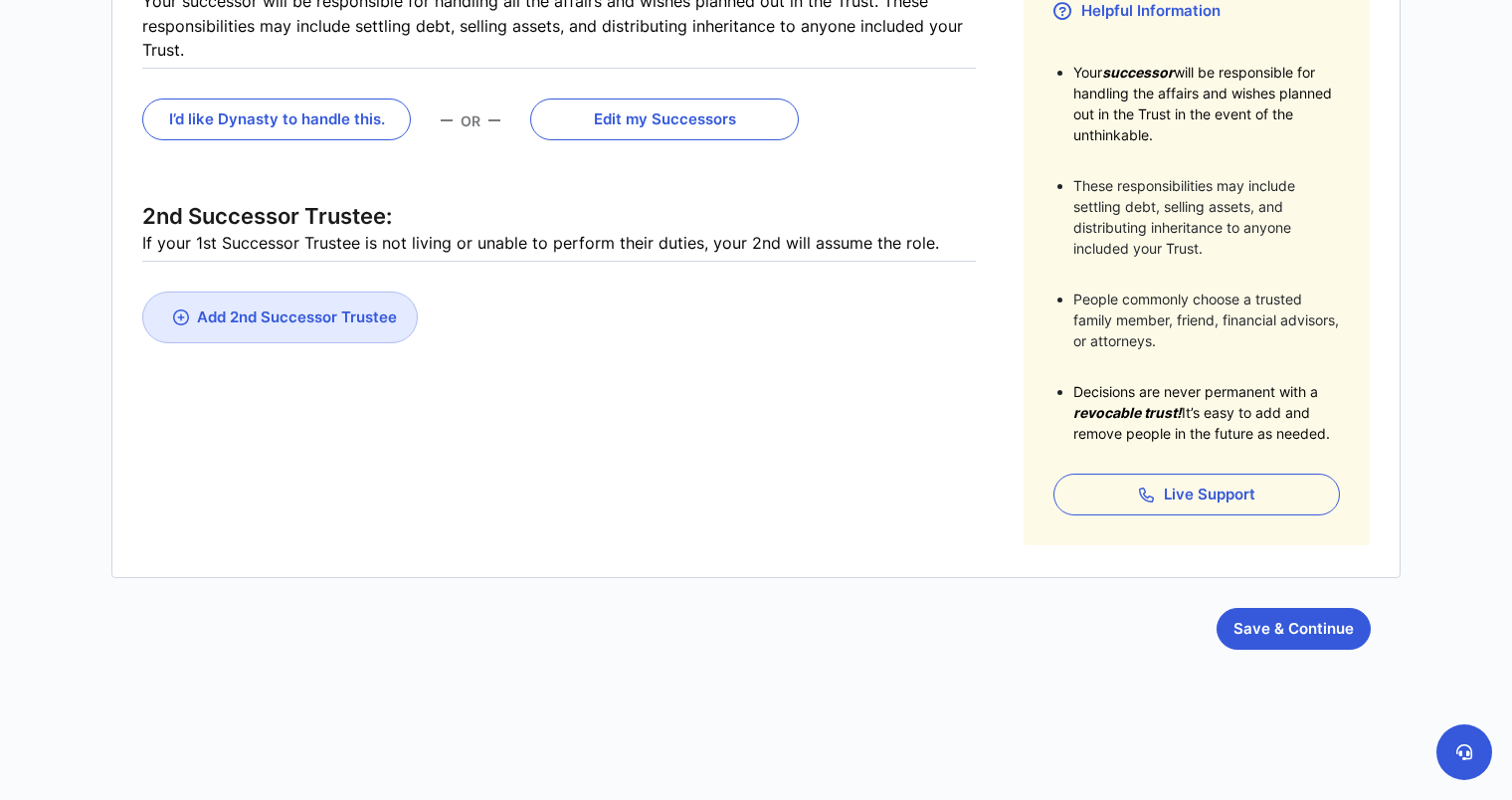 scroll, scrollTop: 366, scrollLeft: 0, axis: vertical 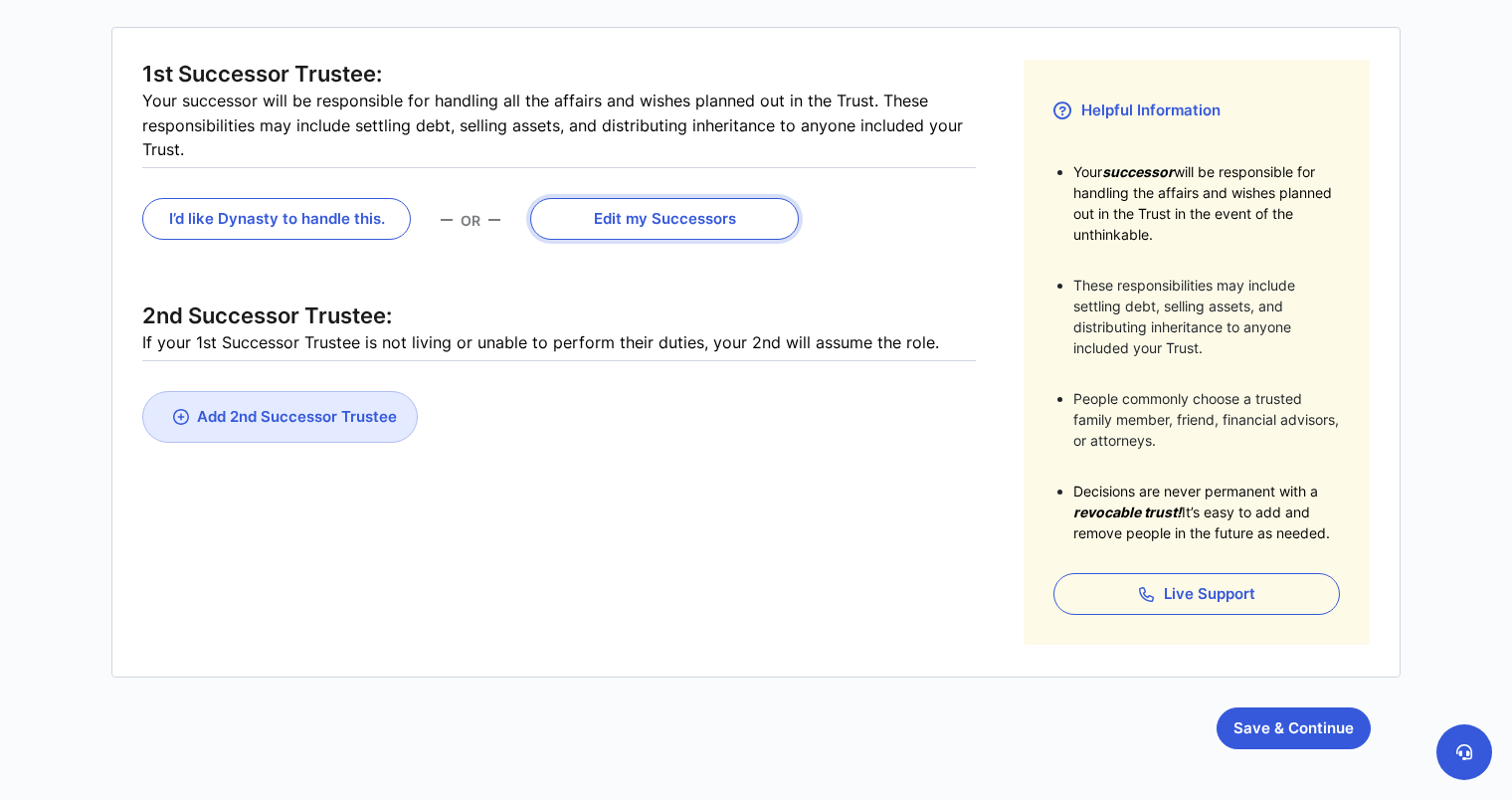 click on "Edit my Successors" at bounding box center [664, 219] 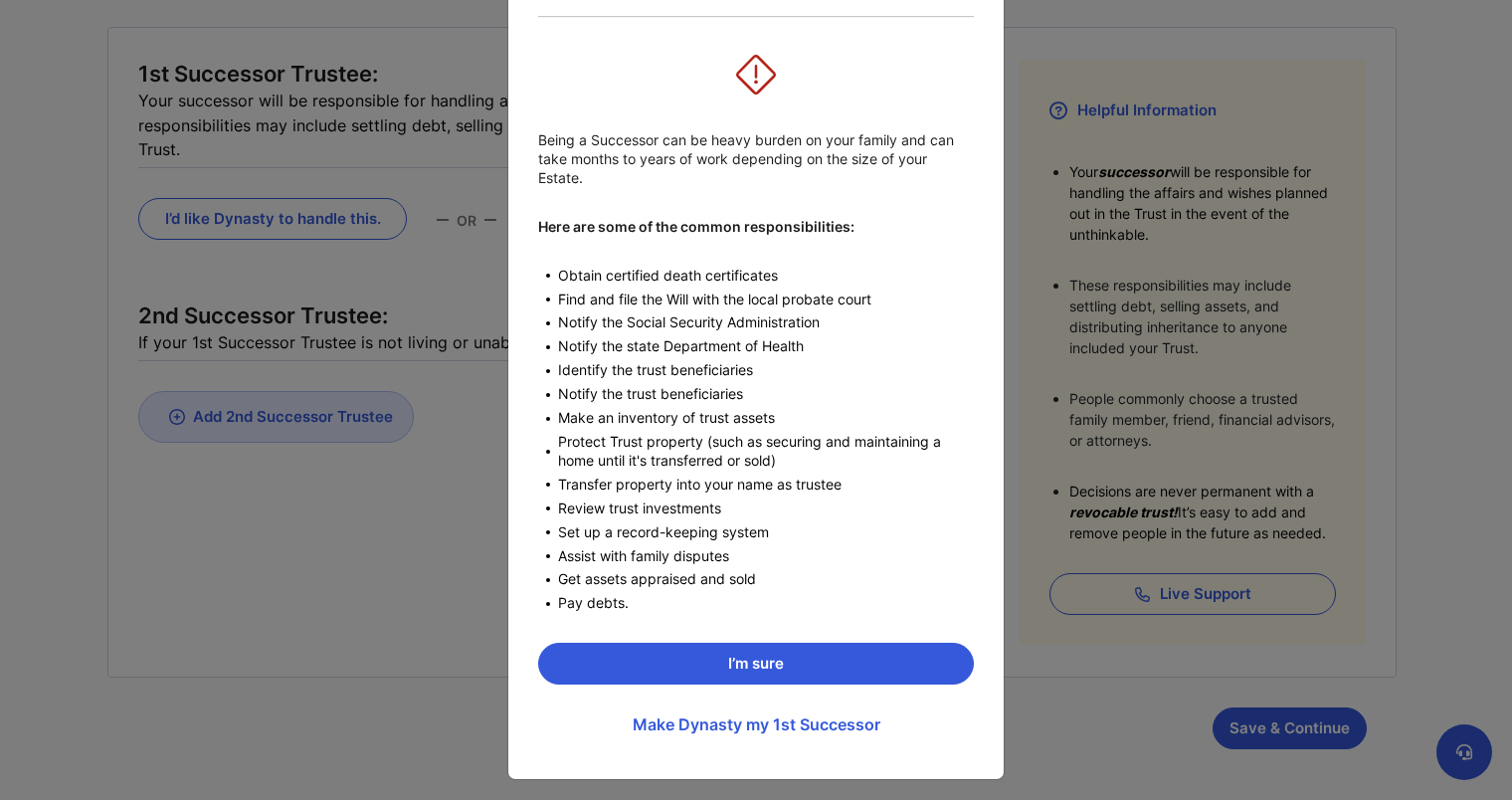 scroll, scrollTop: 106, scrollLeft: 0, axis: vertical 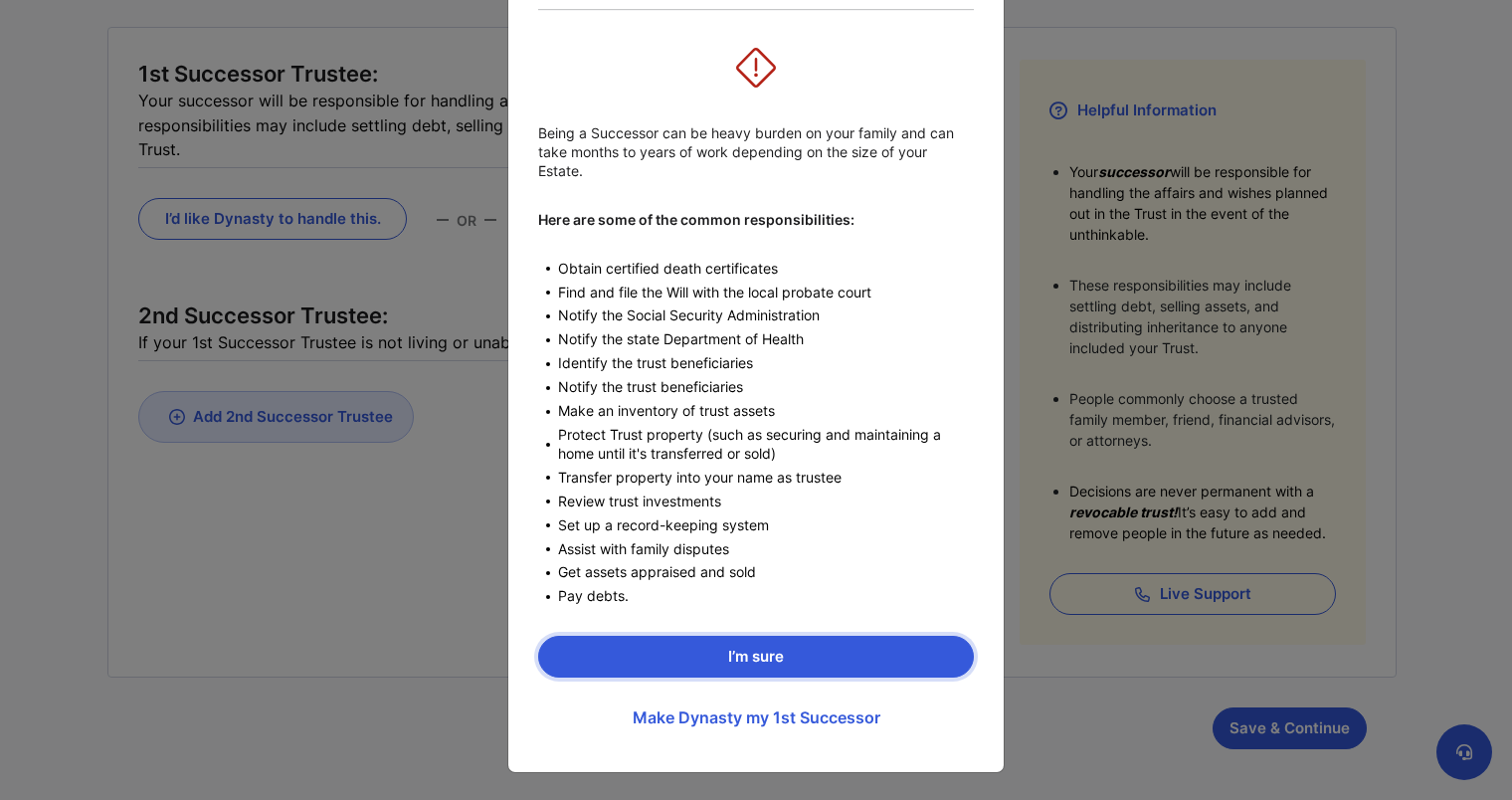 click on "I’m sure" at bounding box center [756, 657] 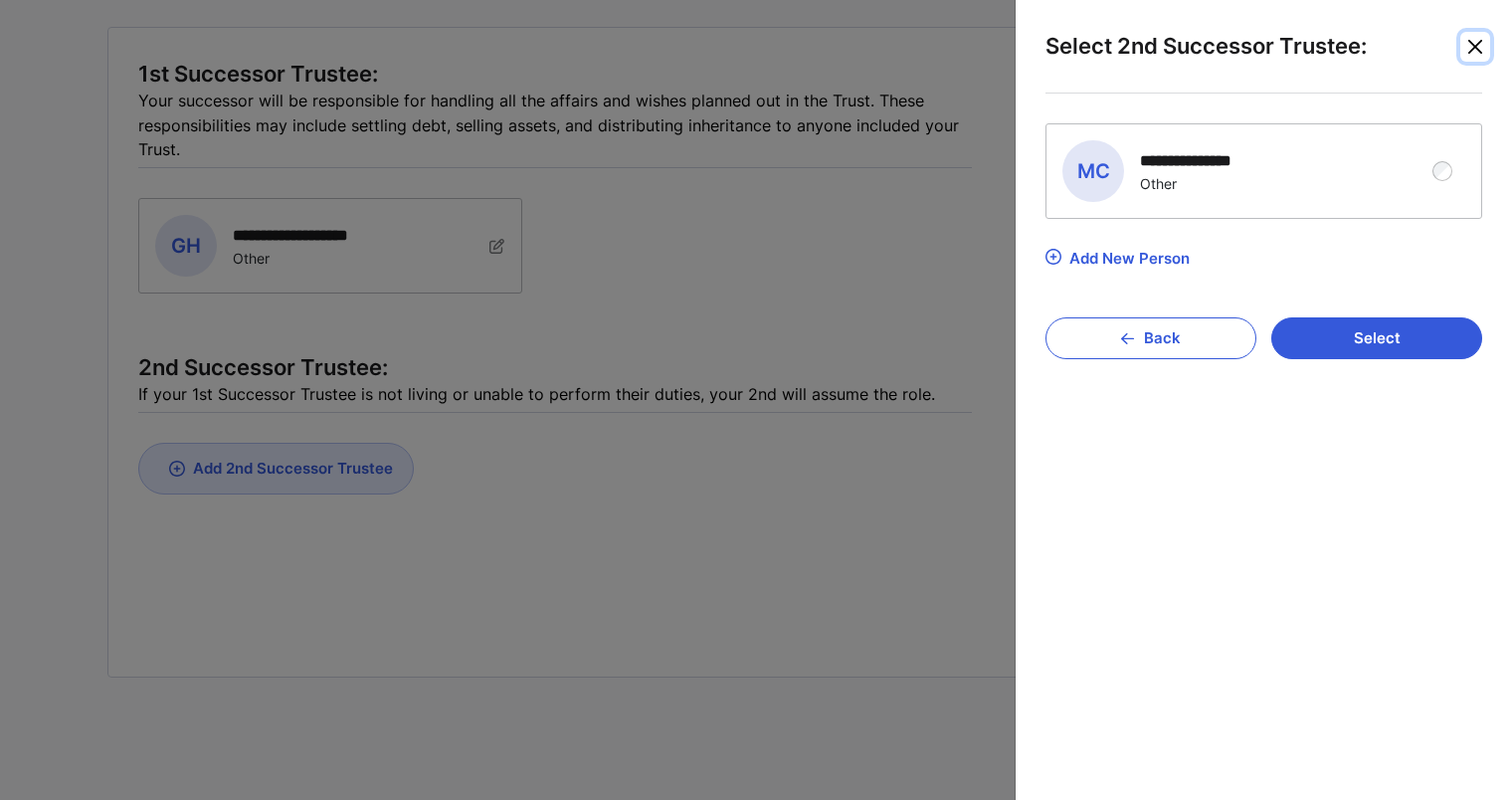 click at bounding box center (1475, 47) 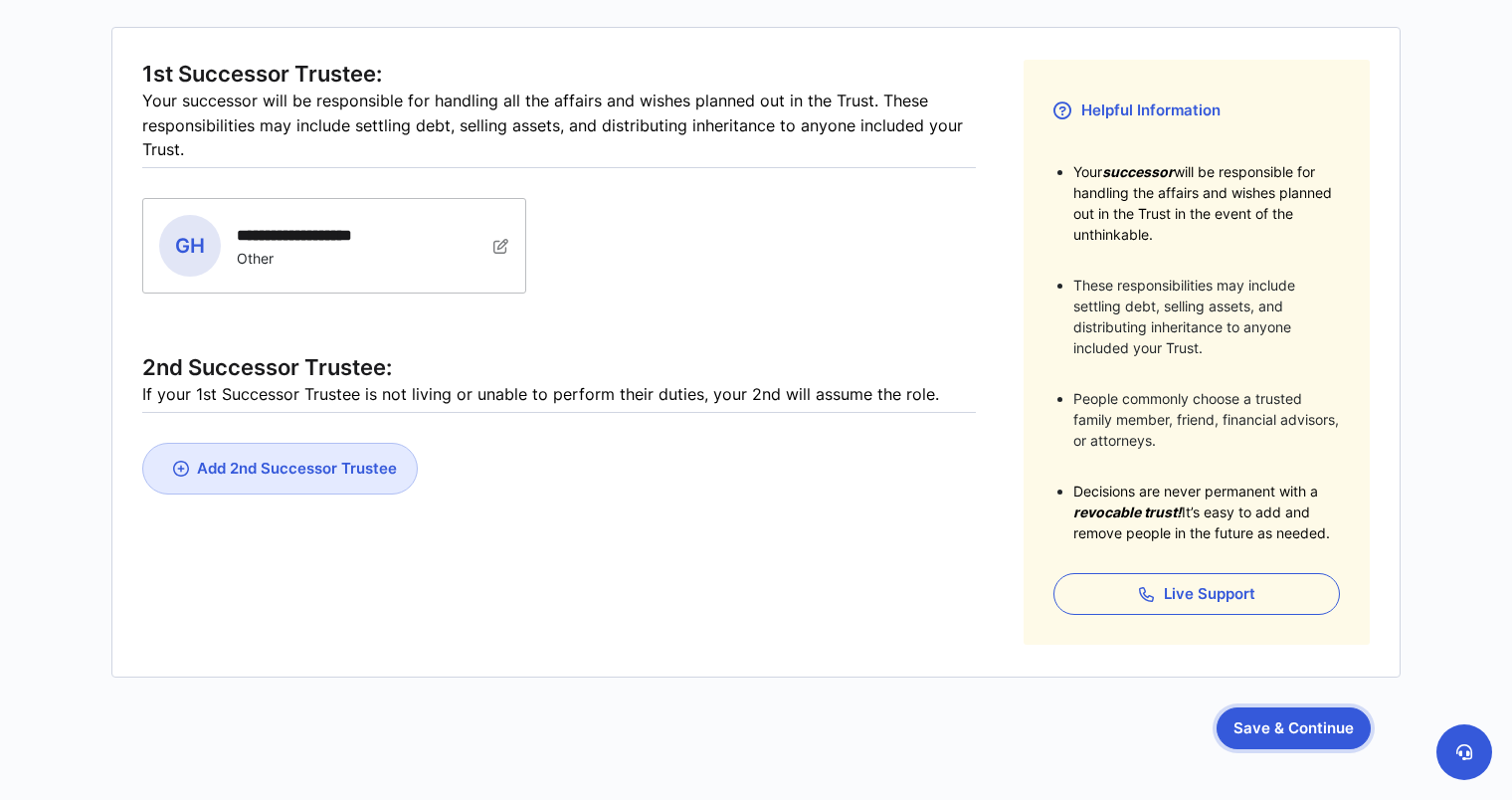 click on "Save & Continue" at bounding box center [1293, 728] 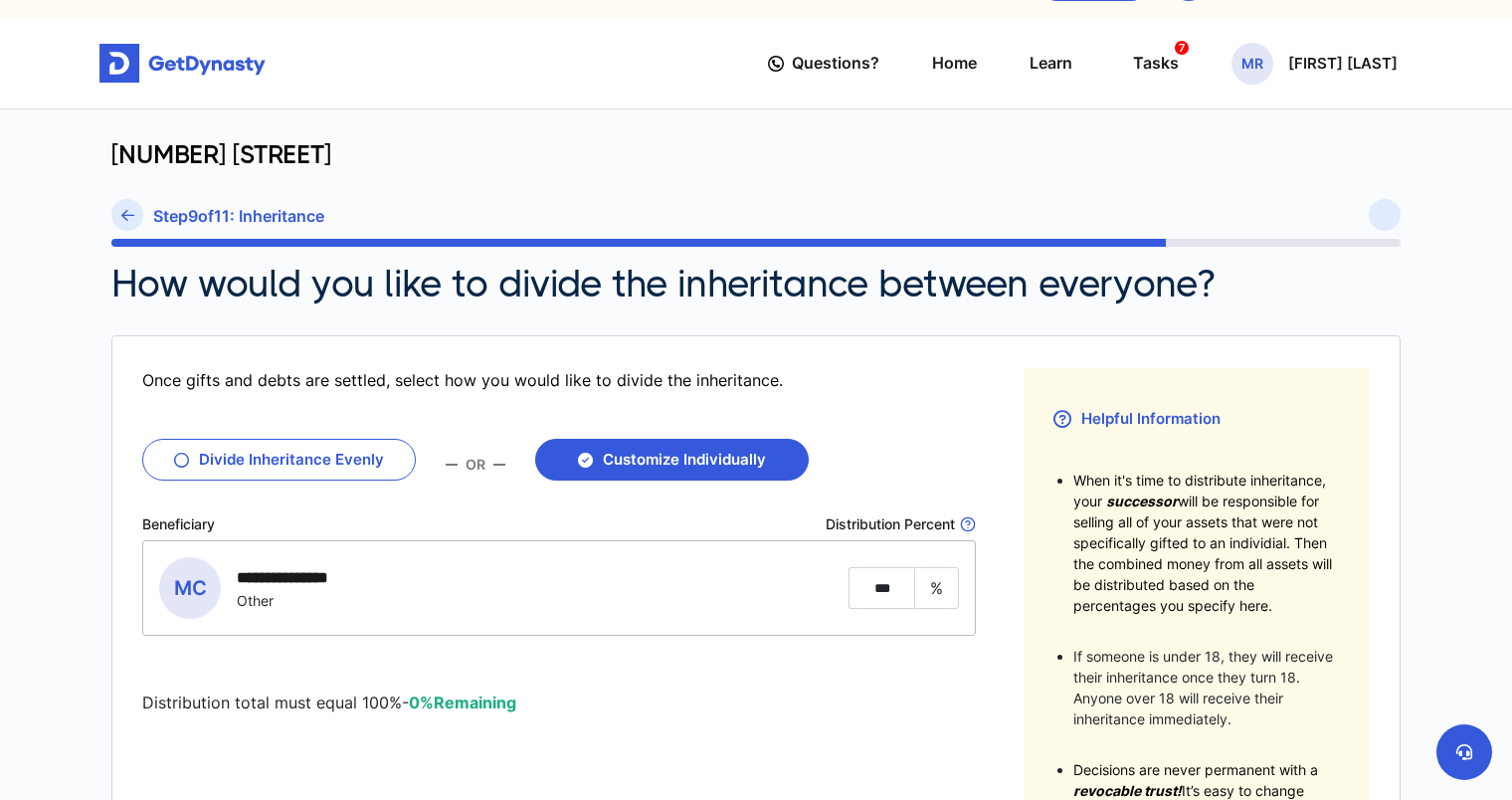 scroll, scrollTop: 39, scrollLeft: 0, axis: vertical 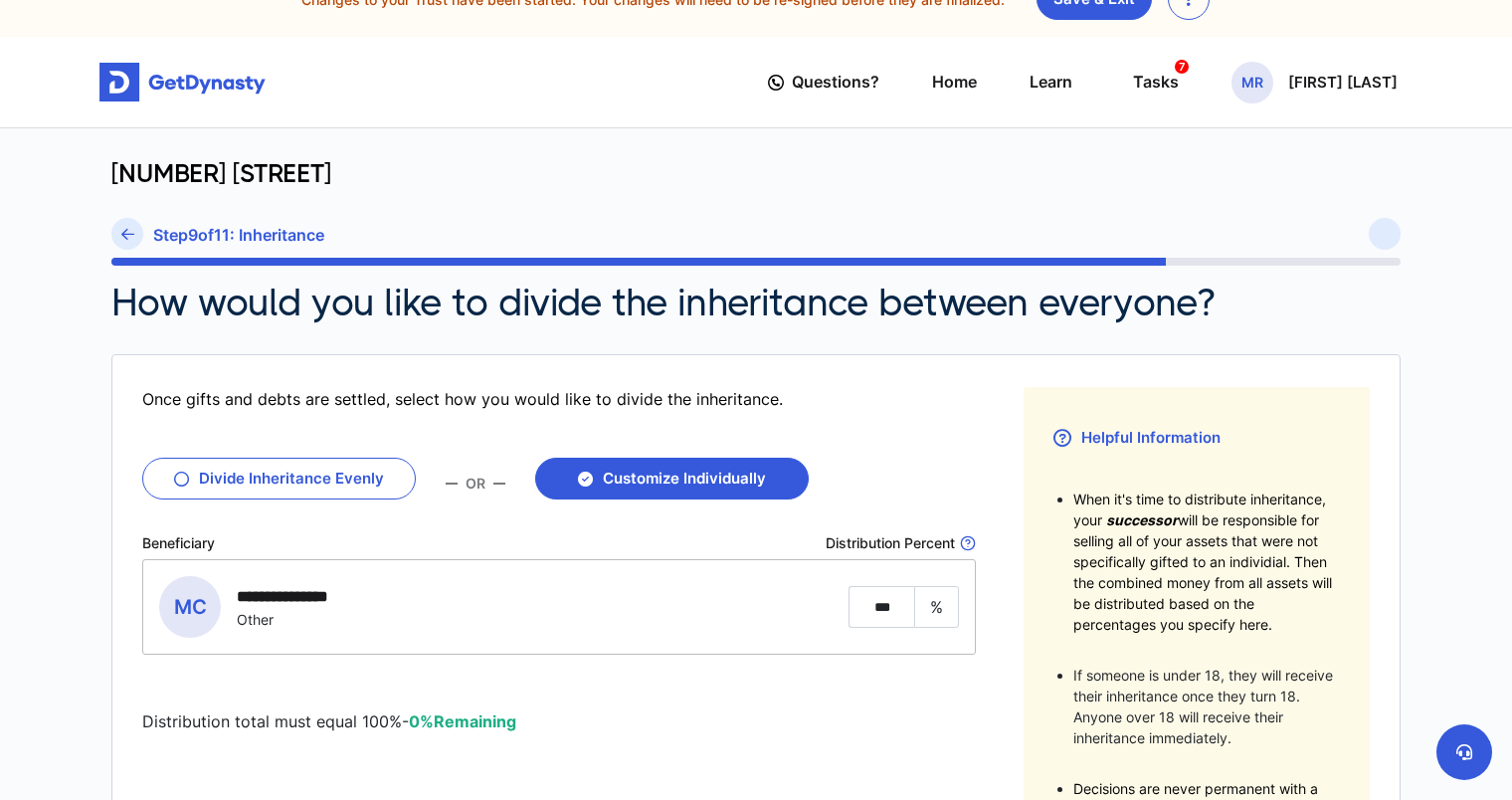 click at bounding box center (127, 234) 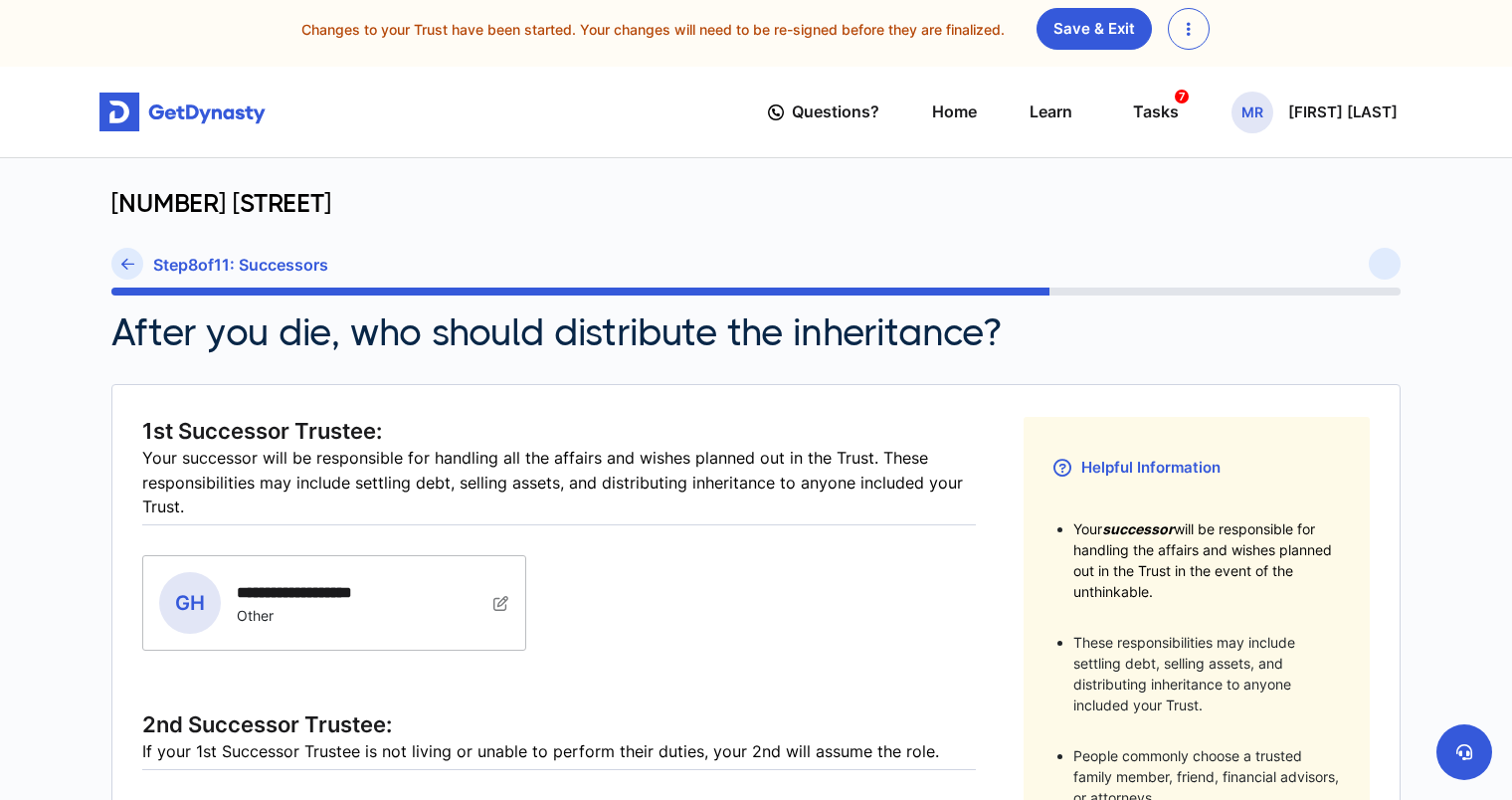 scroll, scrollTop: 0, scrollLeft: 0, axis: both 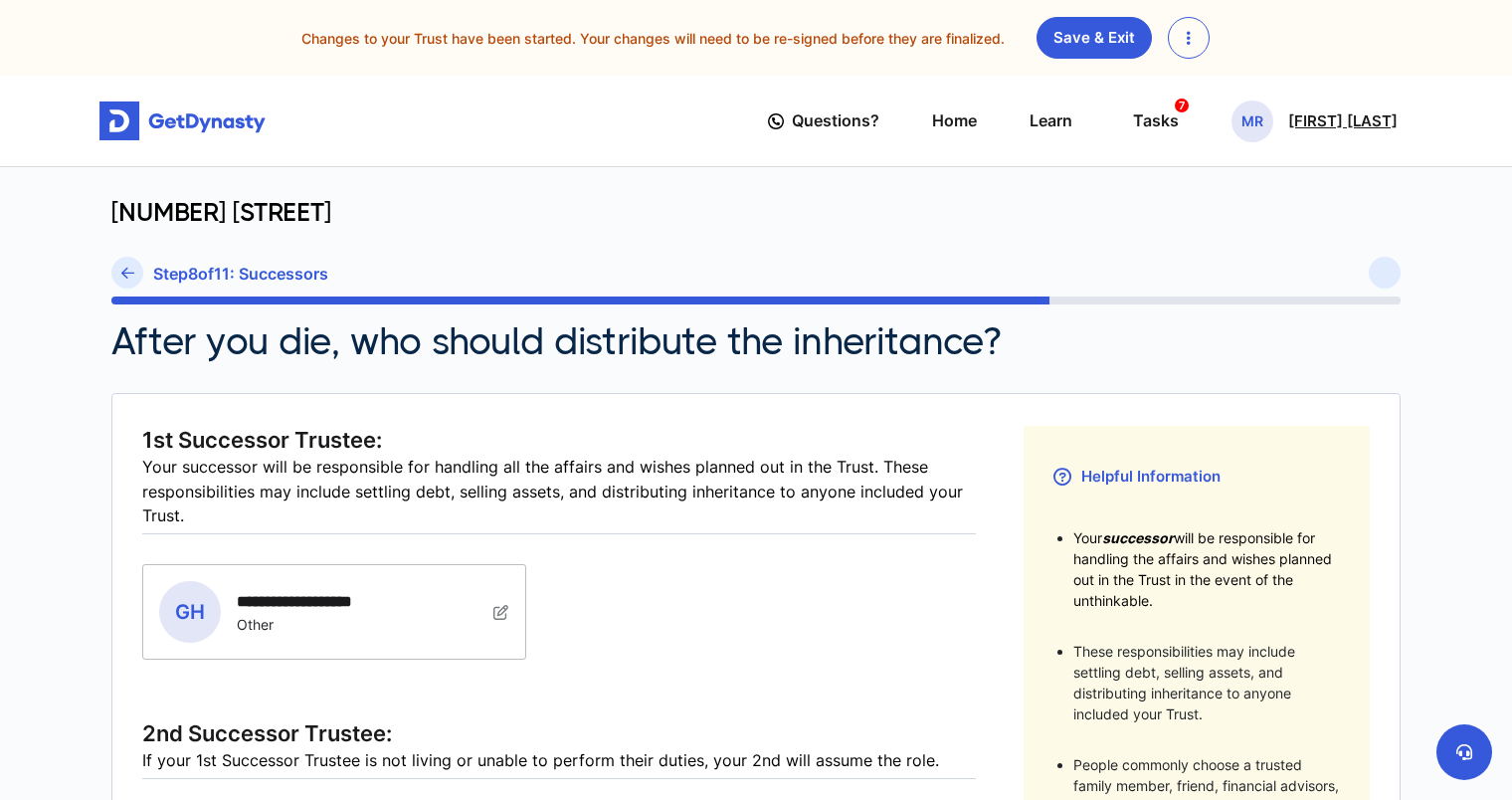 click on "[FIRST] [LAST]" at bounding box center (1343, 121) 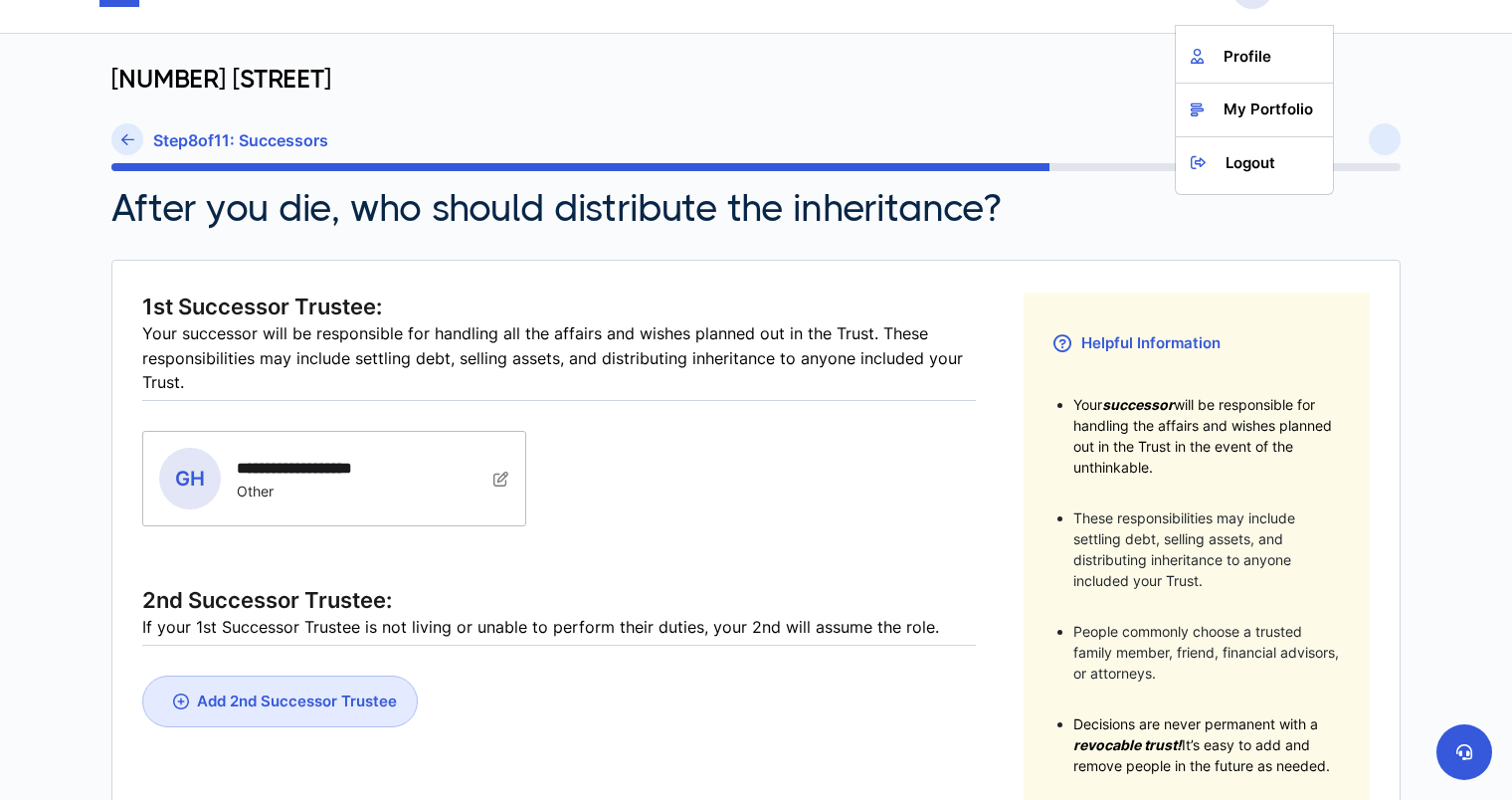 scroll, scrollTop: 100, scrollLeft: 0, axis: vertical 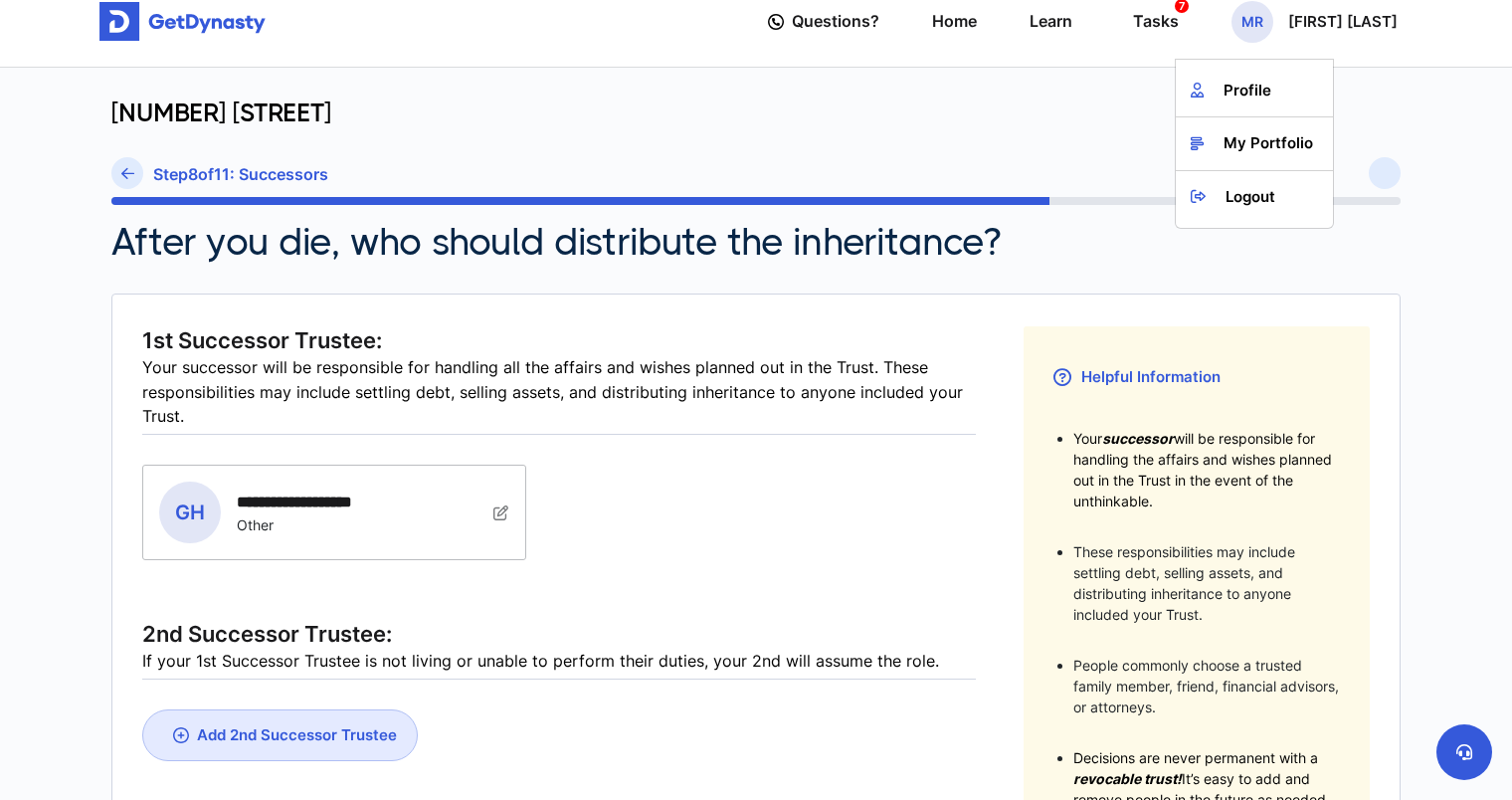 click on "**********" at bounding box center [756, 533] 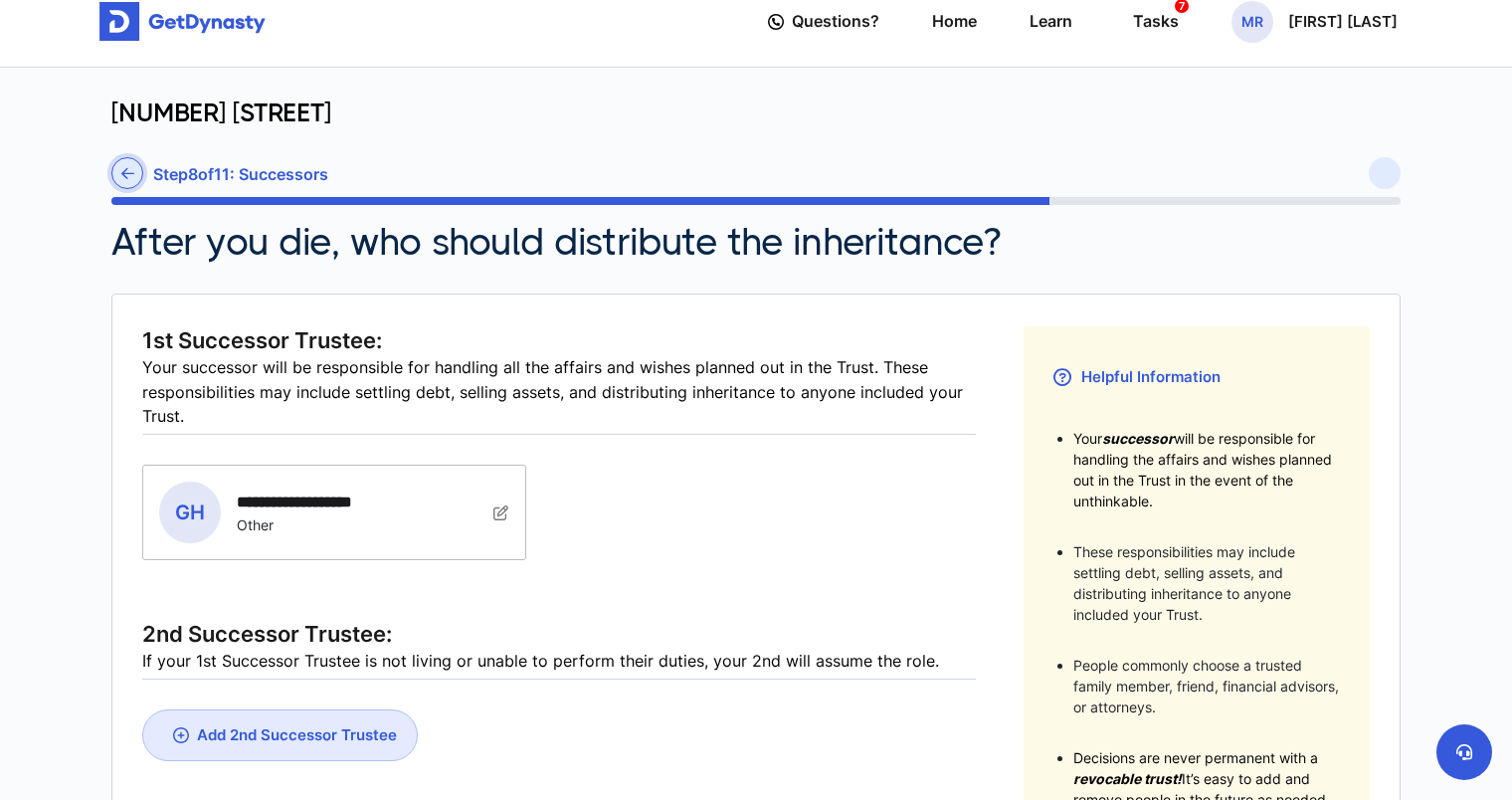click at bounding box center [127, 173] 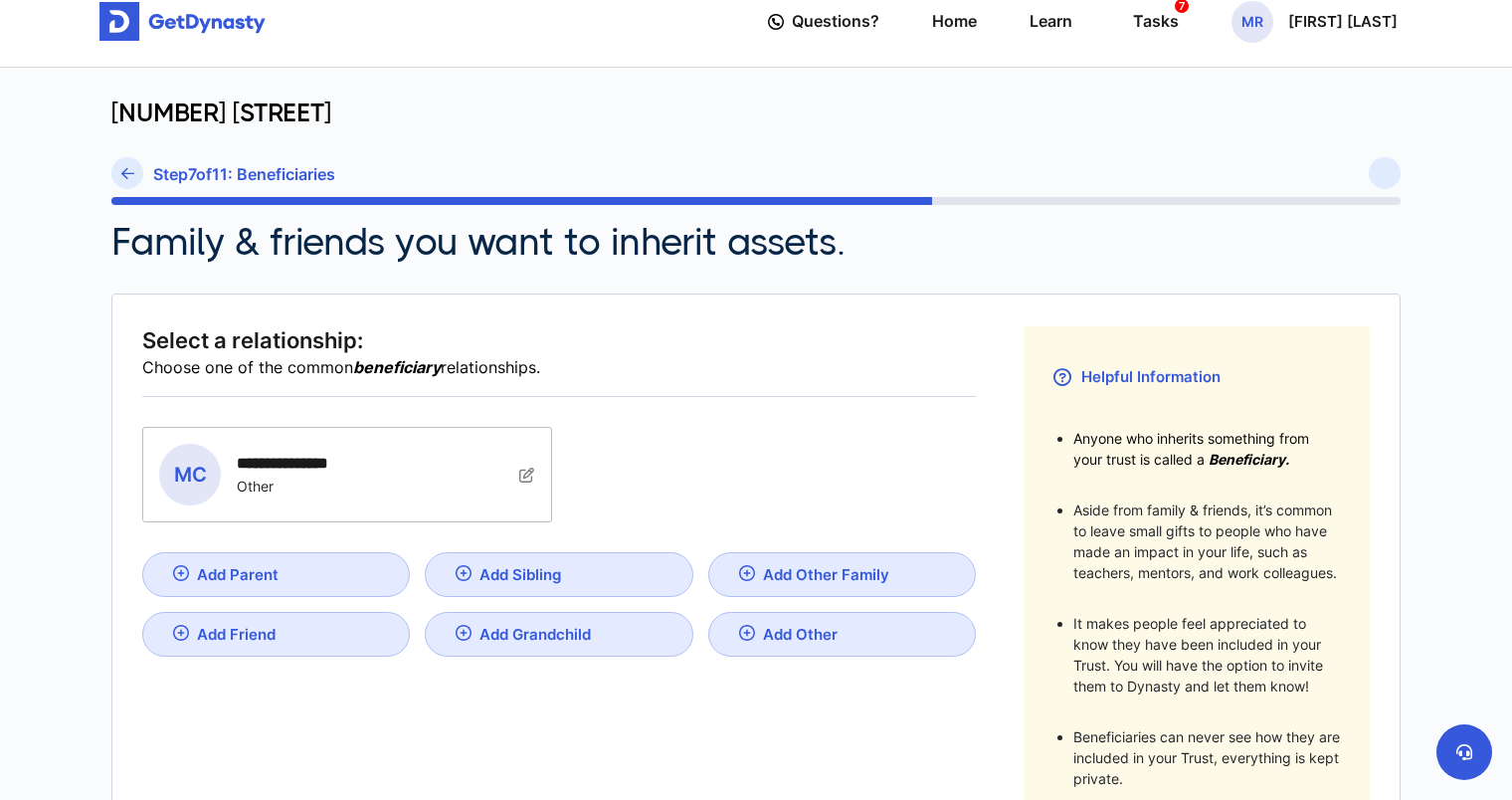 scroll, scrollTop: 0, scrollLeft: 0, axis: both 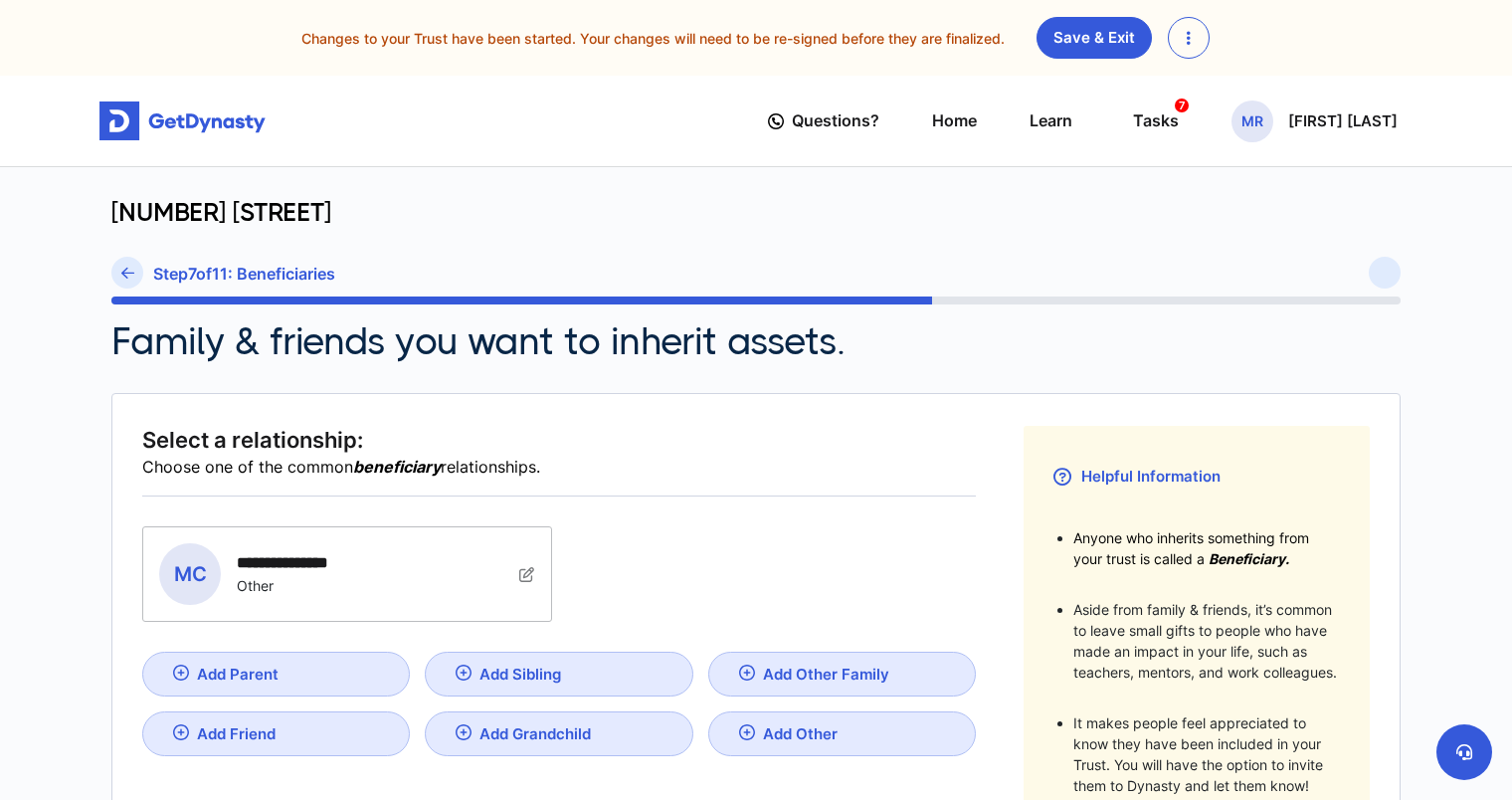 click on "Questions? Home Learn Tasks 7 MR Matthew Robinson Profile My Portfolio Logout Questions? 7 MR" at bounding box center (756, 121) 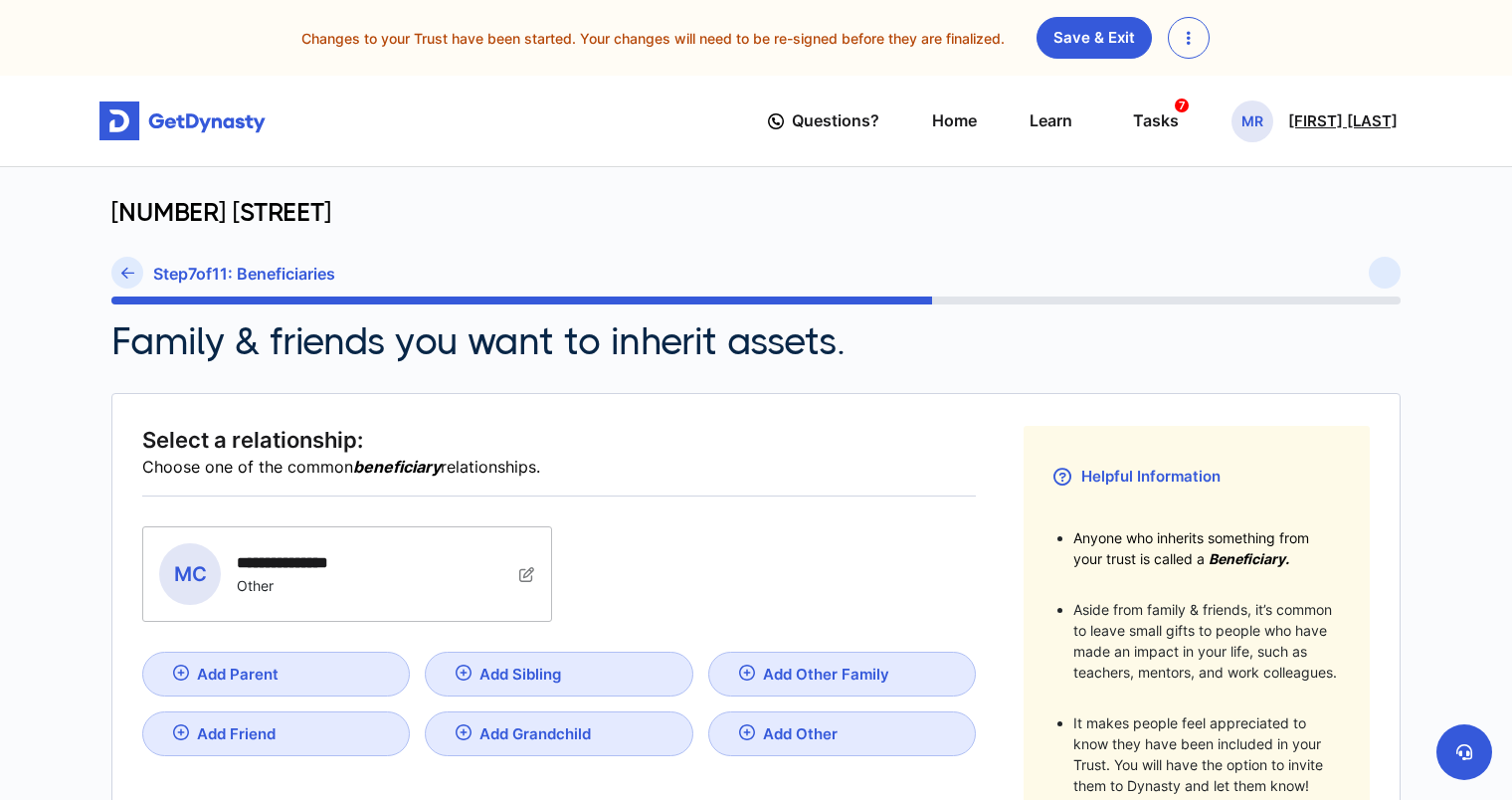 click on "[FIRST] [LAST]" at bounding box center [1343, 121] 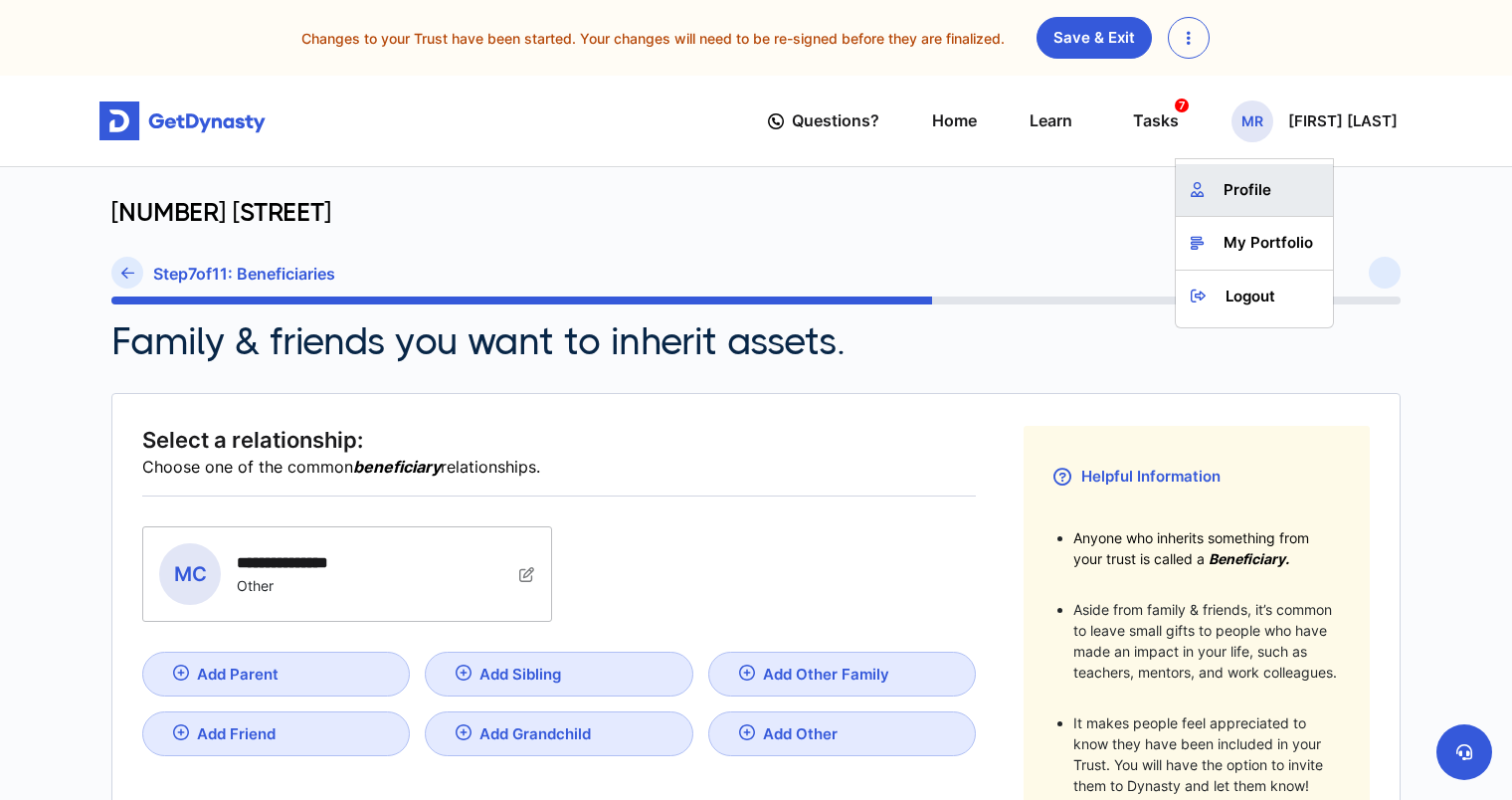 click on "Profile" at bounding box center [1254, 190] 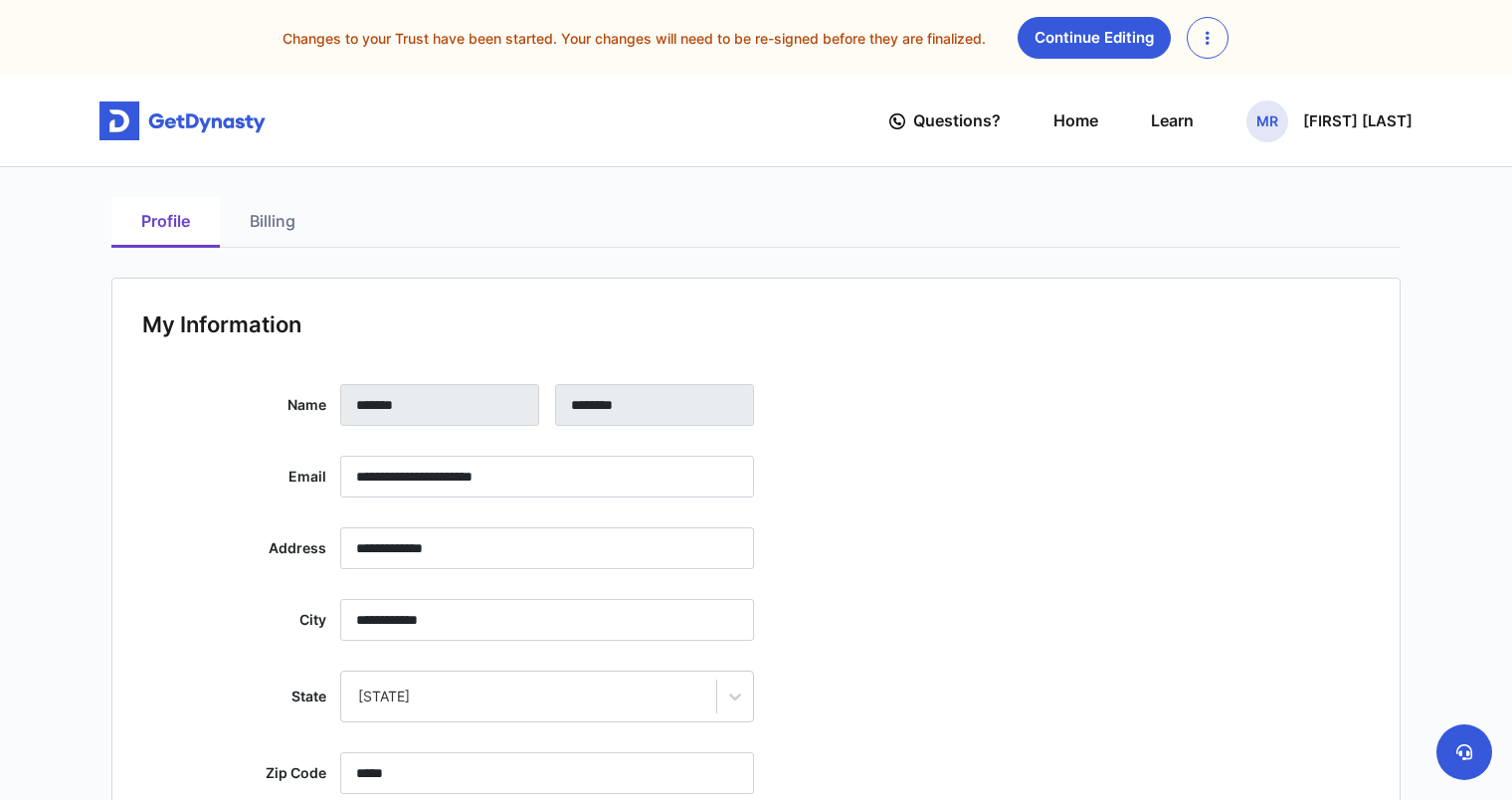 scroll, scrollTop: 0, scrollLeft: 0, axis: both 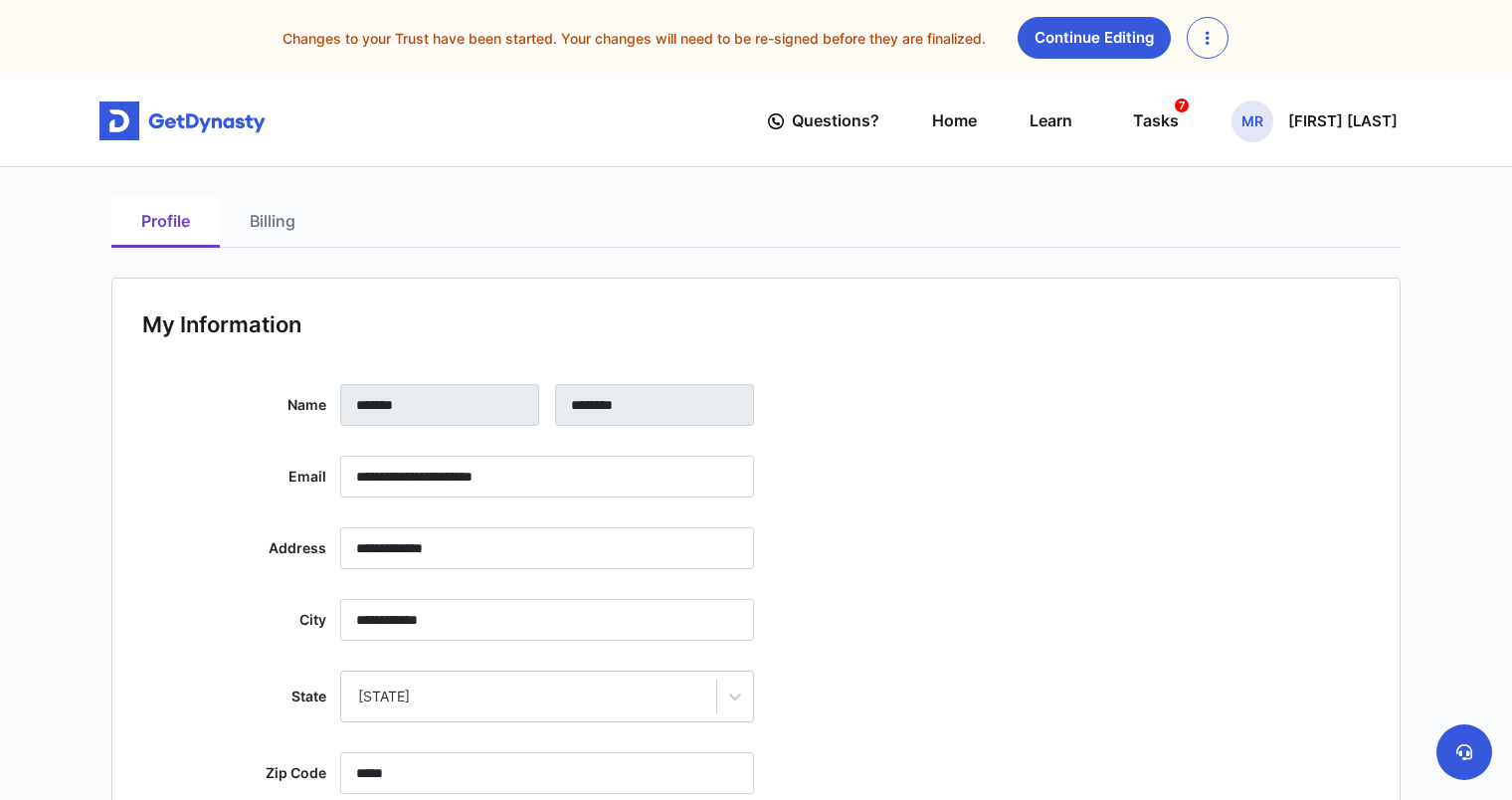 drag, startPoint x: 418, startPoint y: 400, endPoint x: 604, endPoint y: 378, distance: 187.29656 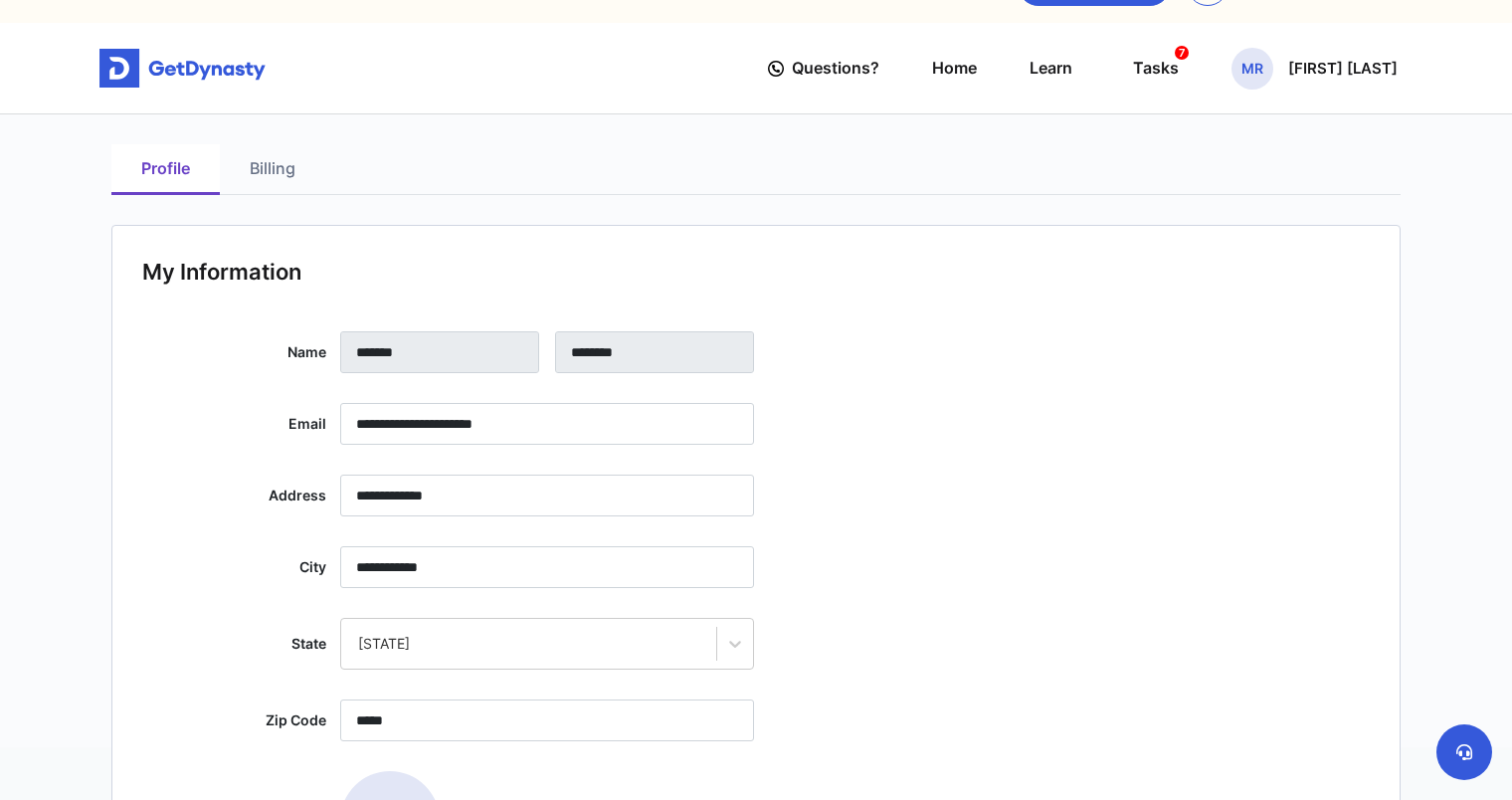 scroll, scrollTop: 100, scrollLeft: 0, axis: vertical 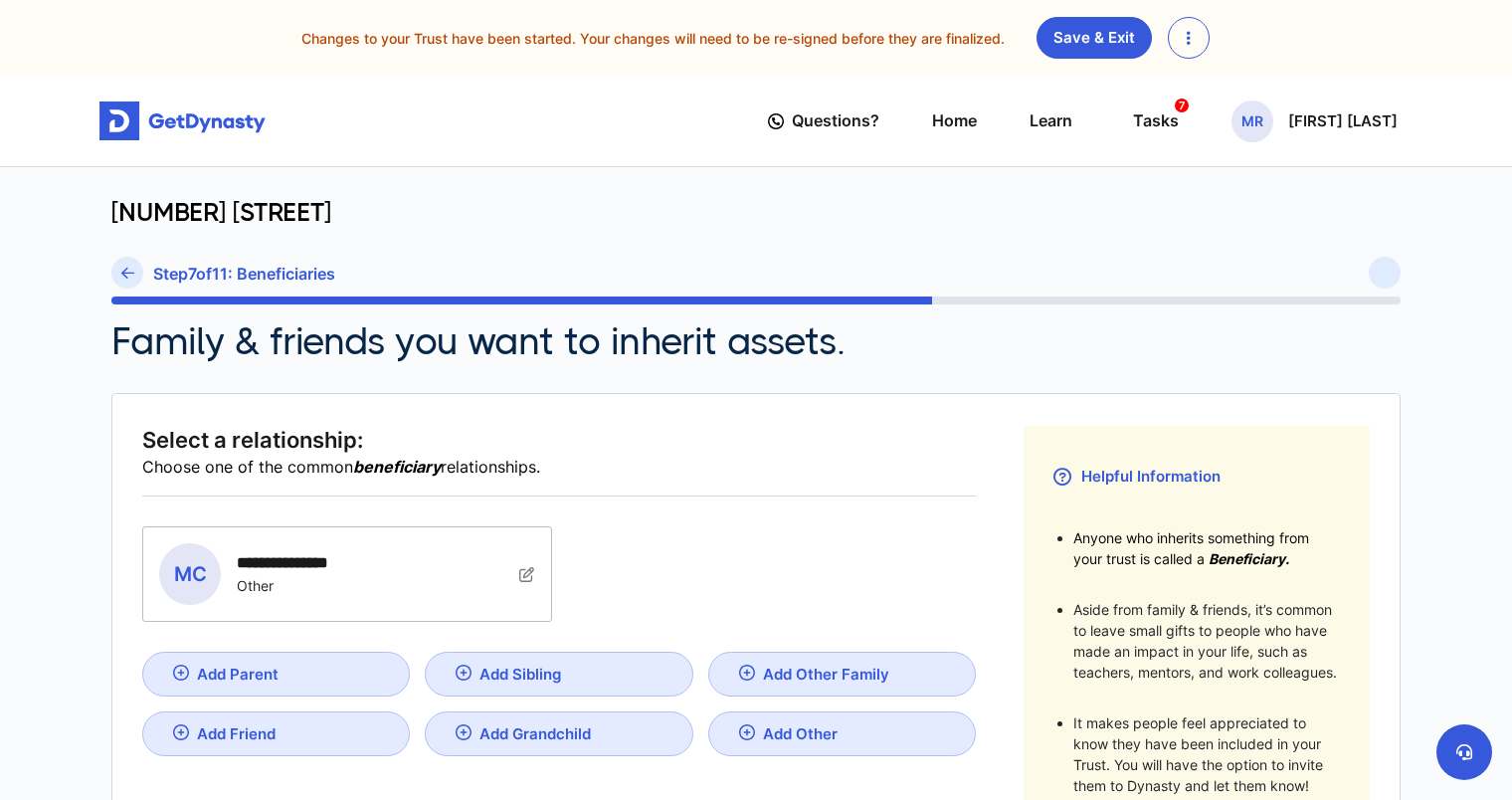 click at bounding box center (527, 574) 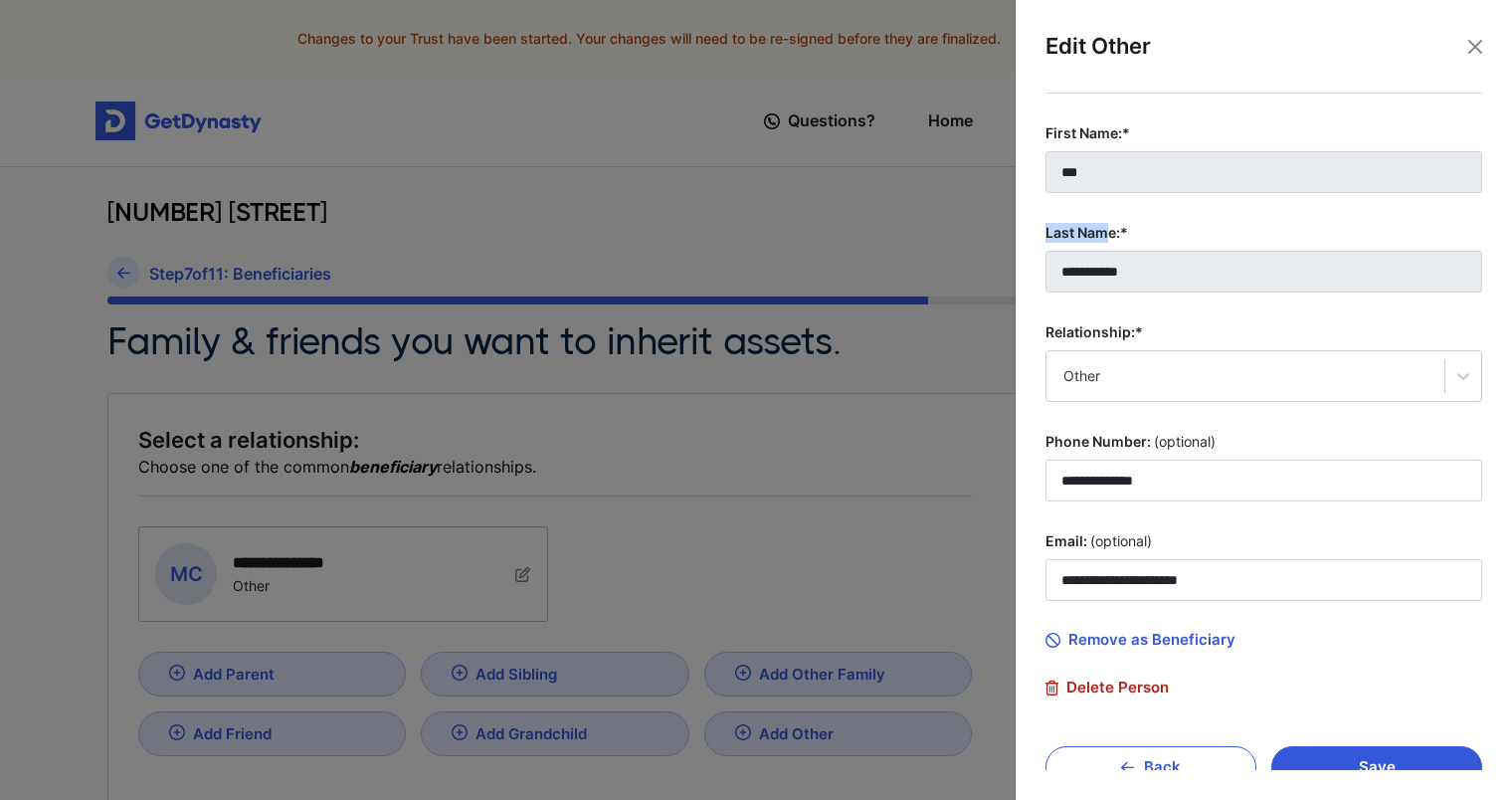 drag, startPoint x: 1085, startPoint y: 174, endPoint x: 1113, endPoint y: 246, distance: 77.25283 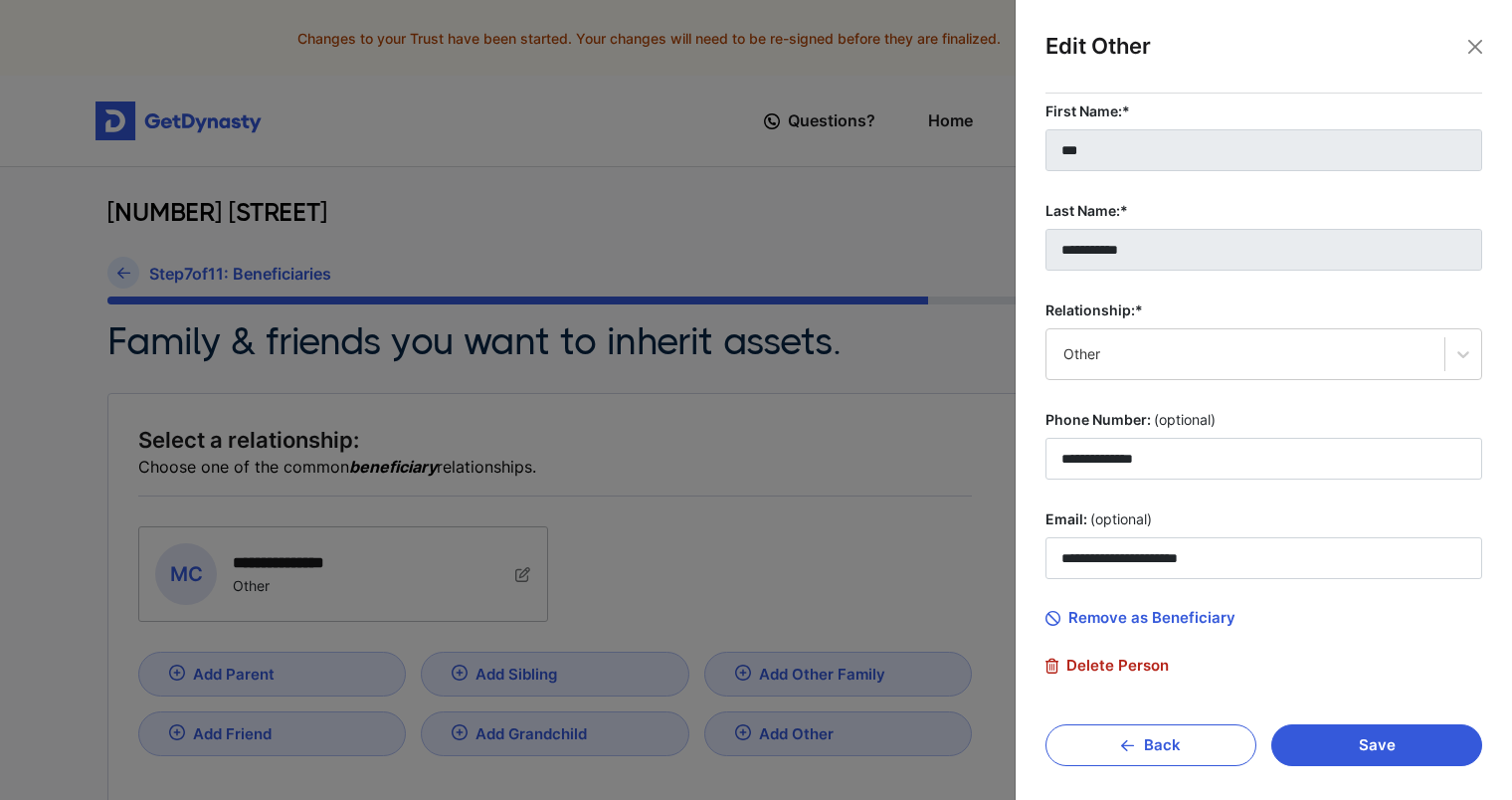 scroll, scrollTop: 32, scrollLeft: 0, axis: vertical 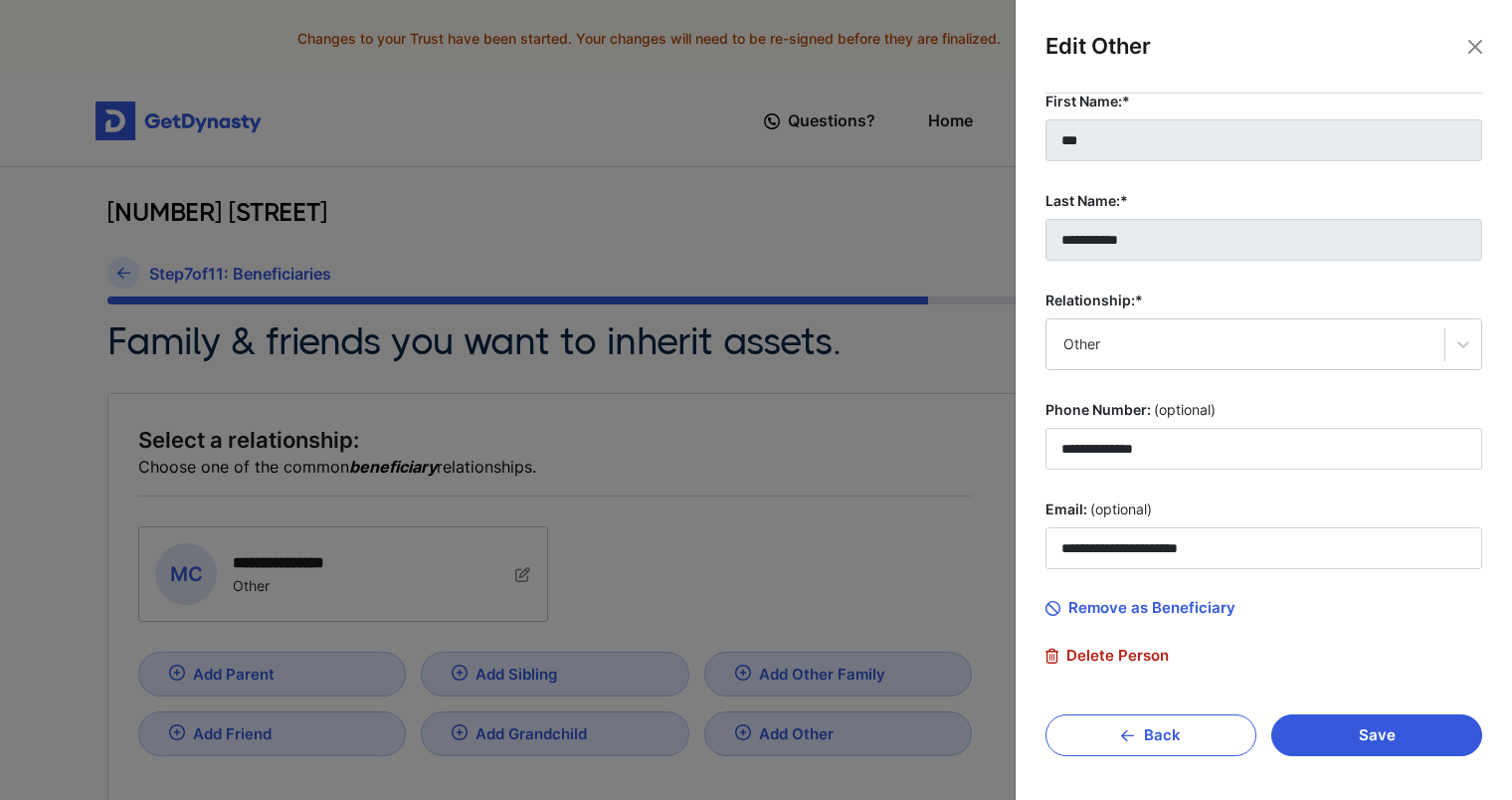click on "Remove as Beneficiary" at bounding box center (1140, 608) 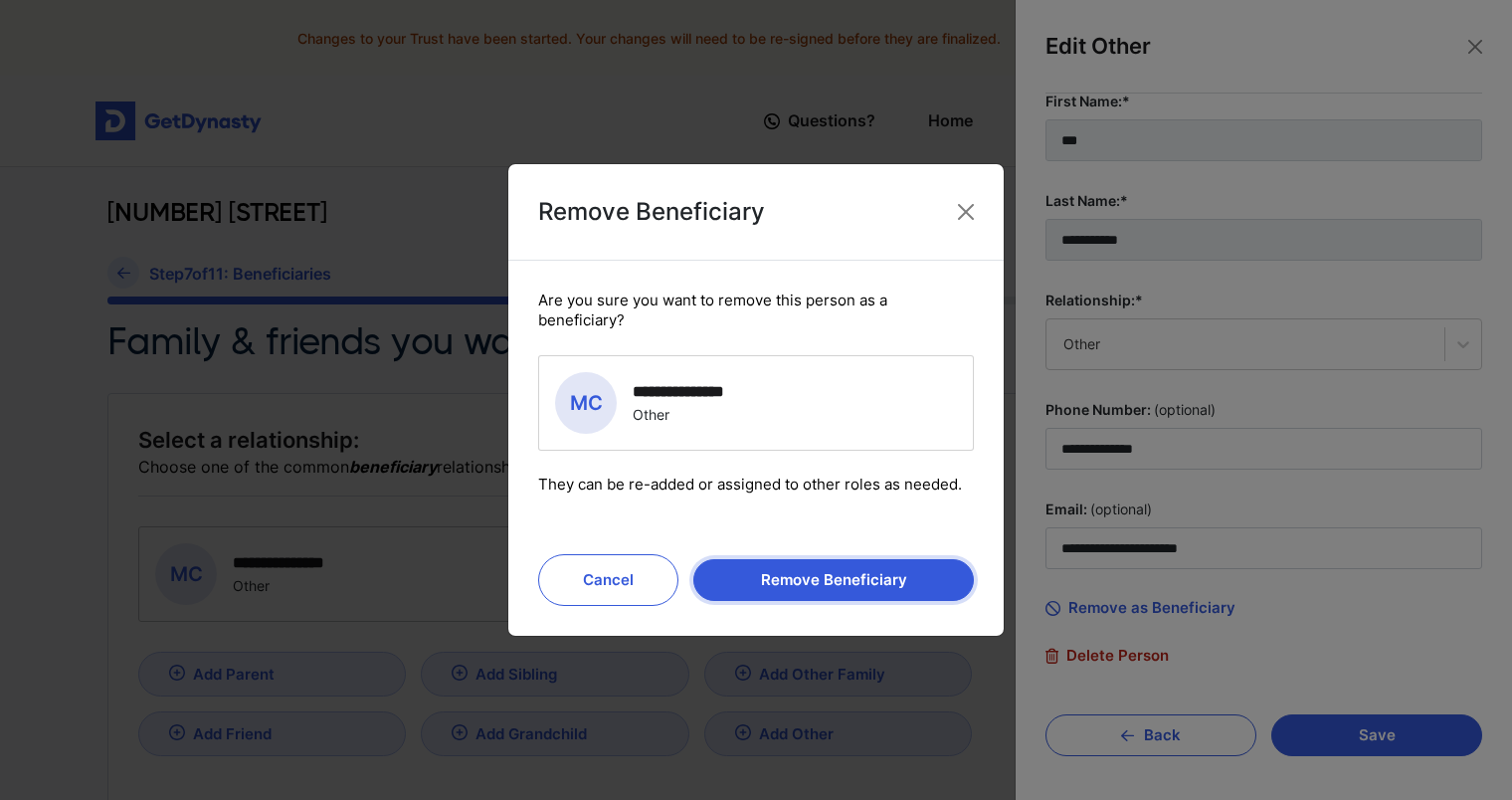 click on "Remove Beneficiary" at bounding box center [834, 580] 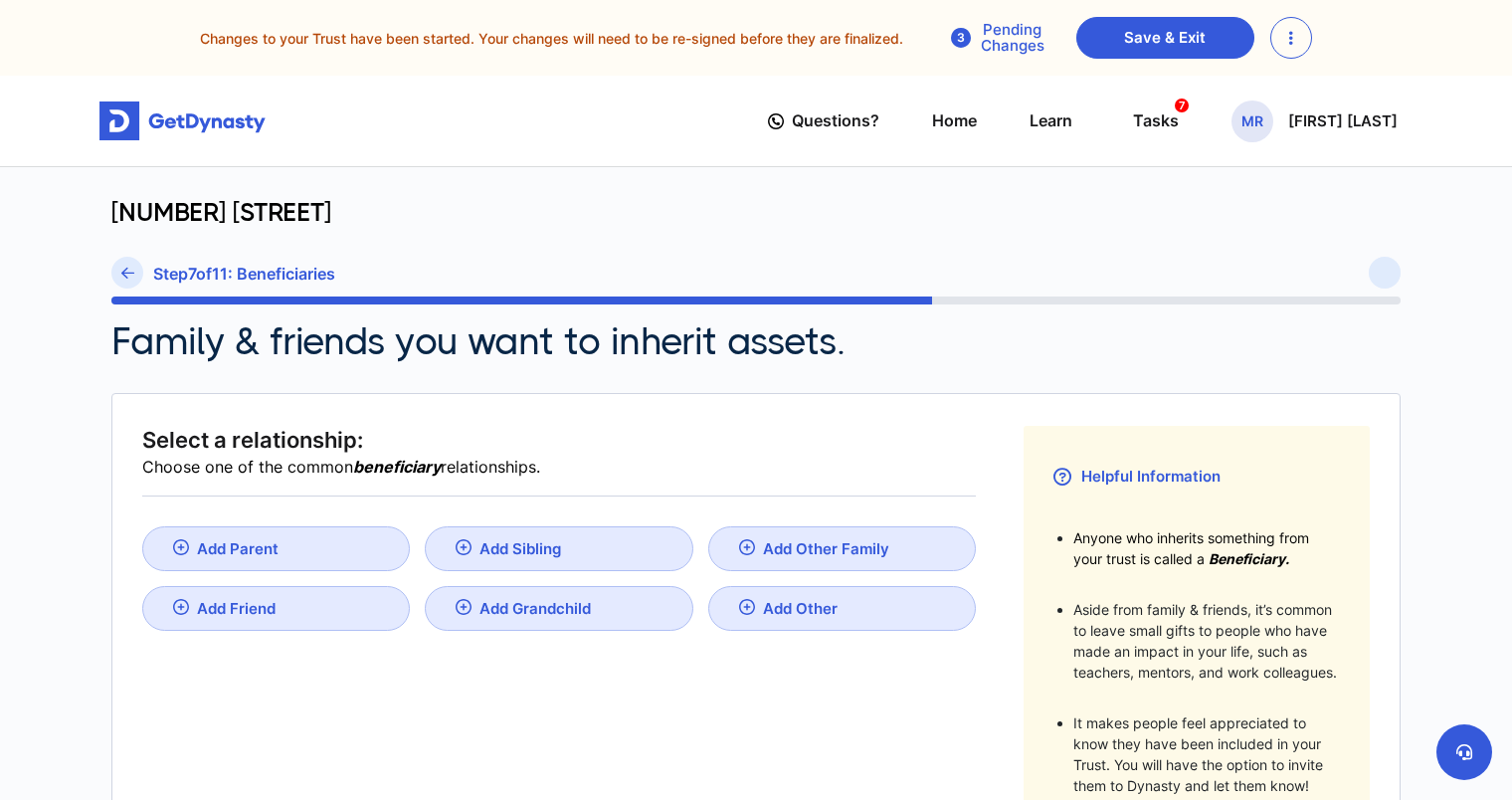 click on "Add Other" at bounding box center (238, 548) 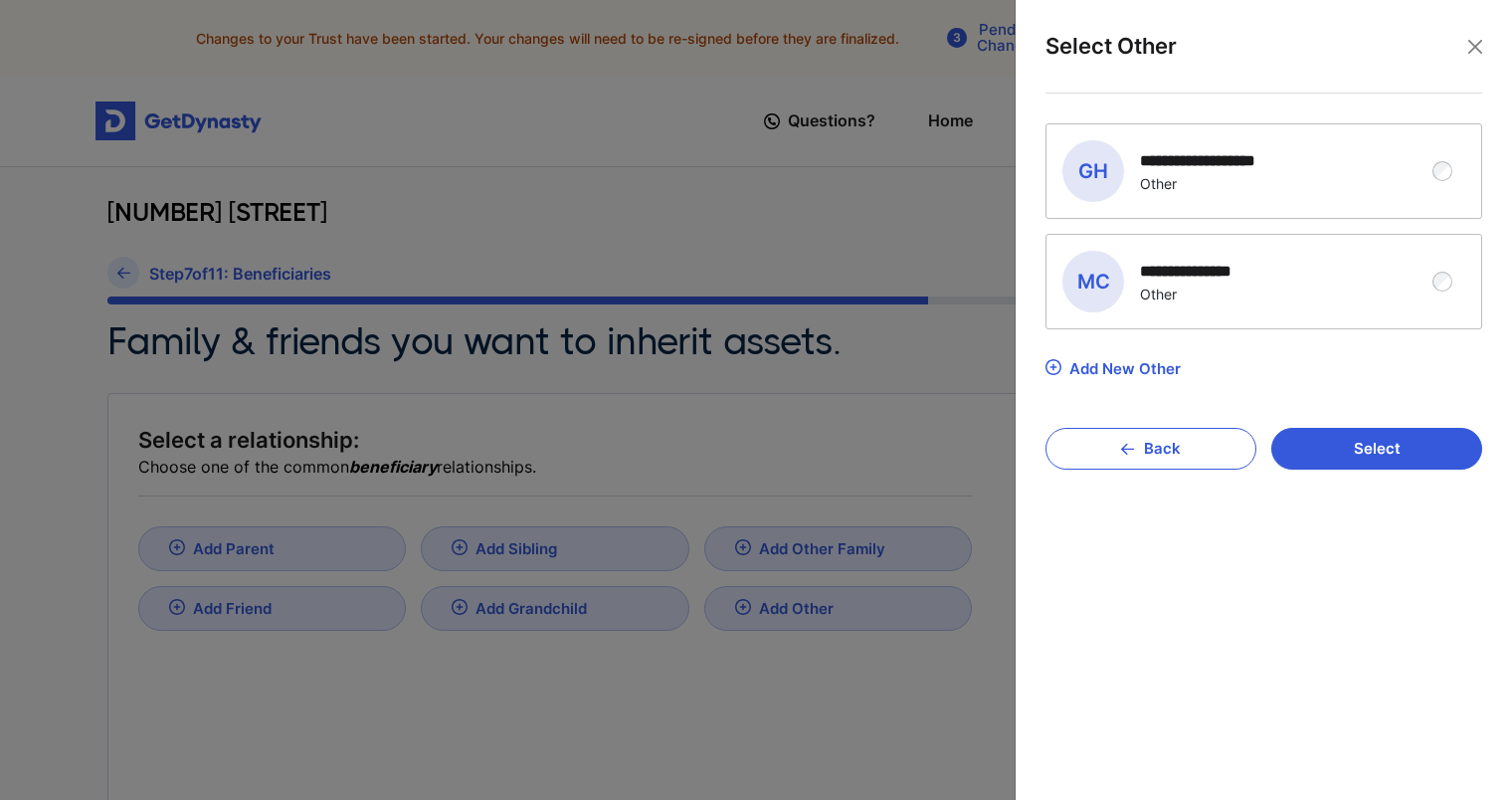 click on "Add New Other" at bounding box center (1125, 368) 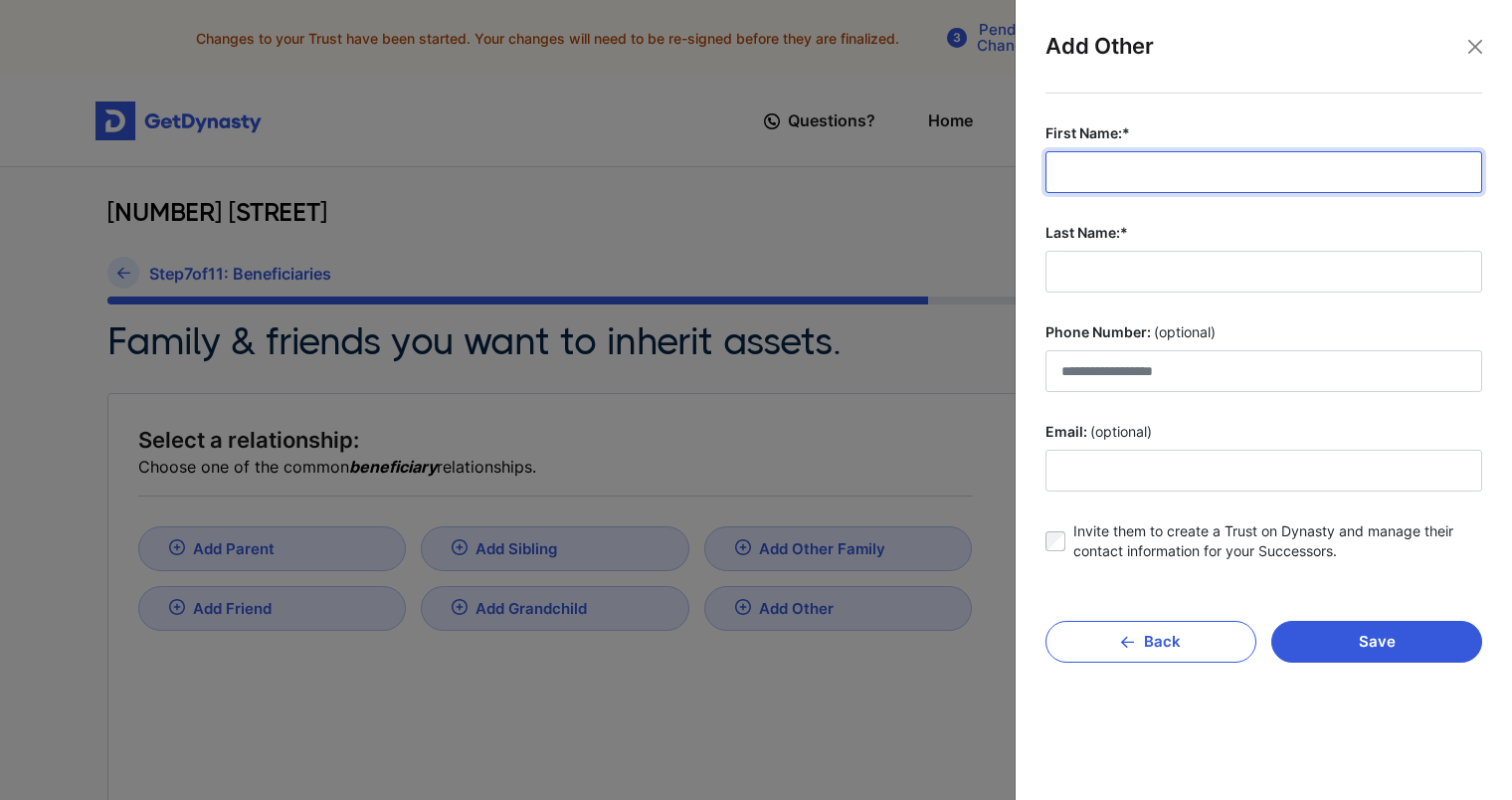 click on "First Name:*" at bounding box center (1263, 172) 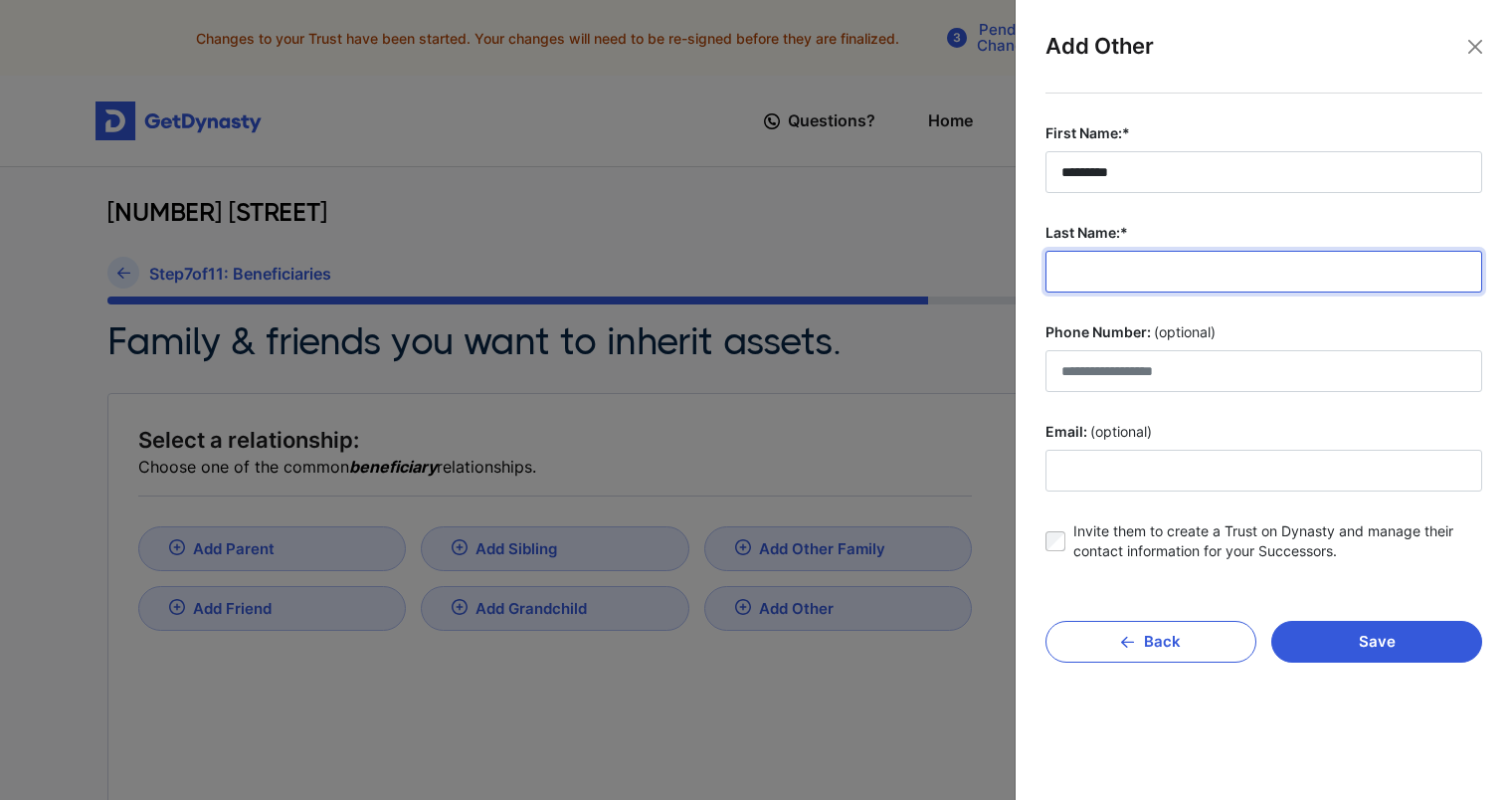 type on "******" 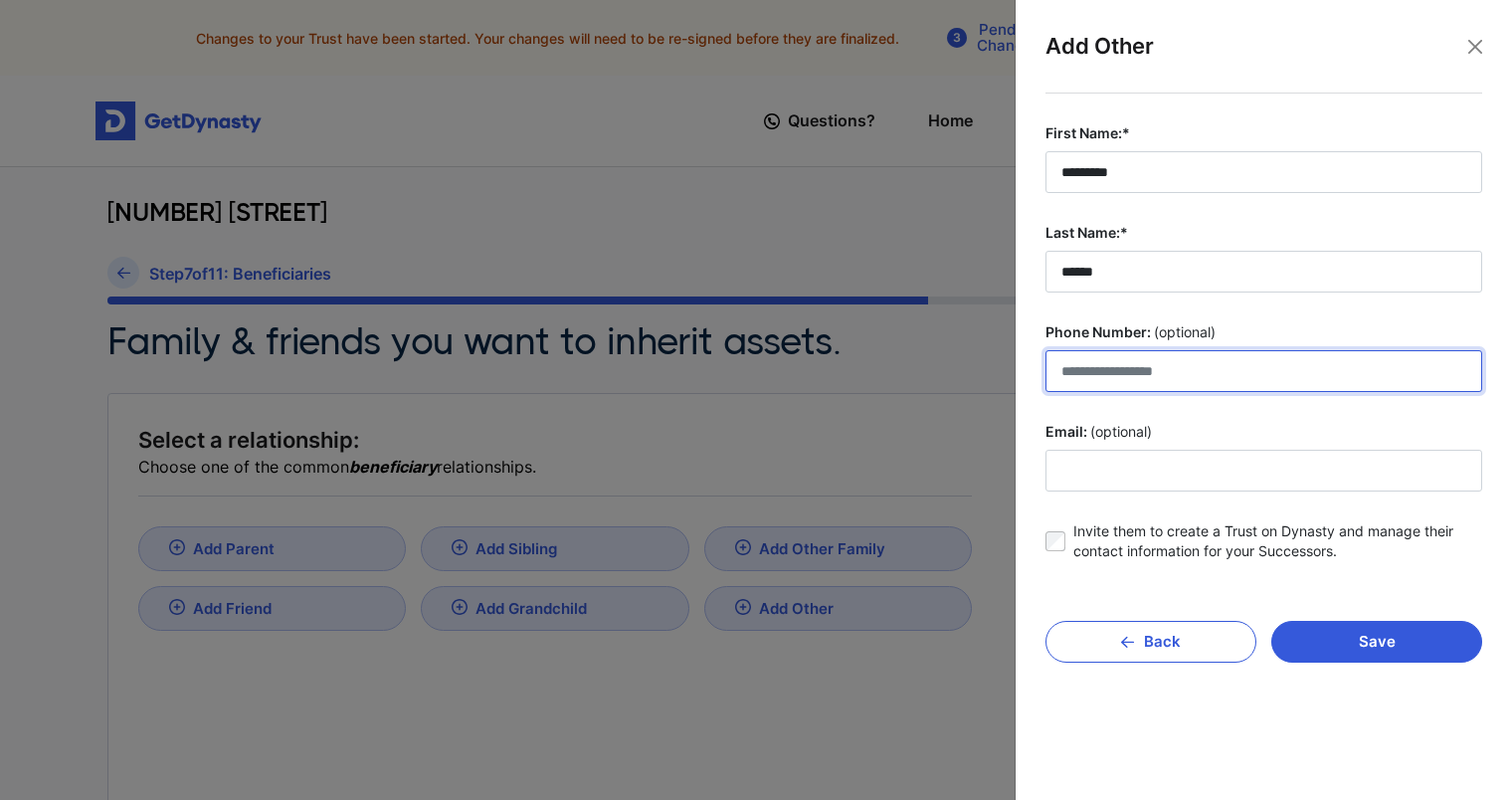 type on "**********" 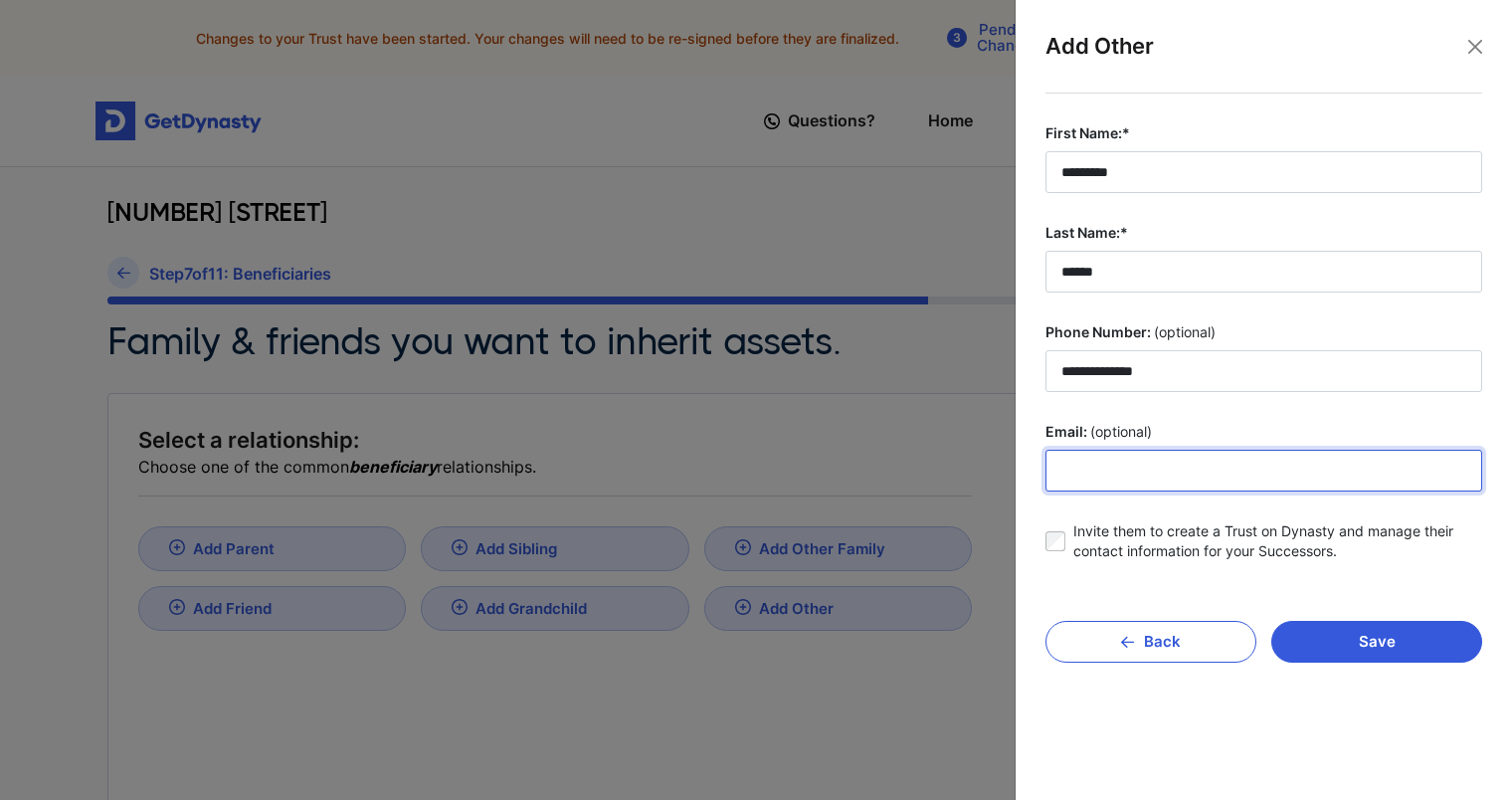 type on "**********" 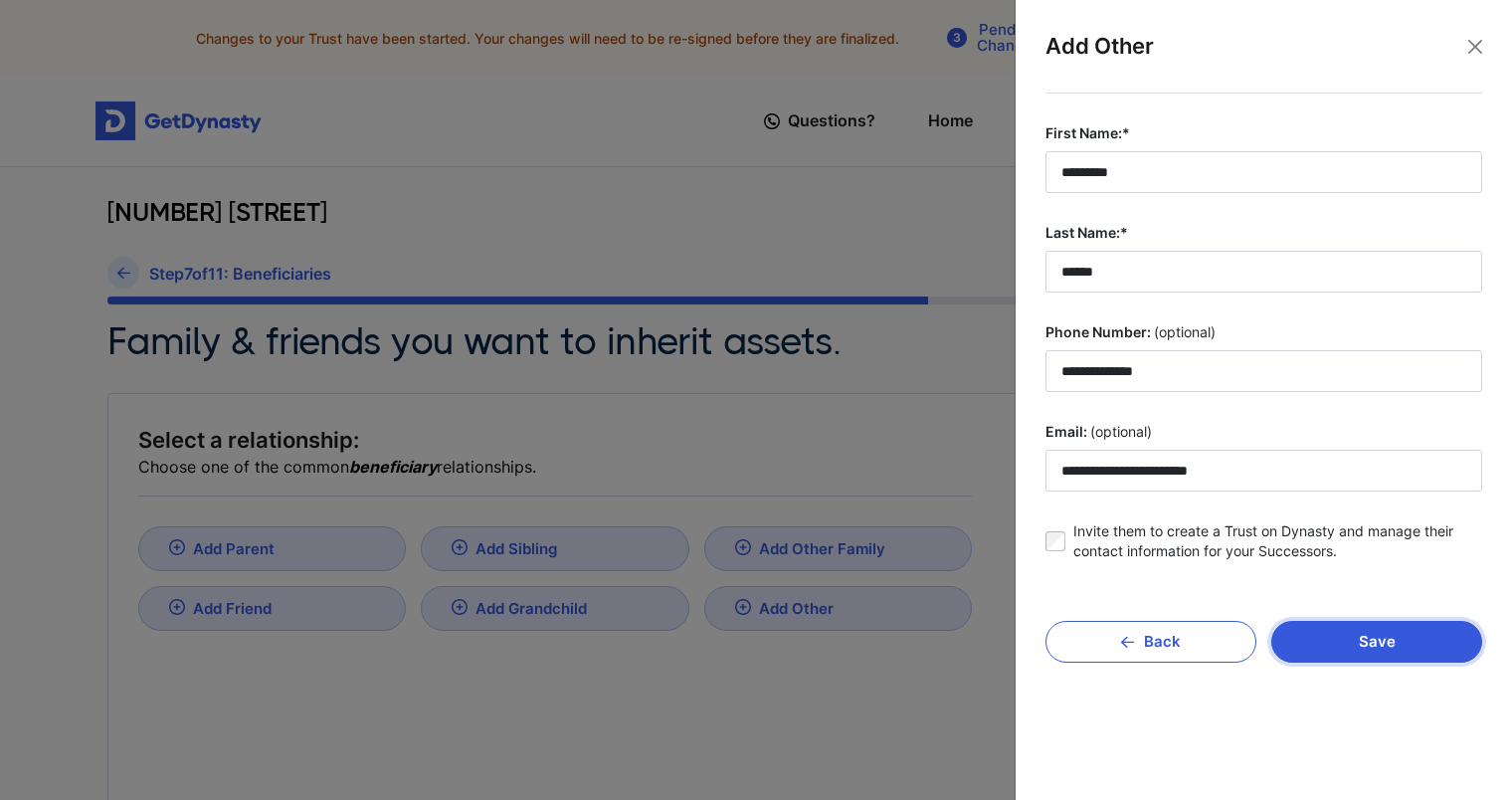 click on "Save" at bounding box center [1377, 642] 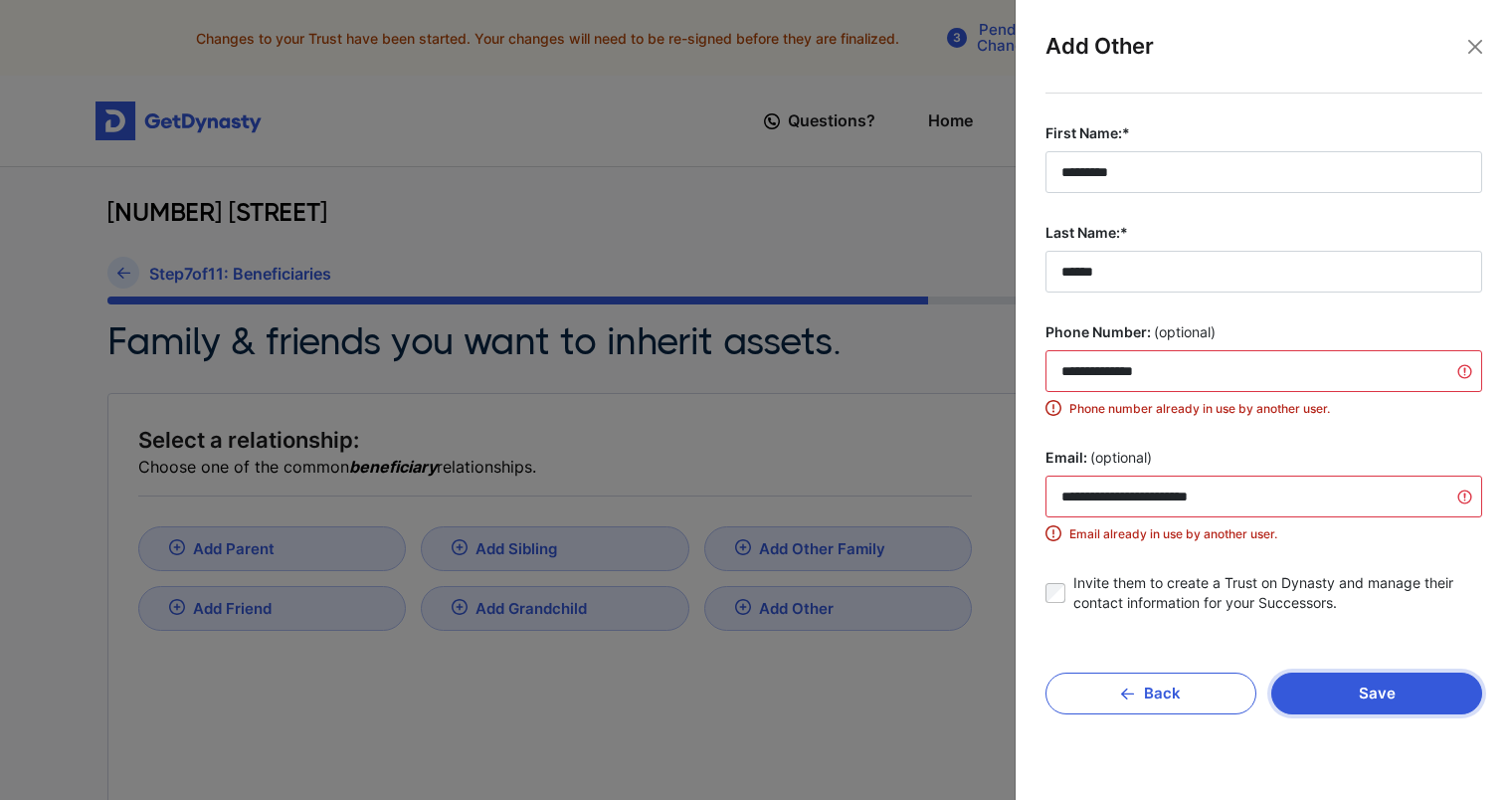click on "Save" at bounding box center (1377, 694) 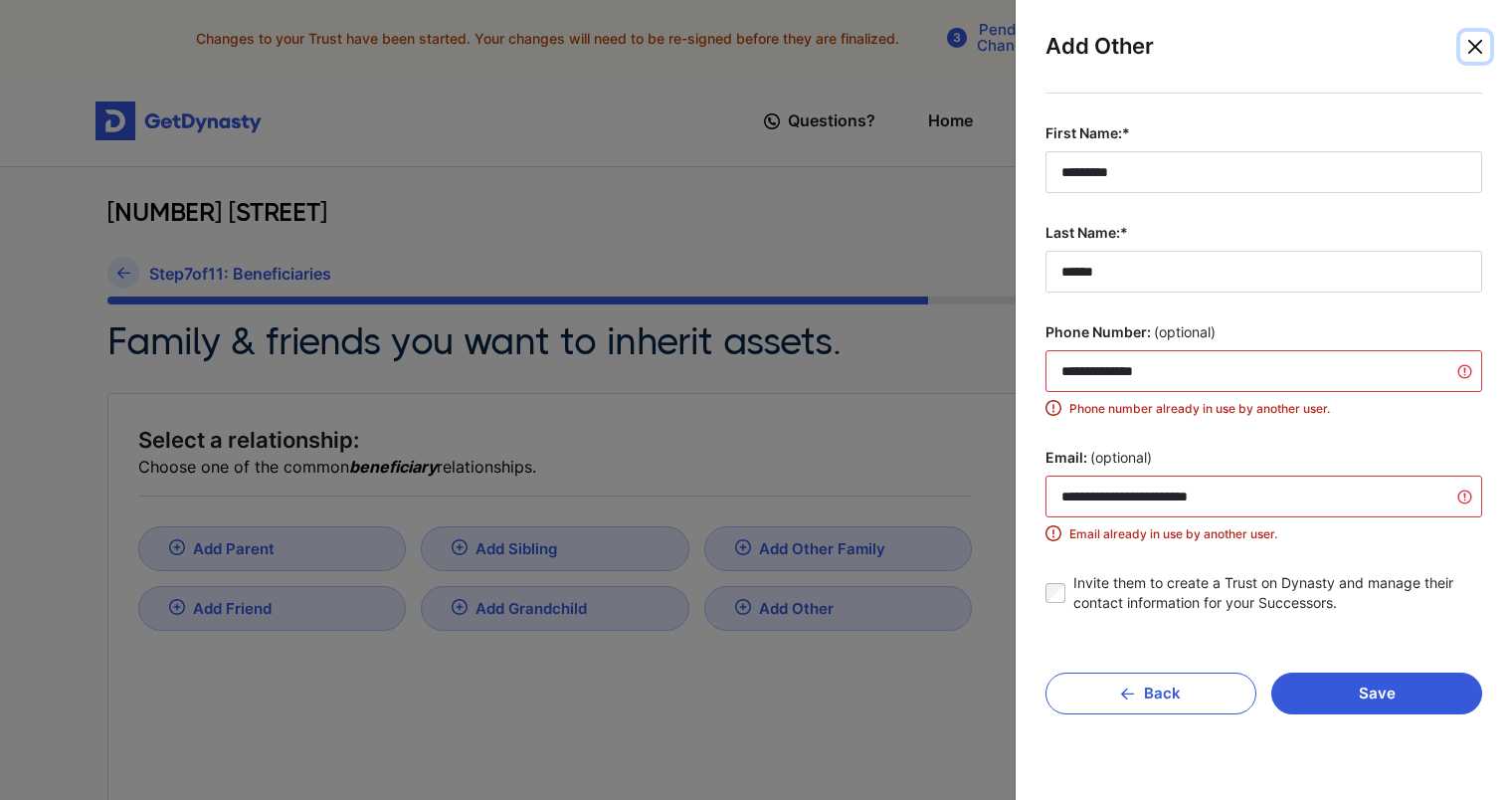 click at bounding box center [1475, 47] 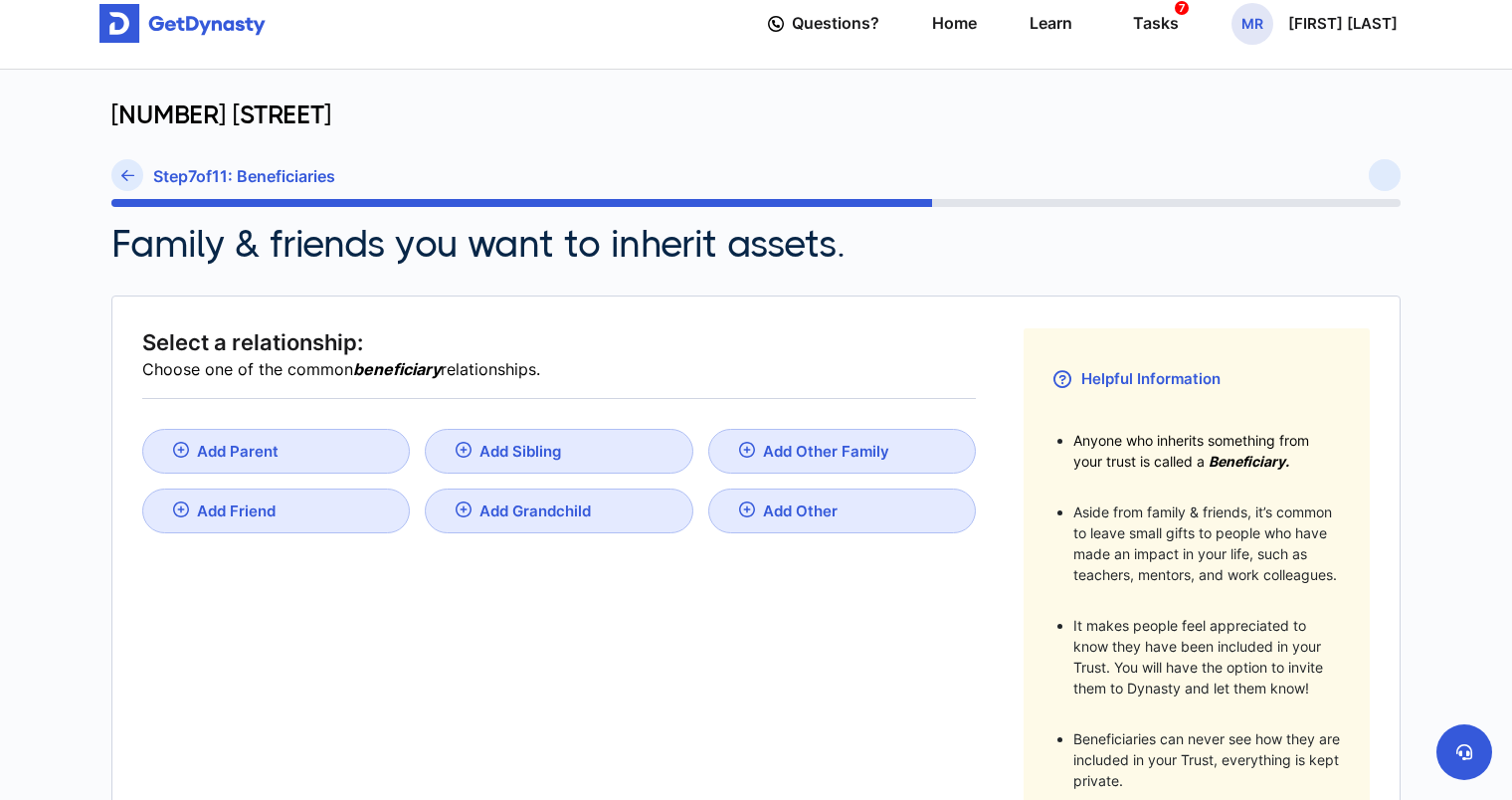 scroll, scrollTop: 100, scrollLeft: 0, axis: vertical 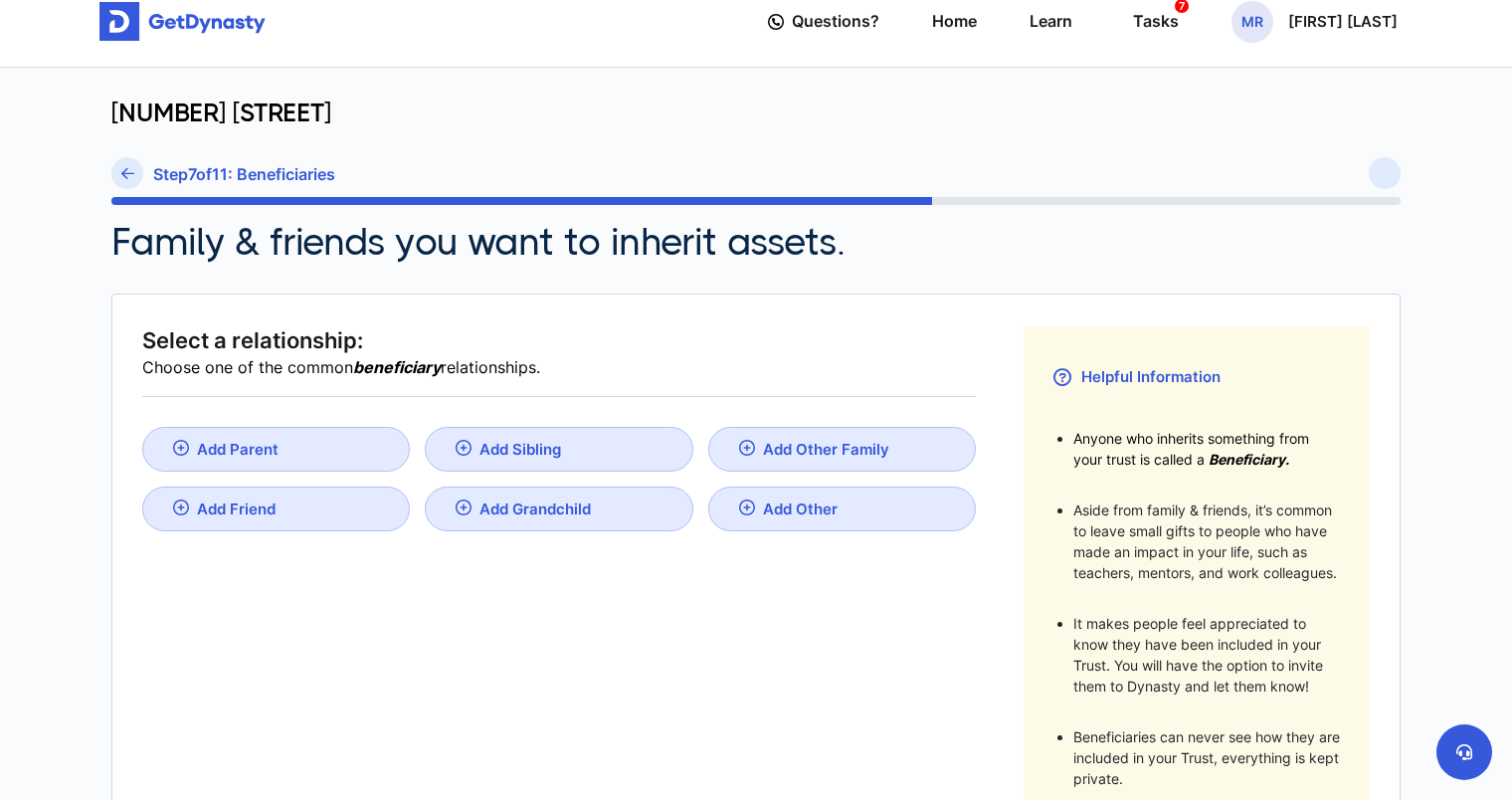 click on "Add Friend" at bounding box center (276, 508) 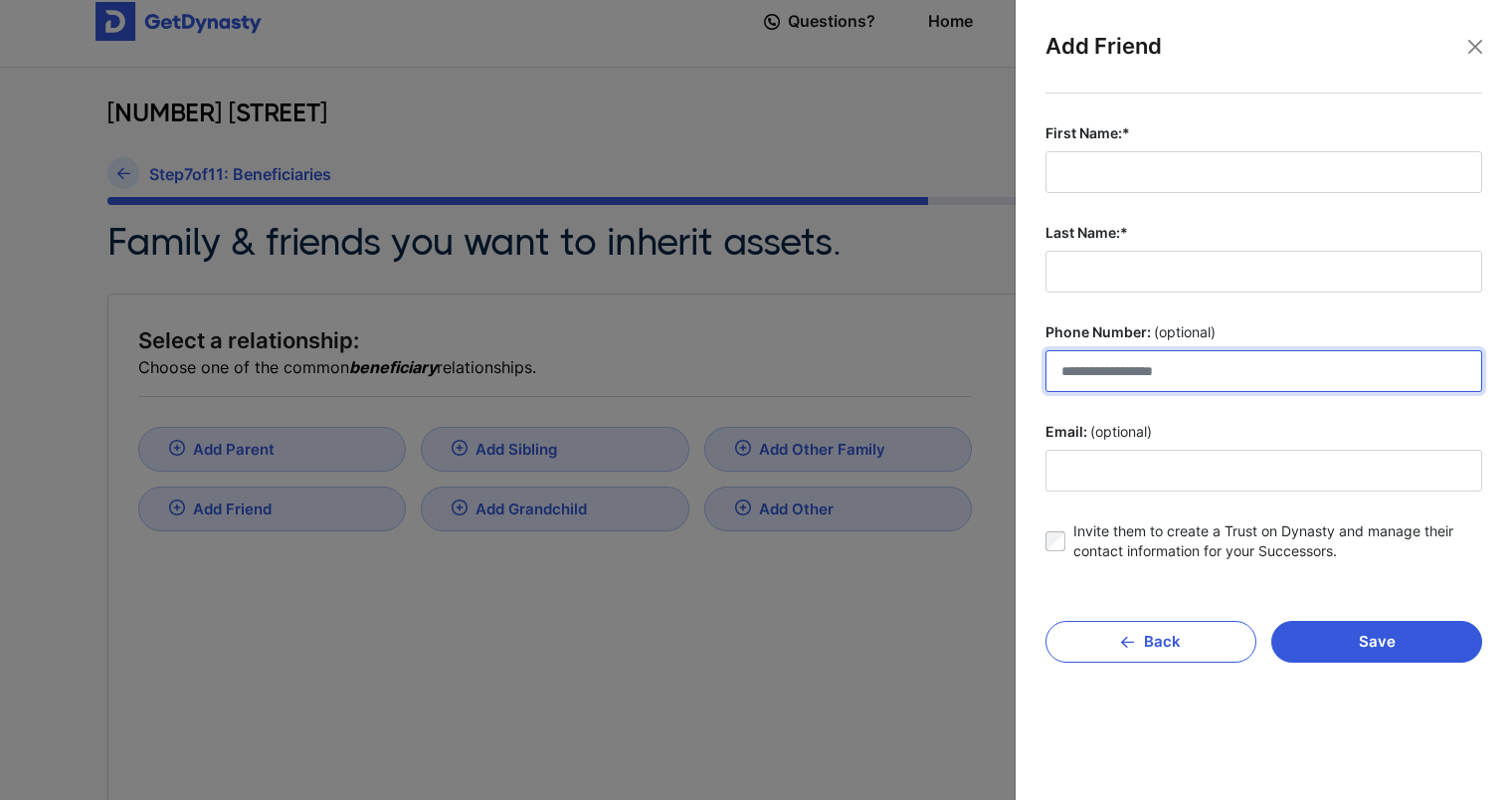 click on "Phone Number:   (optional)" at bounding box center (1263, 371) 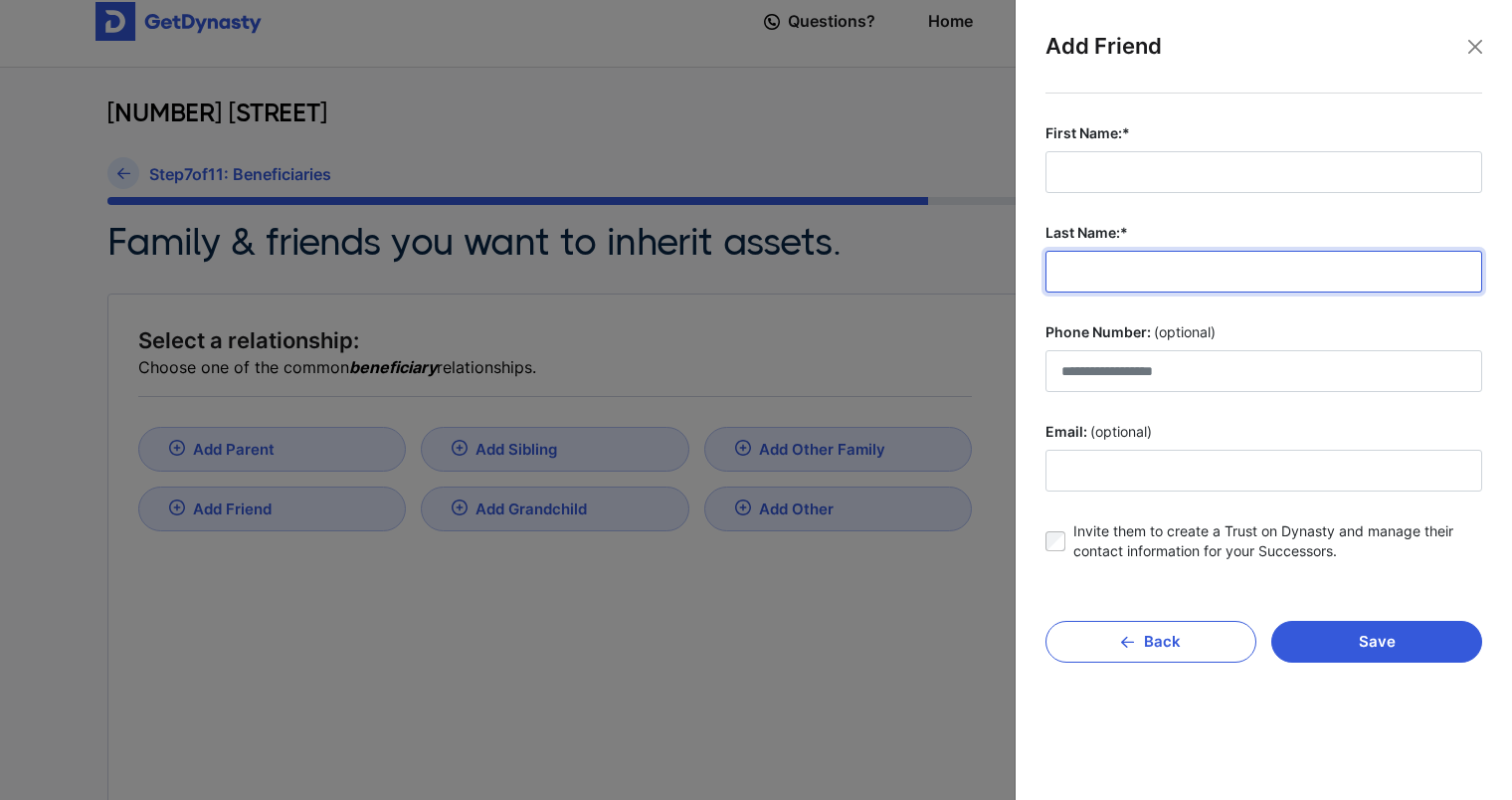 click on "Last Name:*" at bounding box center (1263, 272) 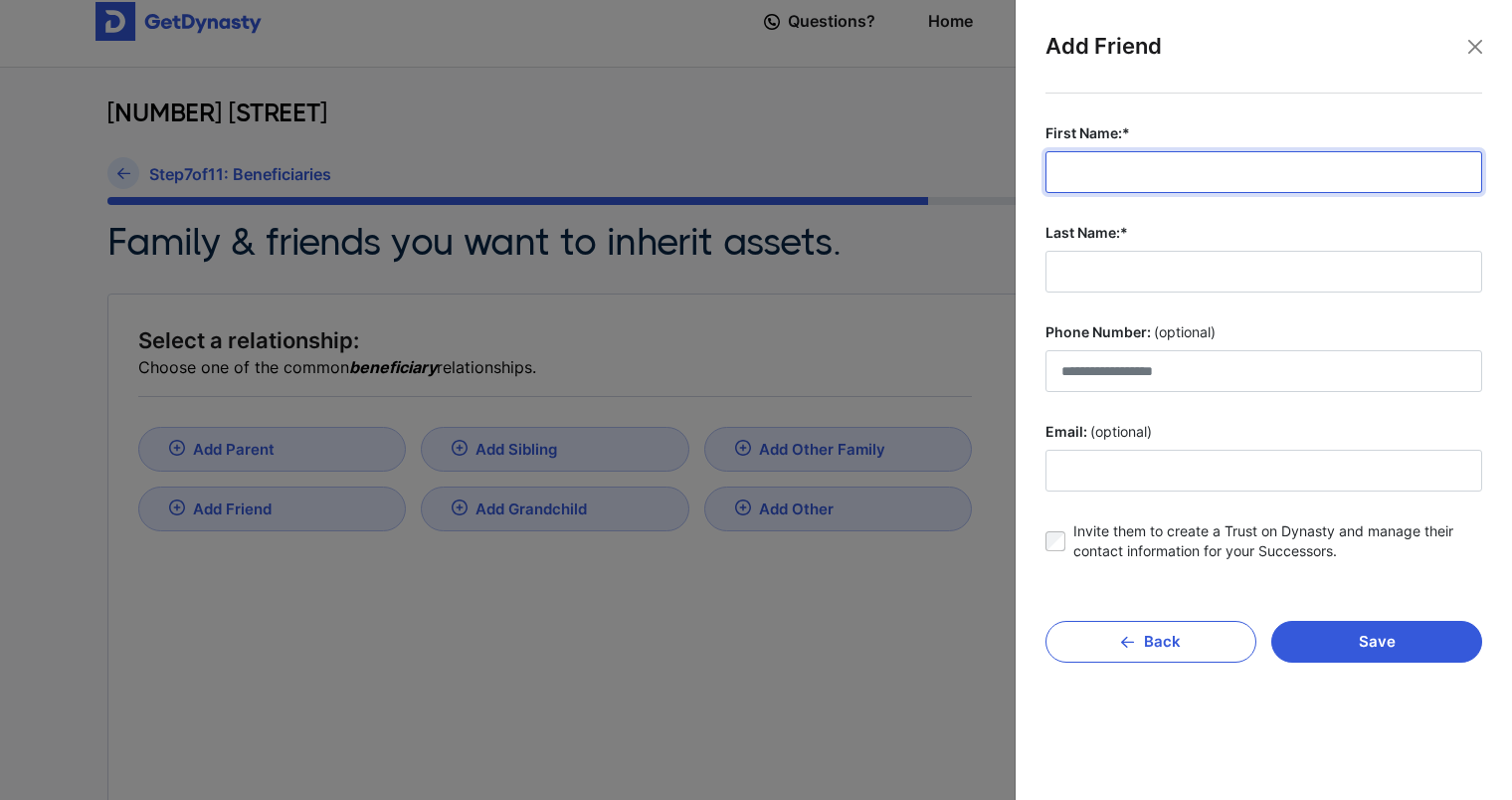 click on "First Name:*" at bounding box center (1263, 172) 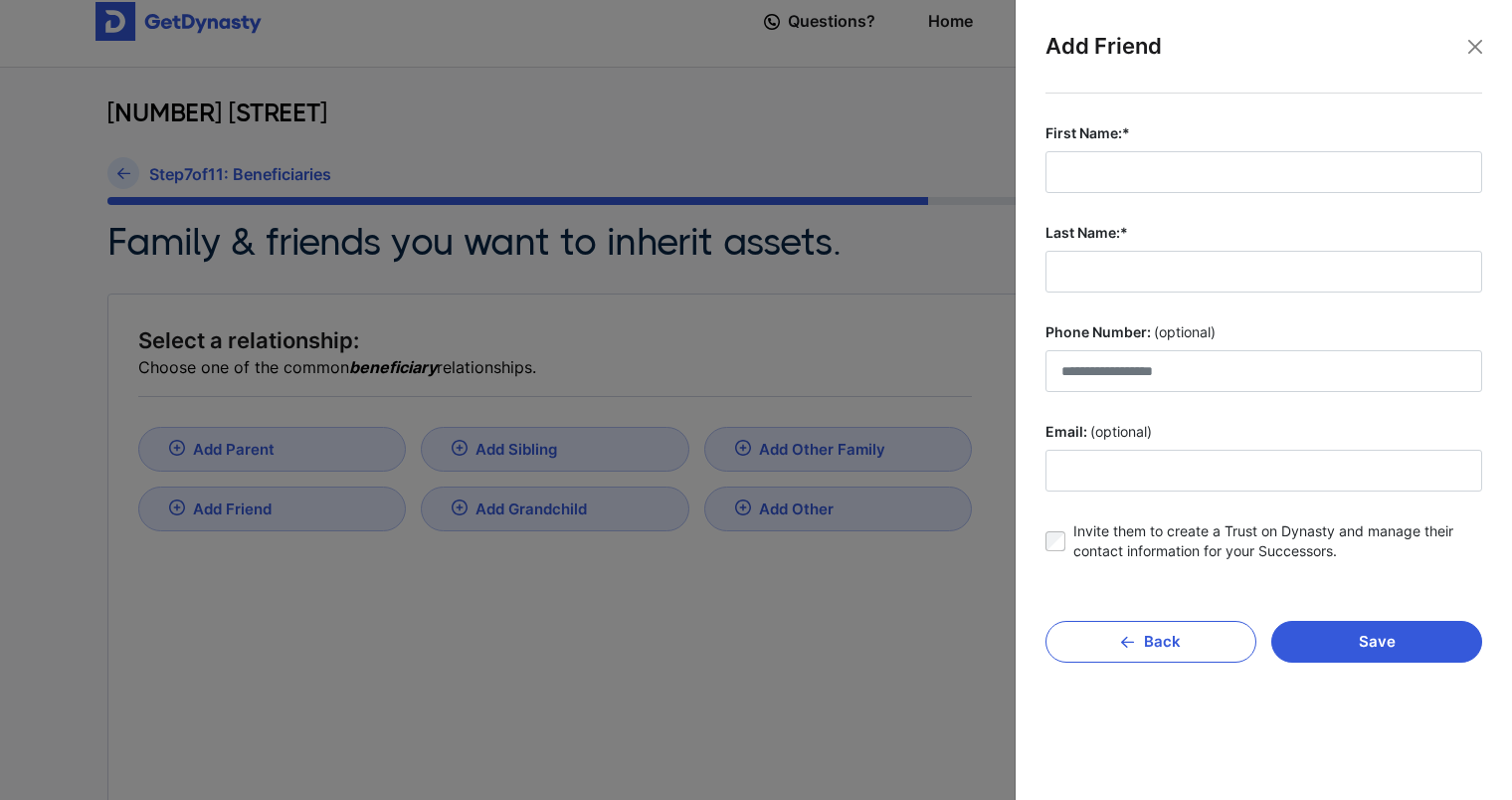 click on "First Name:* [FIRST] Last Name:* [LAST] Phone Number:   (optional) Email:   (optional) Invite them to create a Trust on Dynasty and manage their contact information for your Successors. Save Back" at bounding box center (1263, 432) 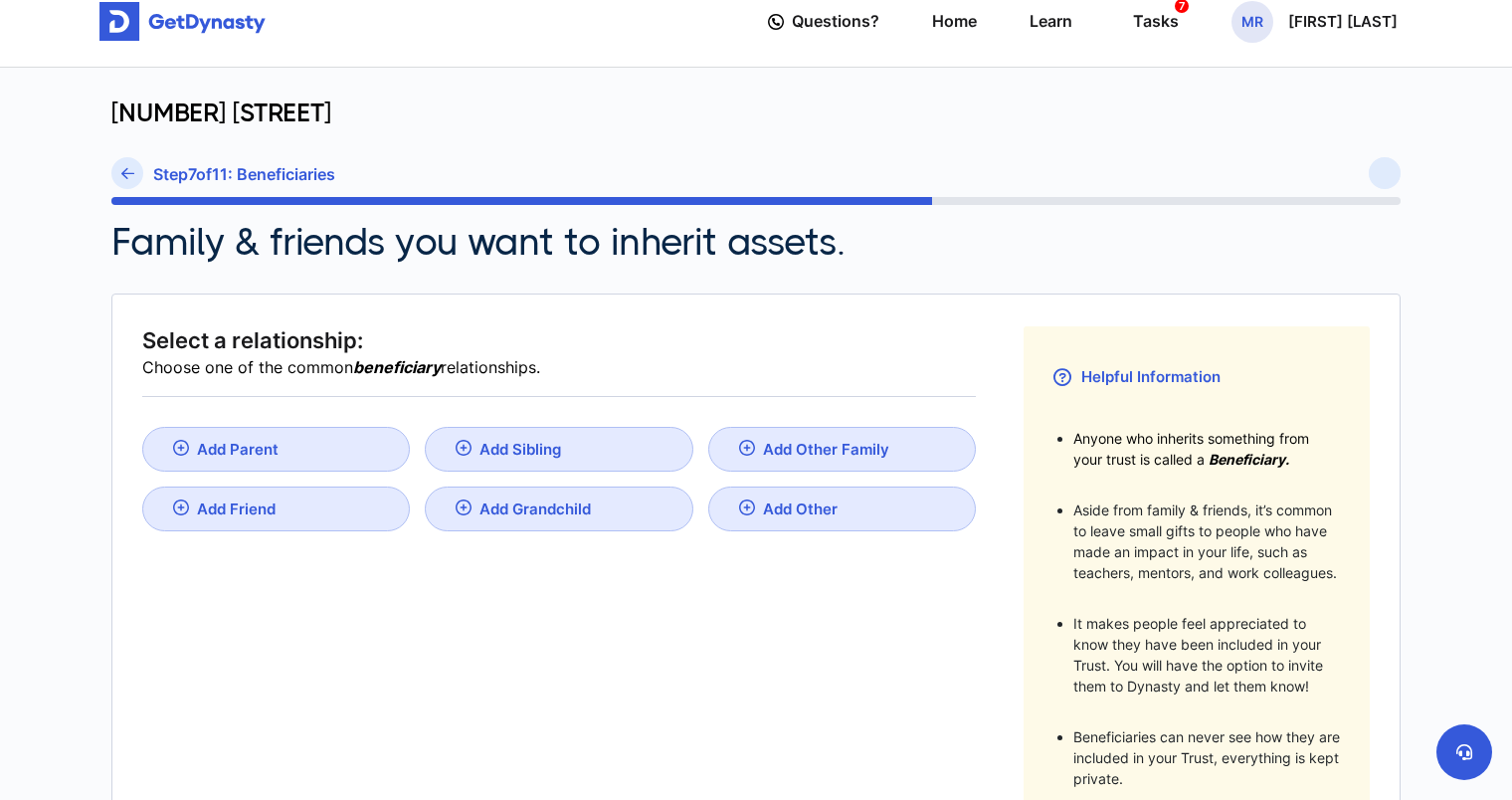 click on "Add Other" at bounding box center (842, 508) 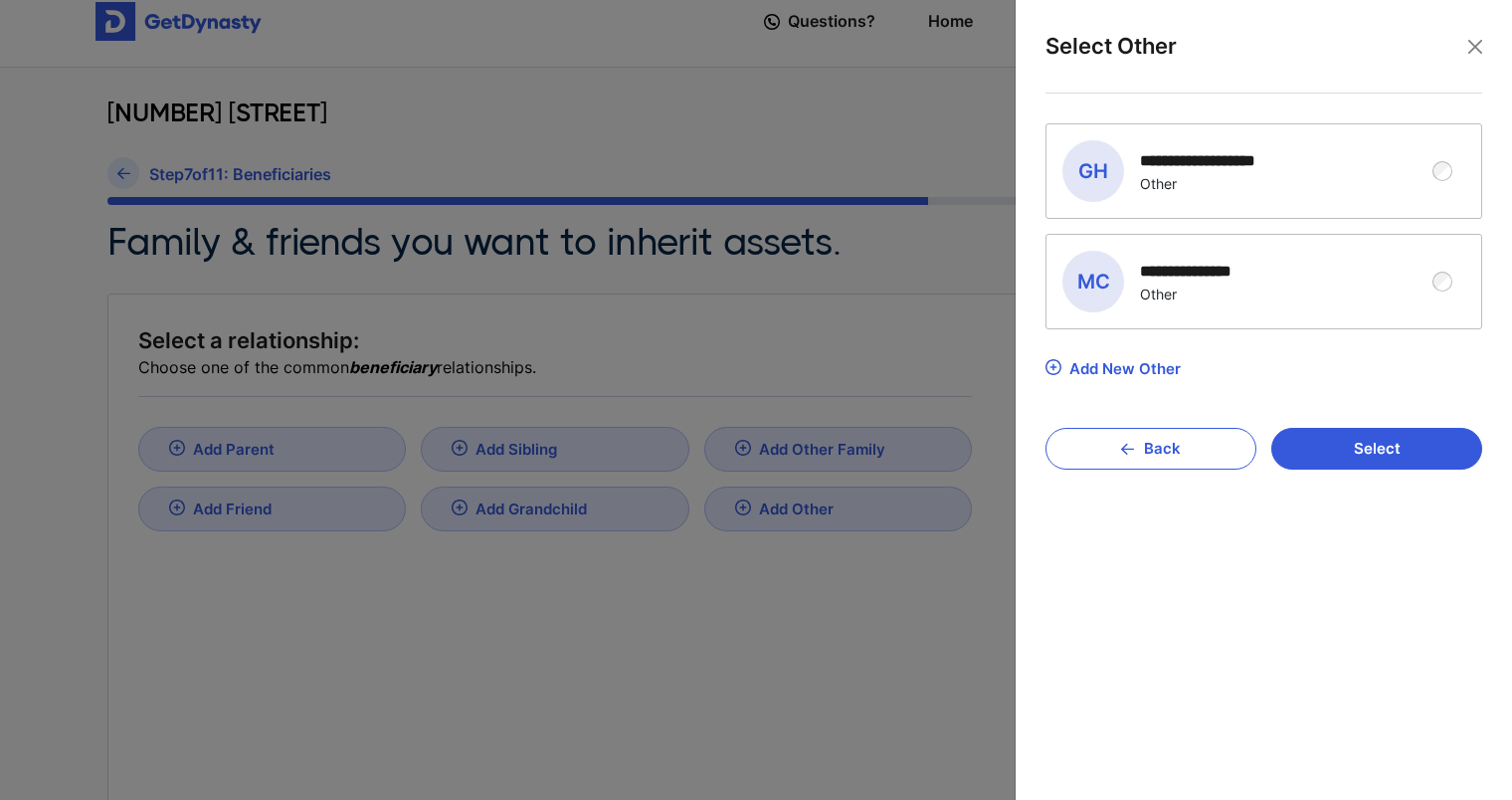 click on "Add New Other" at bounding box center (1125, 368) 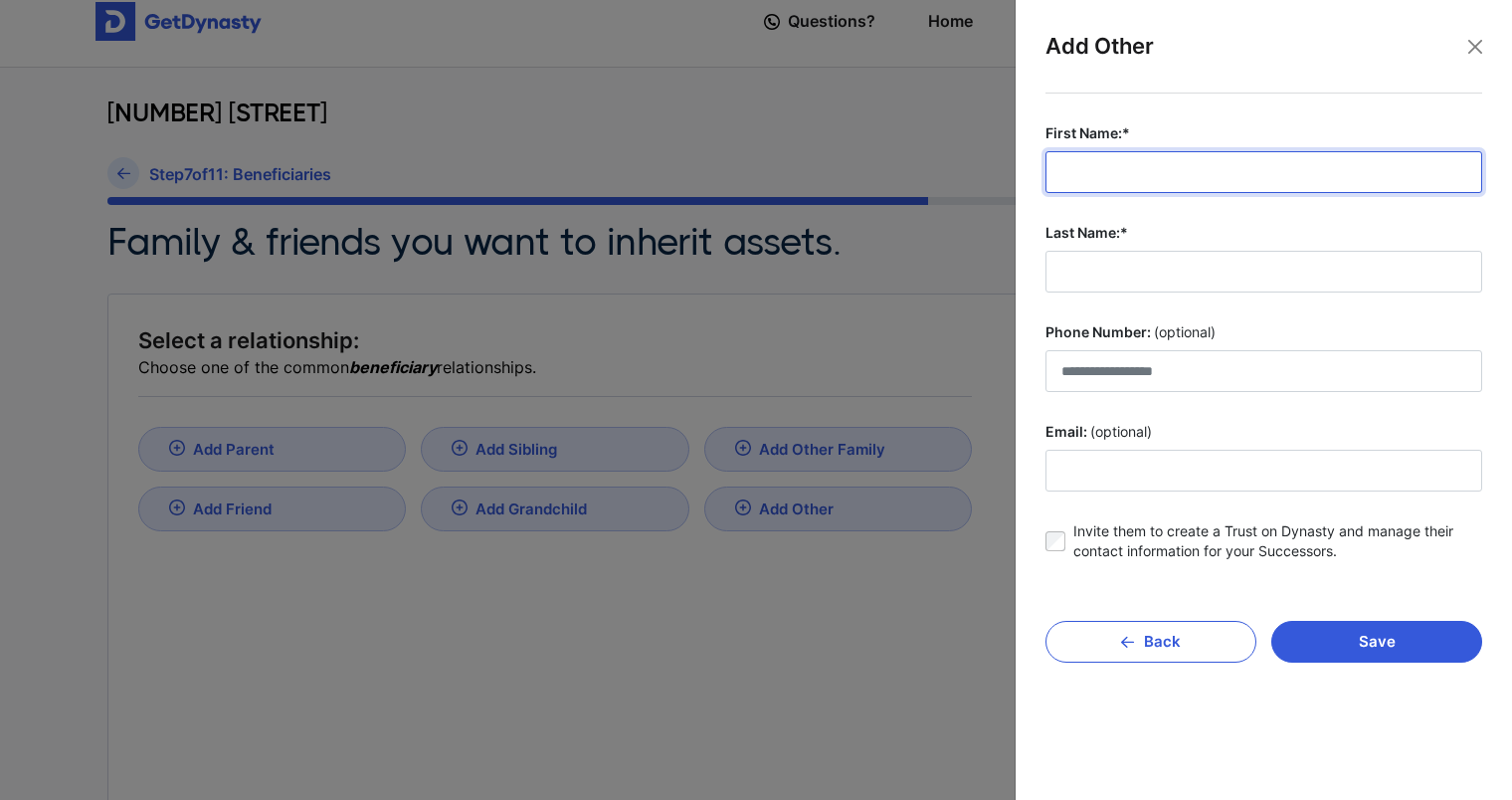 click on "First Name:*" at bounding box center (1263, 172) 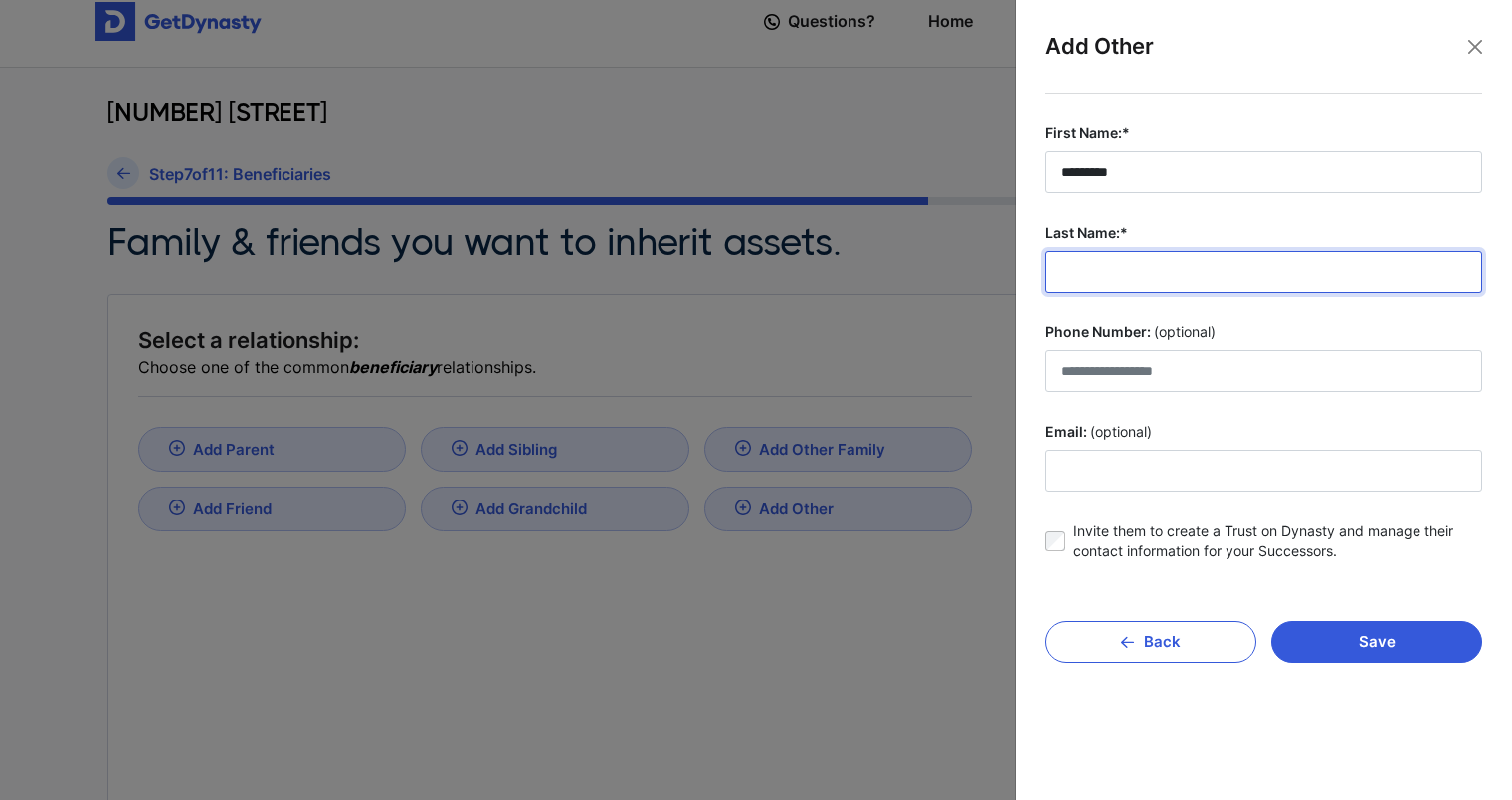 type on "******" 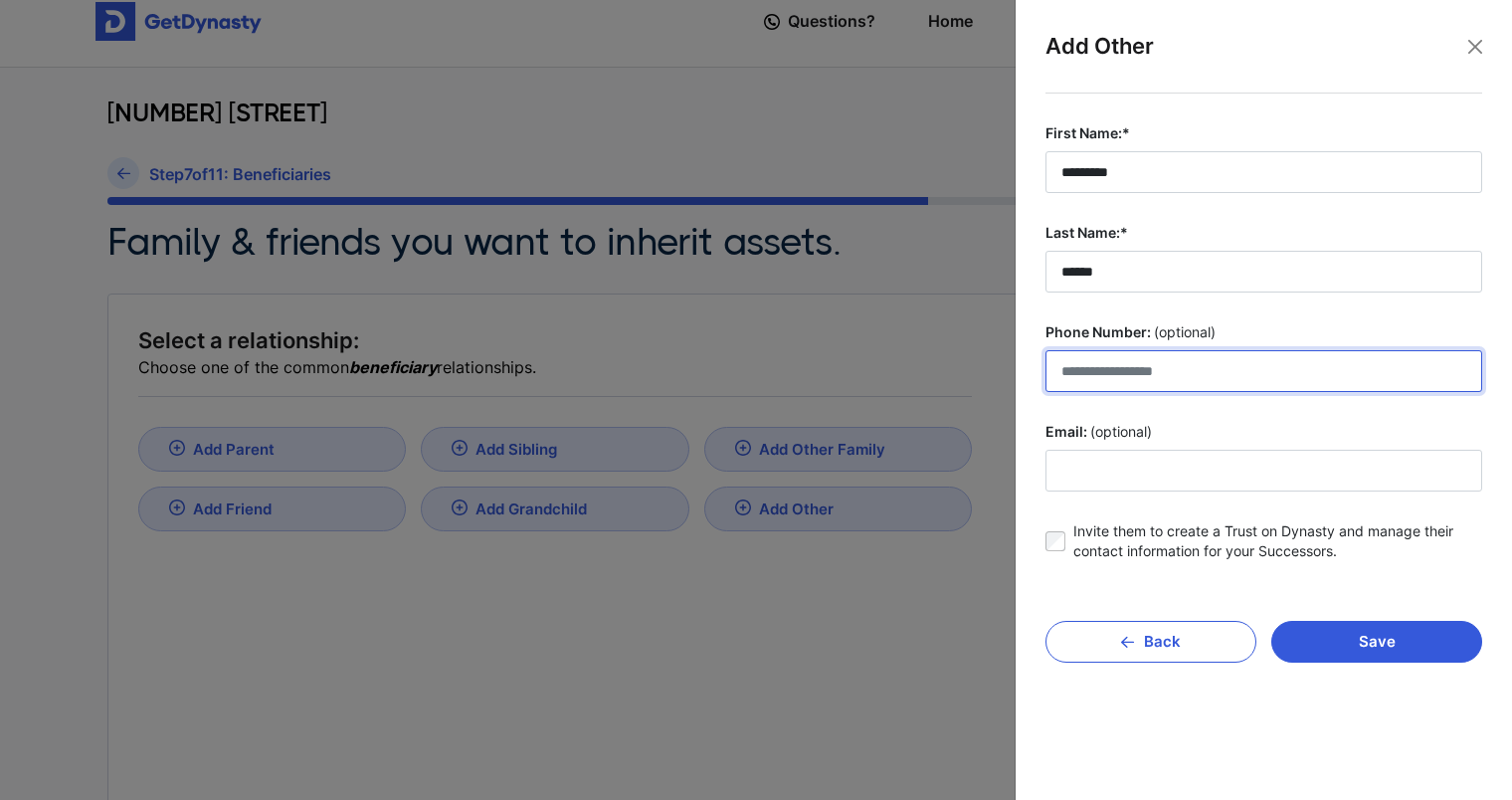type on "**********" 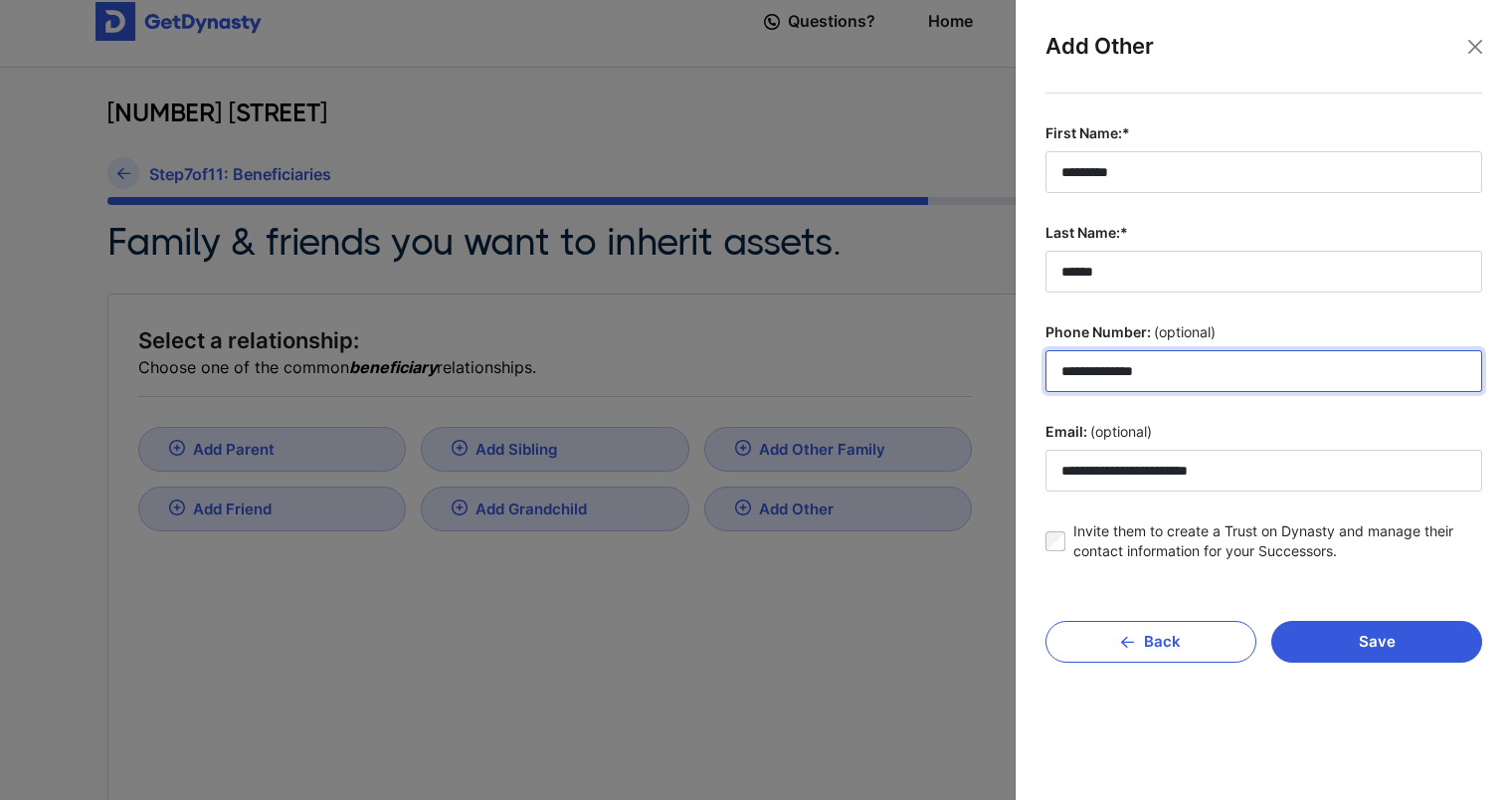 click on "**********" at bounding box center (1263, 371) 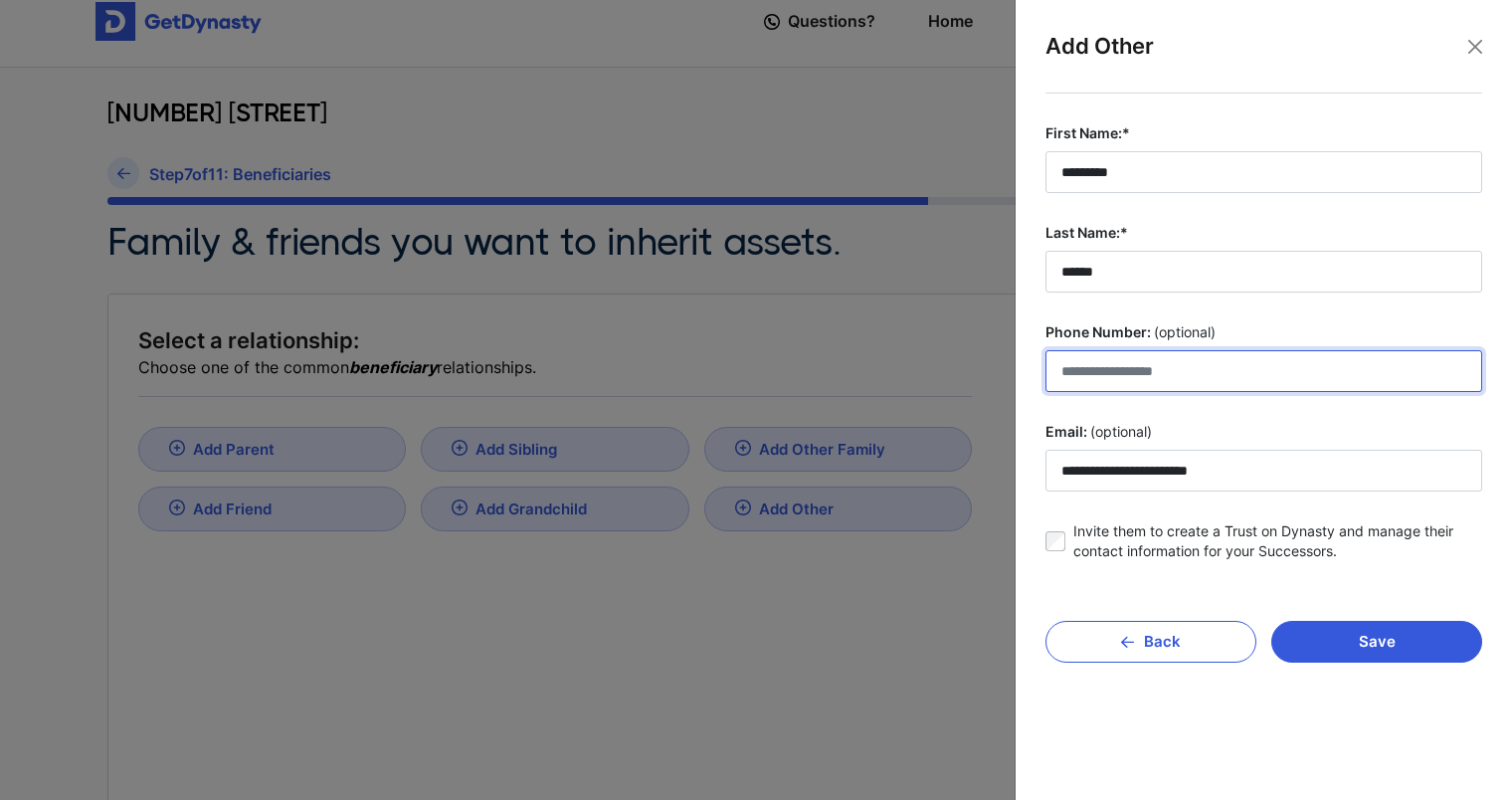 type 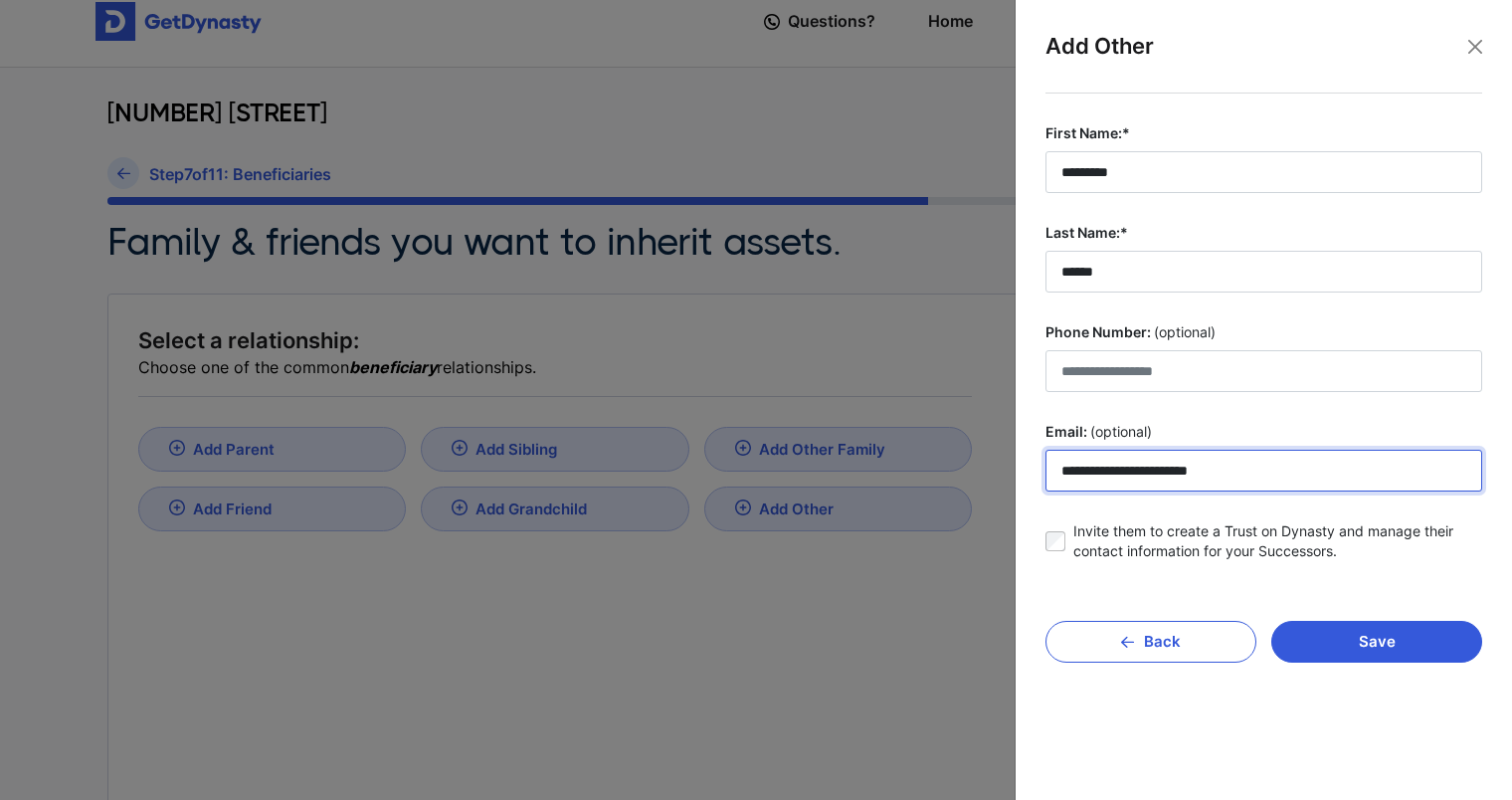 click on "**********" at bounding box center [1263, 471] 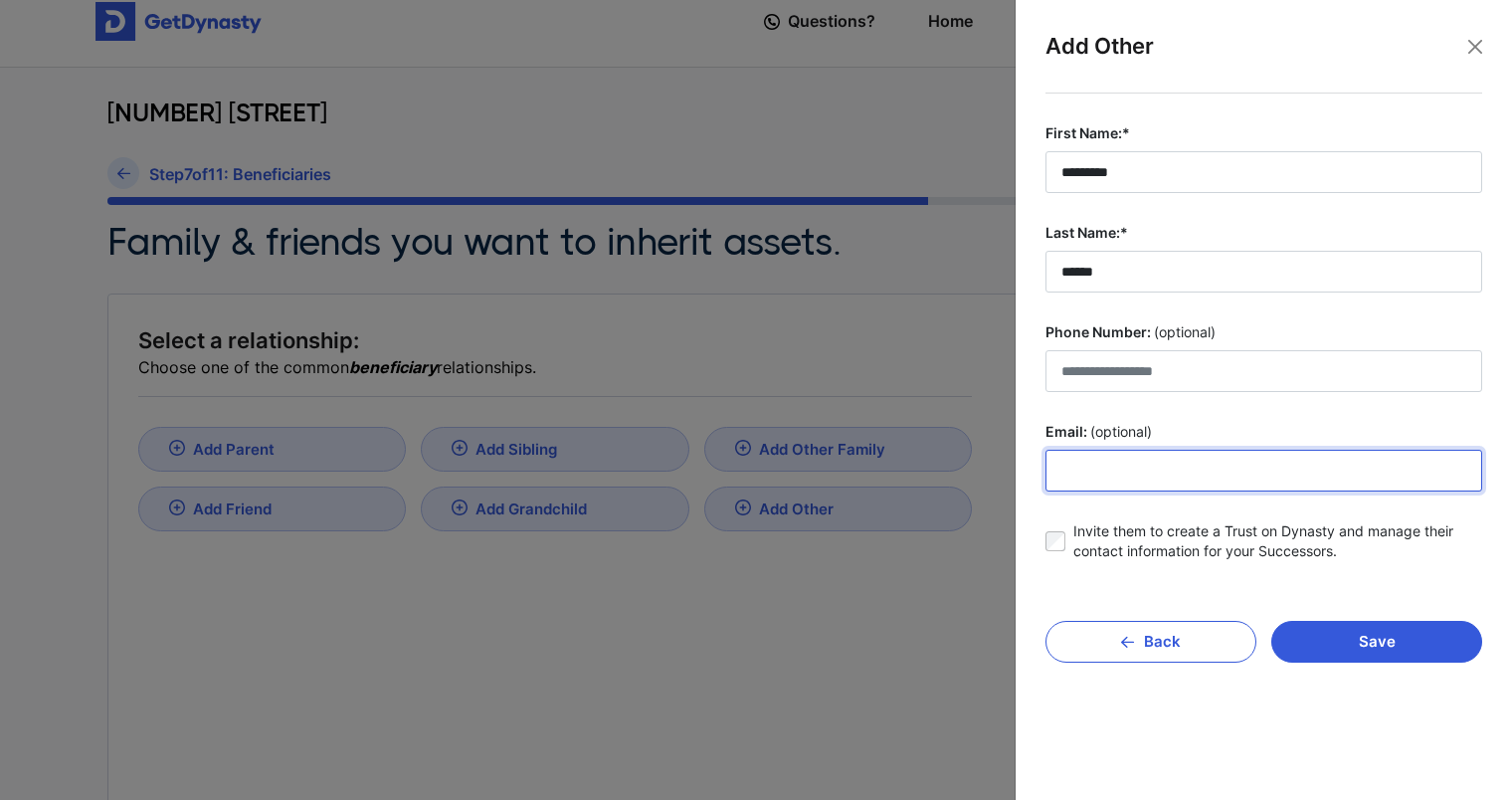 type 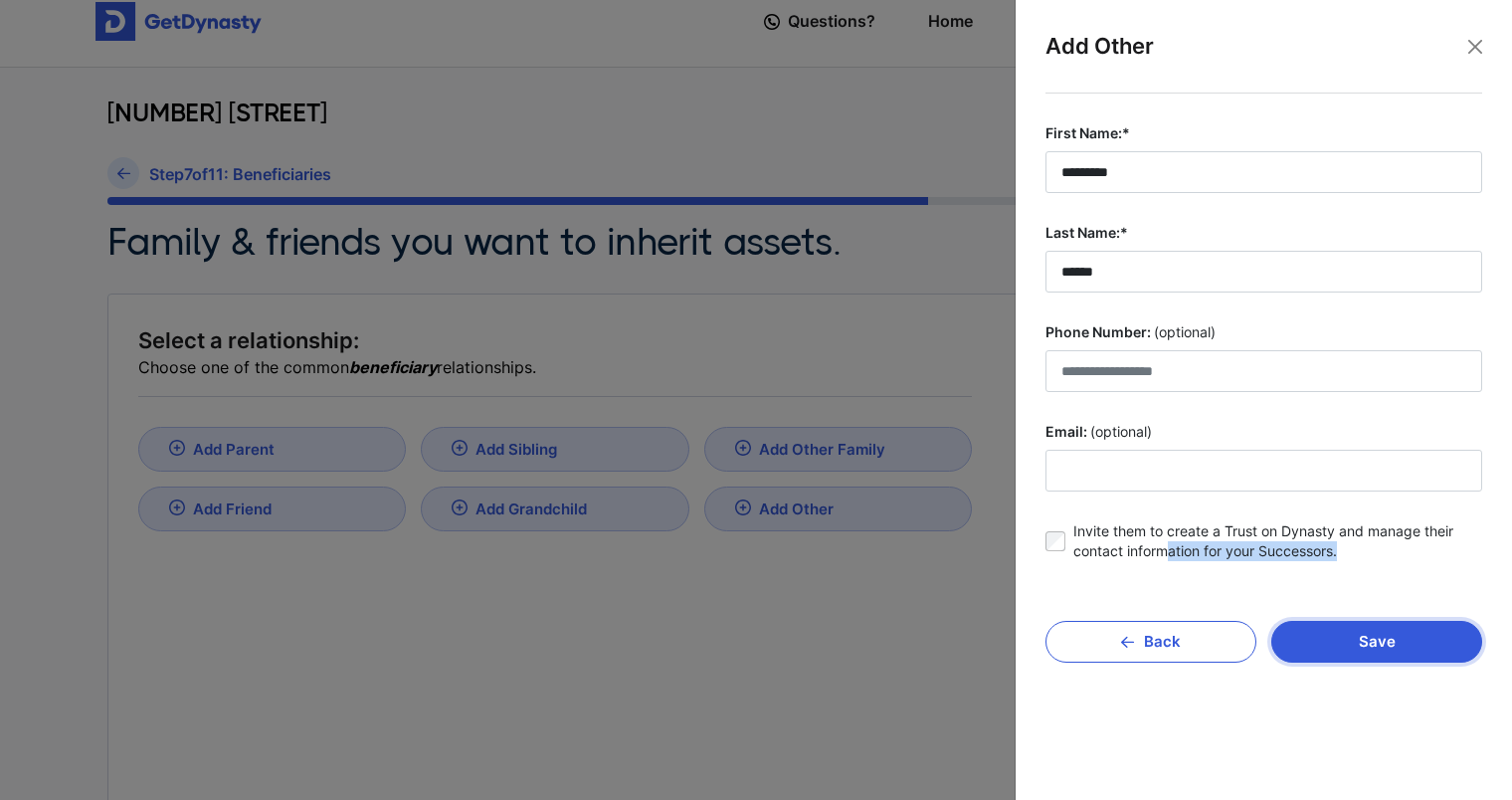 drag, startPoint x: 1218, startPoint y: 585, endPoint x: 1353, endPoint y: 631, distance: 142.6219 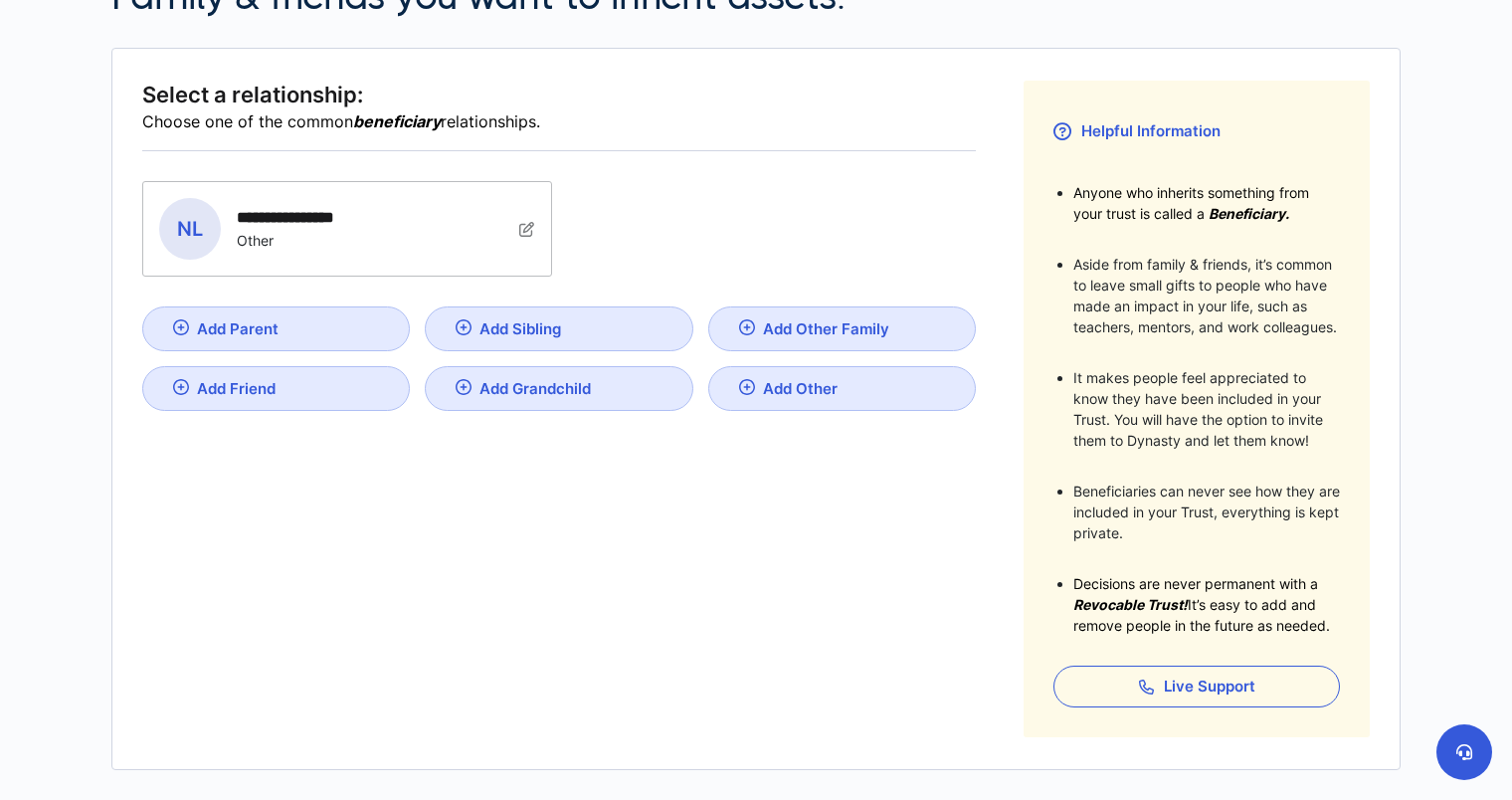 scroll, scrollTop: 498, scrollLeft: 0, axis: vertical 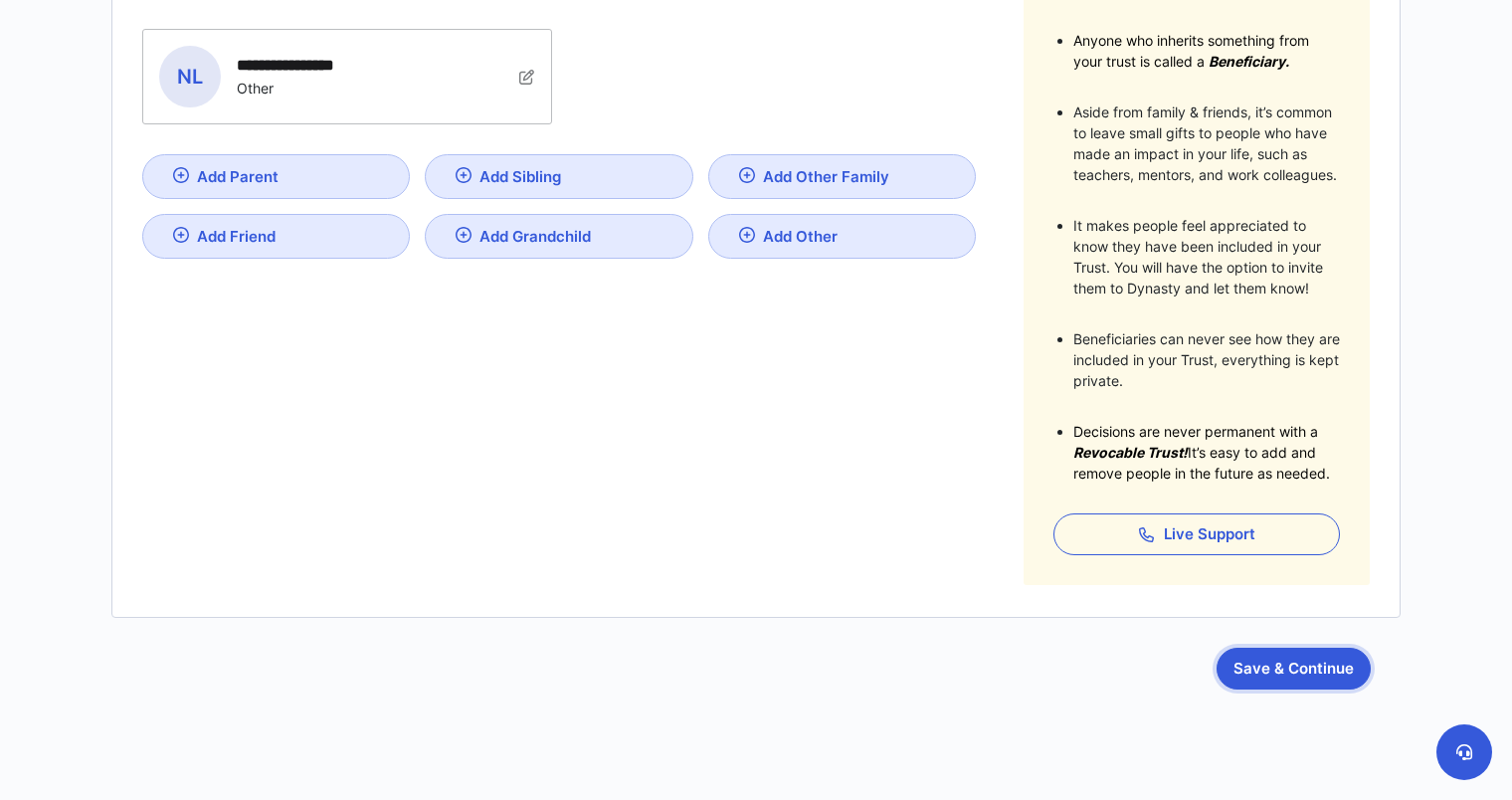 click on "Save & Continue" at bounding box center [1293, 669] 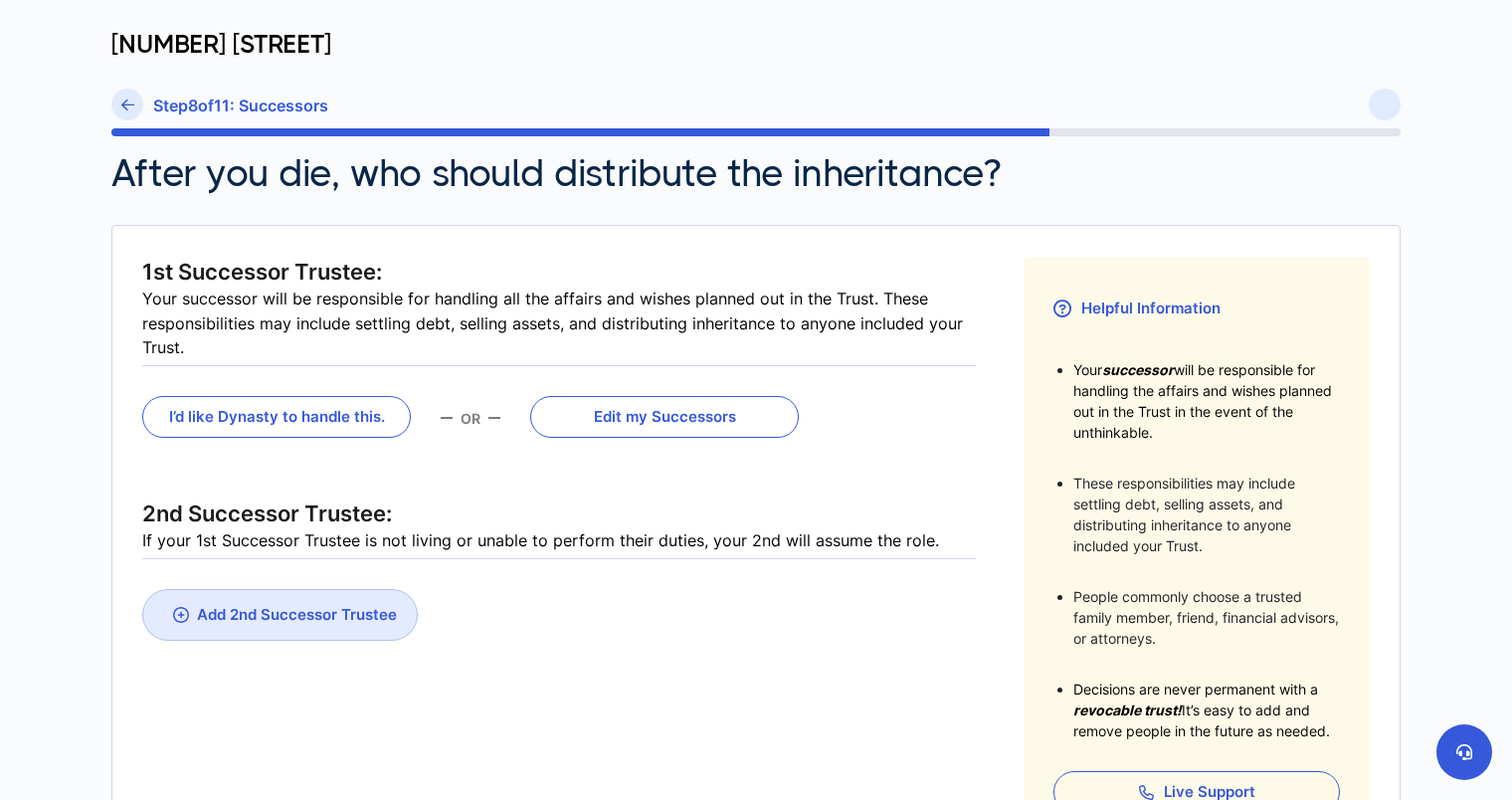 scroll, scrollTop: 167, scrollLeft: 0, axis: vertical 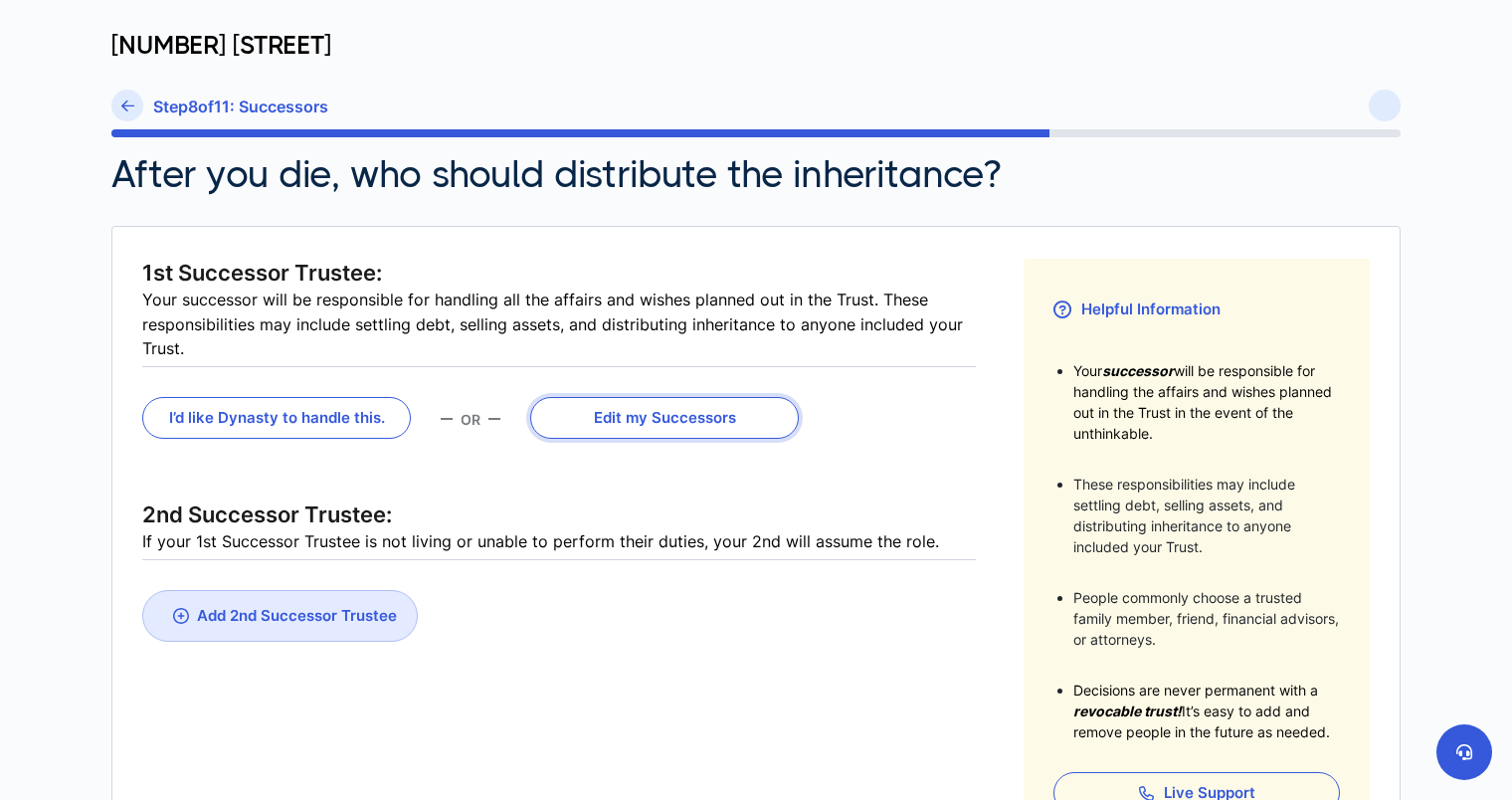 click on "Edit my Successors" at bounding box center [664, 418] 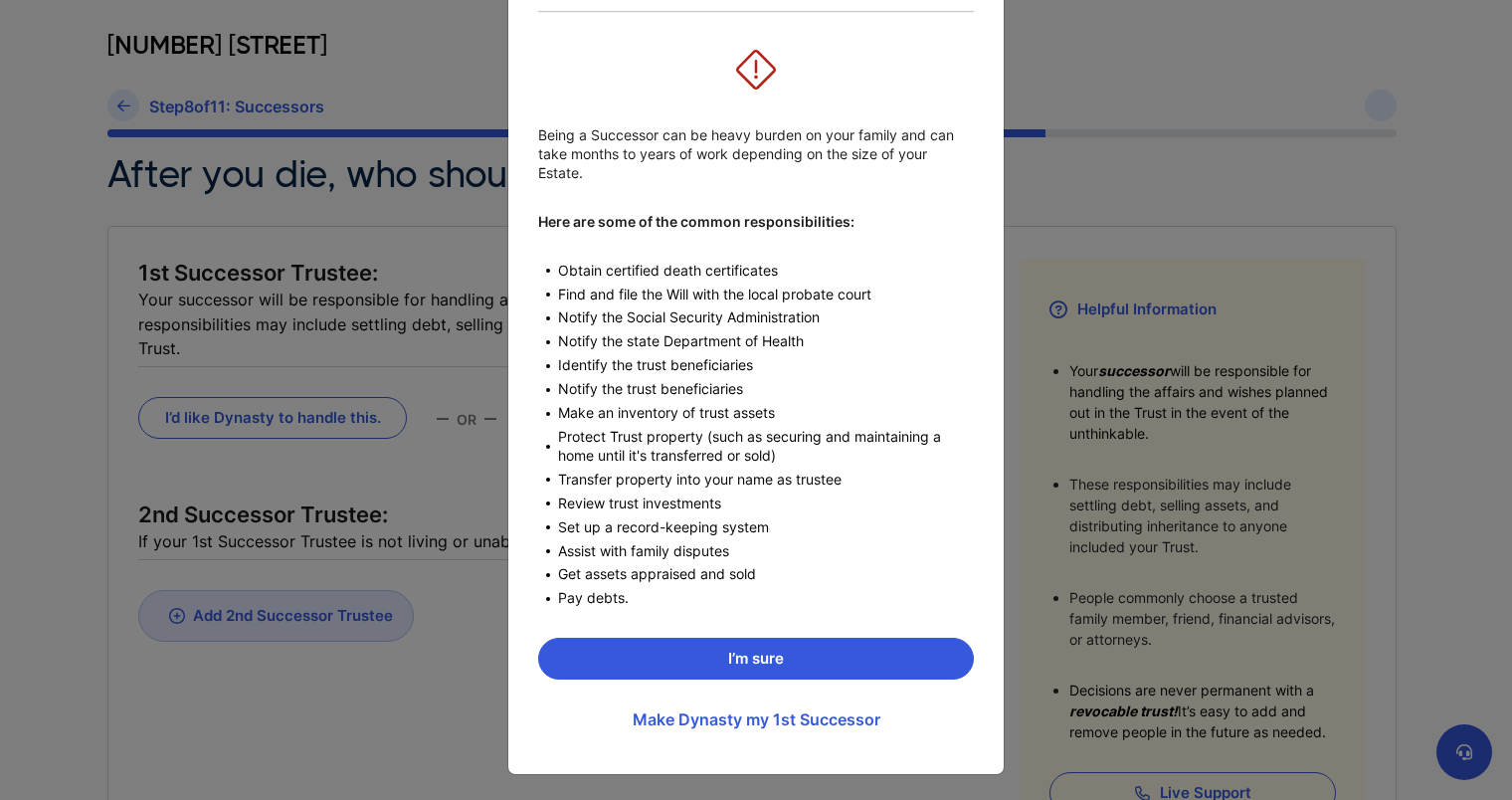 scroll, scrollTop: 106, scrollLeft: 0, axis: vertical 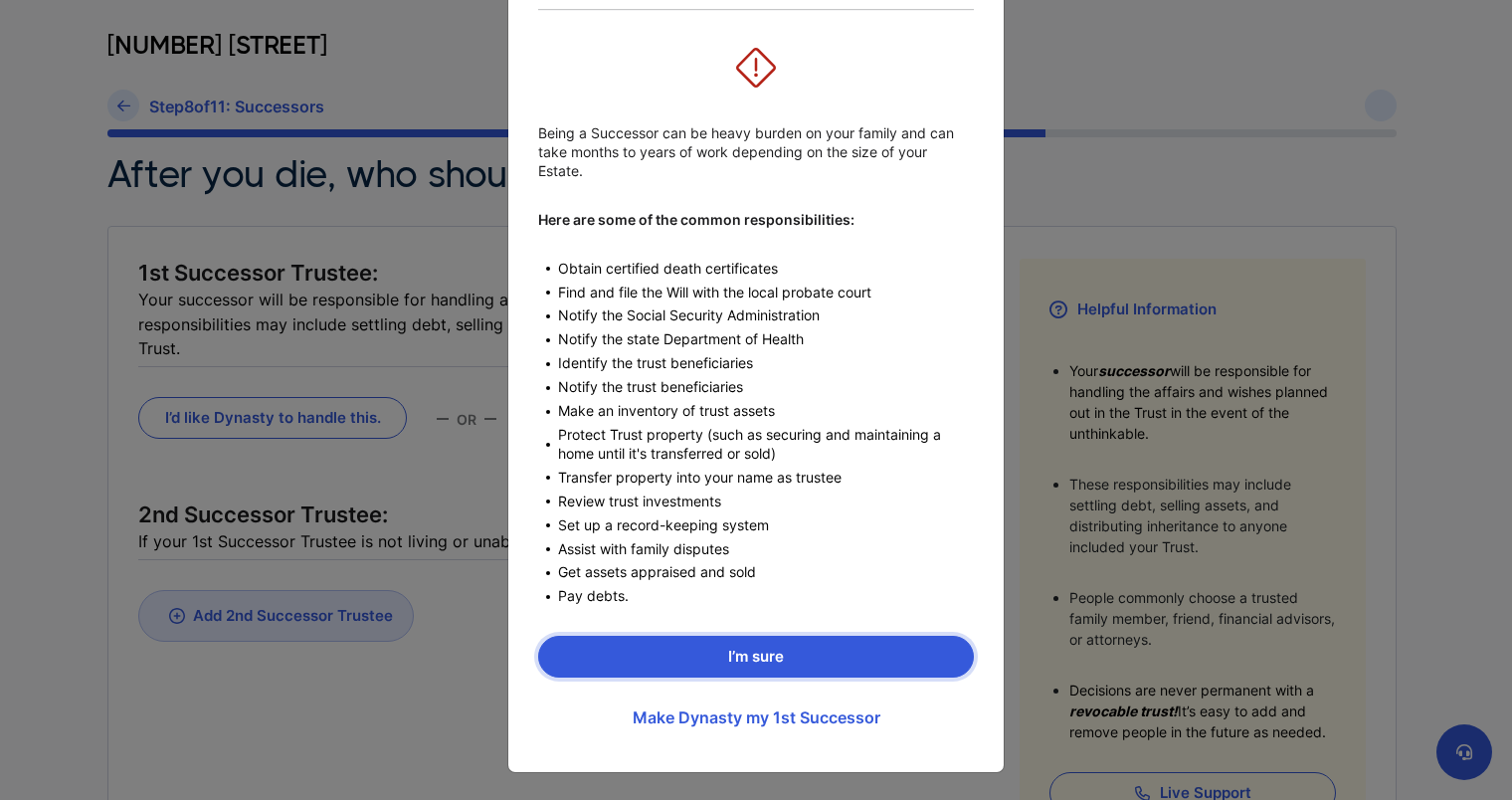 click on "I’m sure" at bounding box center (756, 657) 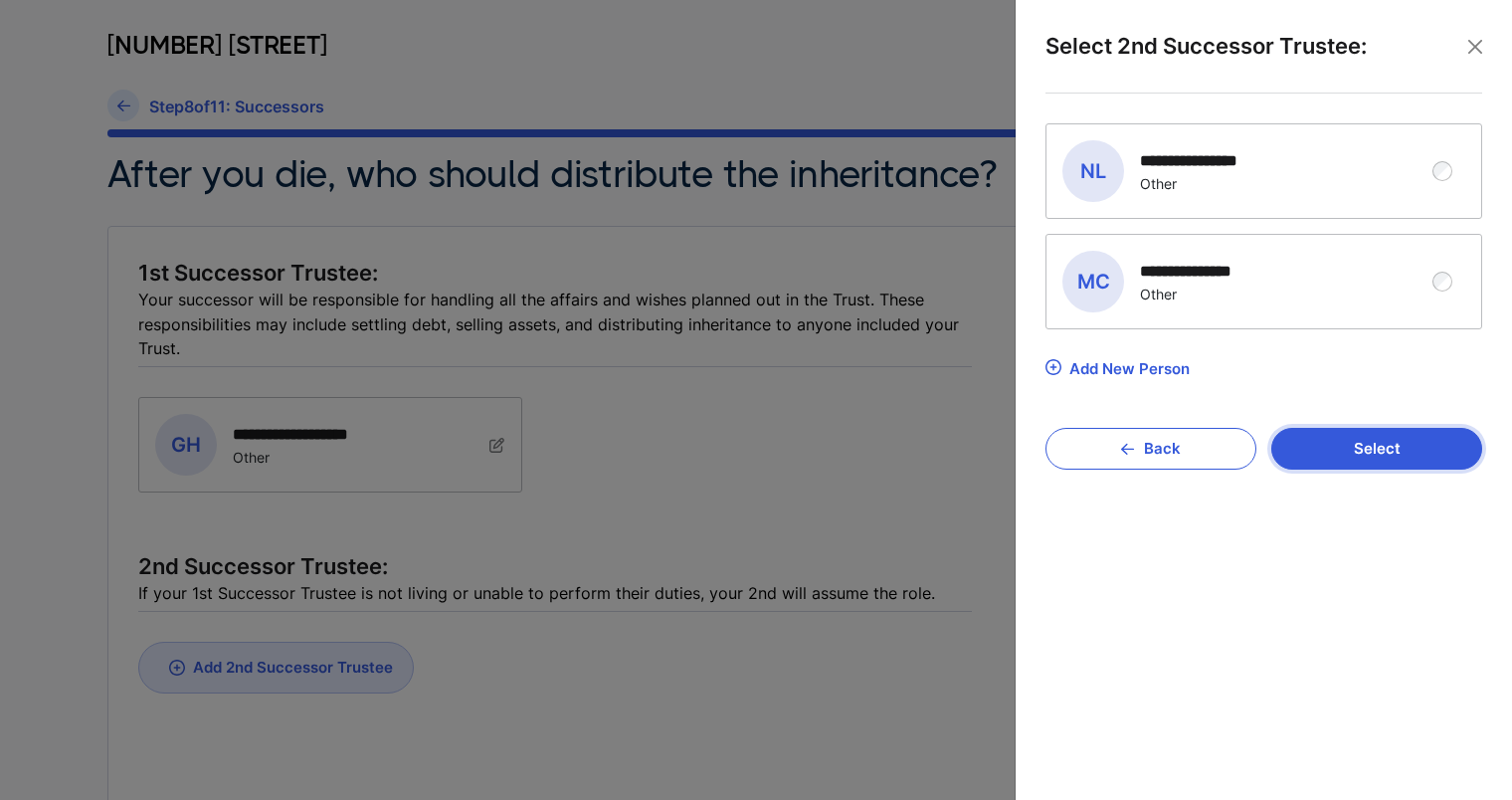 drag, startPoint x: 1371, startPoint y: 442, endPoint x: 1362, endPoint y: 569, distance: 127.3185 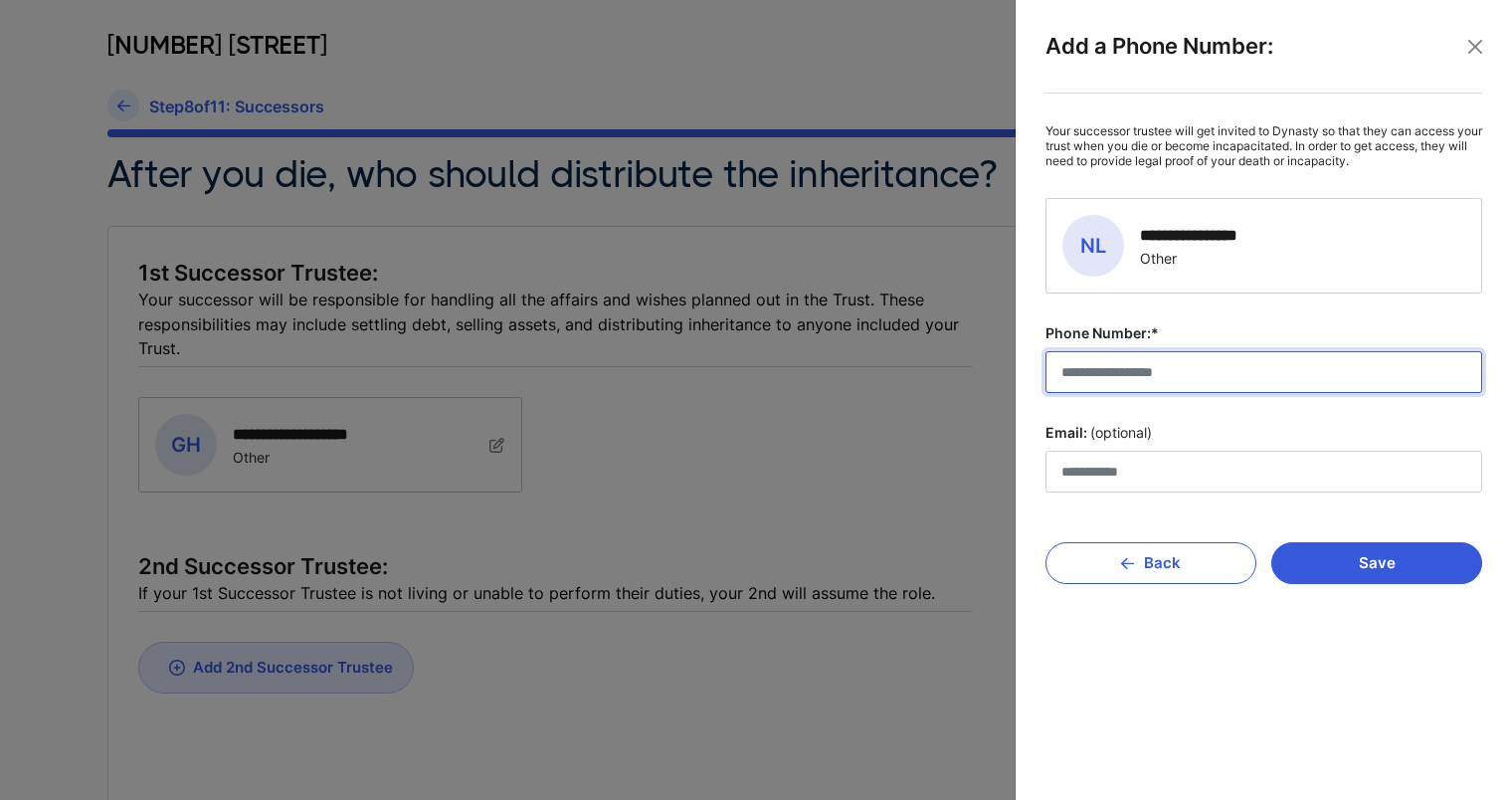 click on "Phone Number:*" at bounding box center (1263, 372) 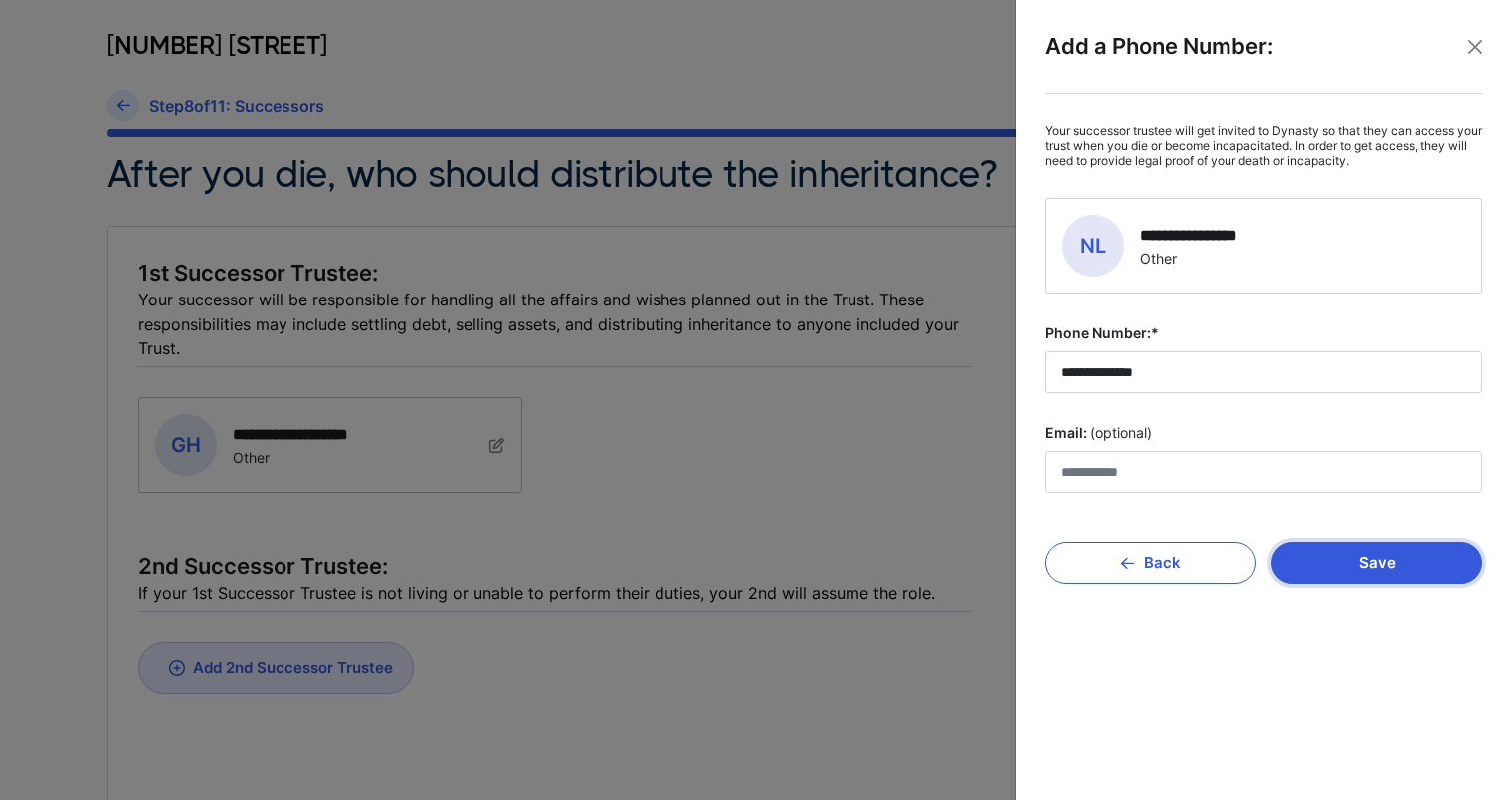 click on "Save" at bounding box center [1377, 563] 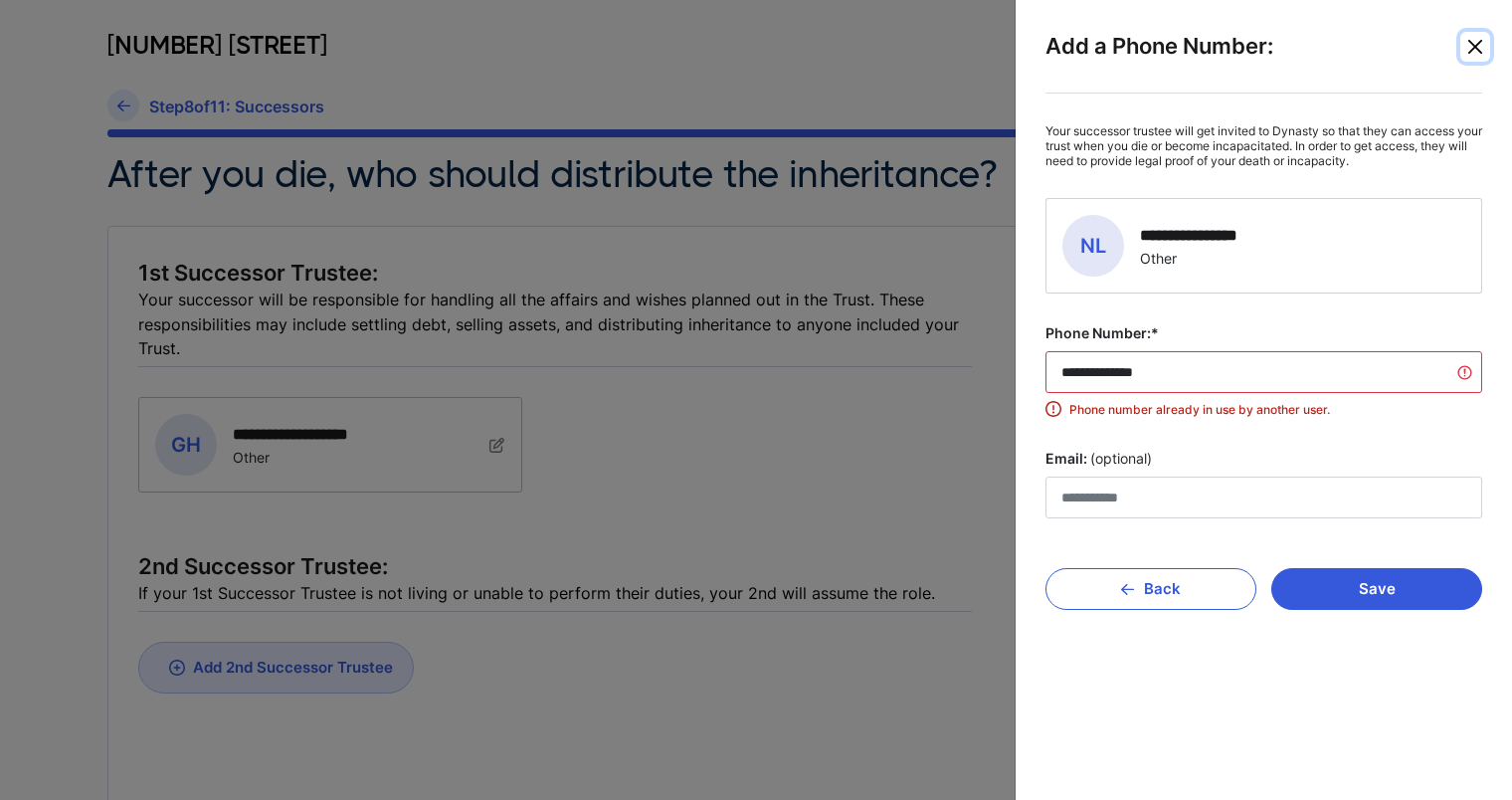 drag, startPoint x: 1476, startPoint y: 44, endPoint x: 1168, endPoint y: 406, distance: 475.2978 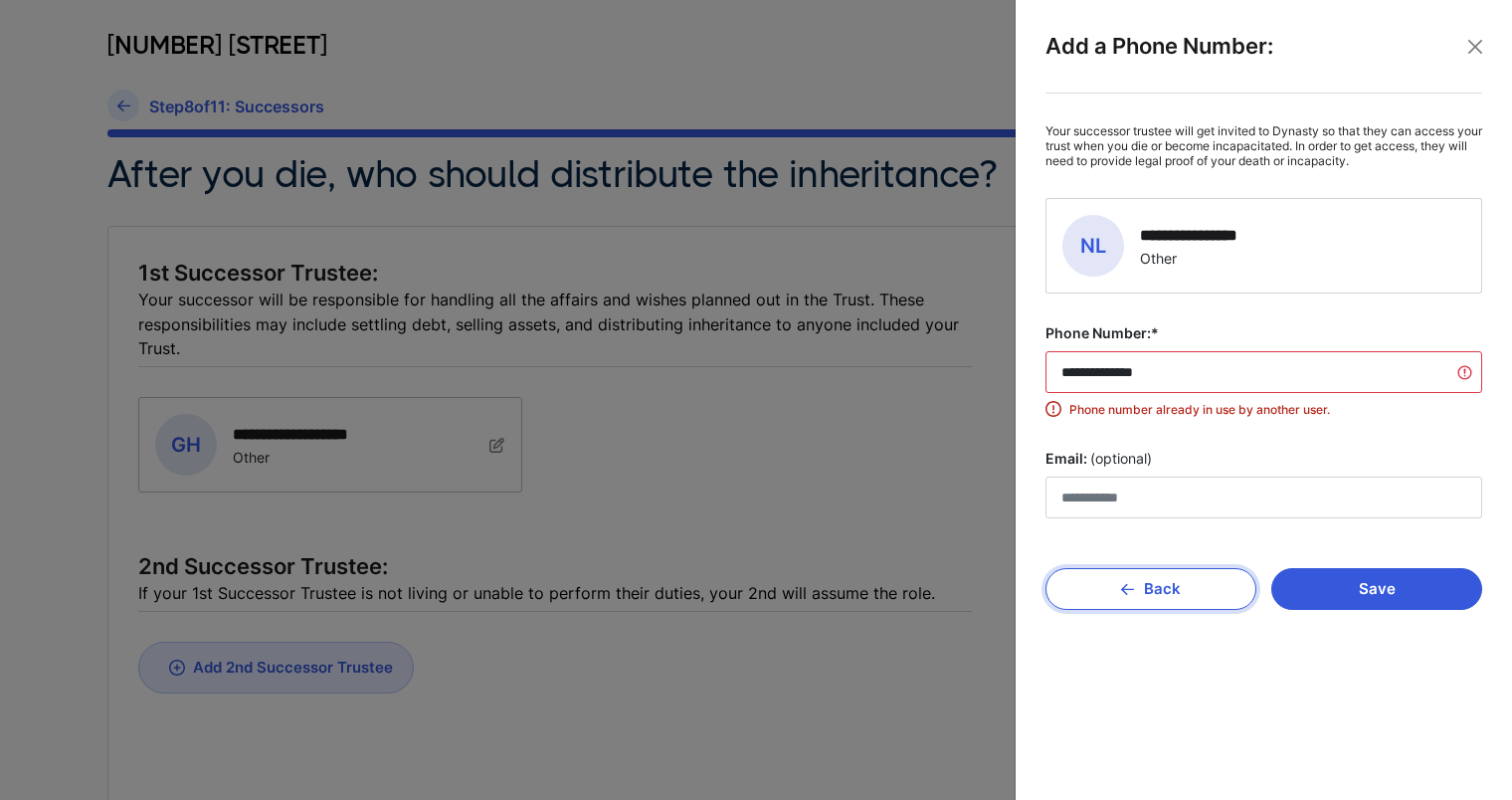 click on "Save Back" at bounding box center (1263, 579) 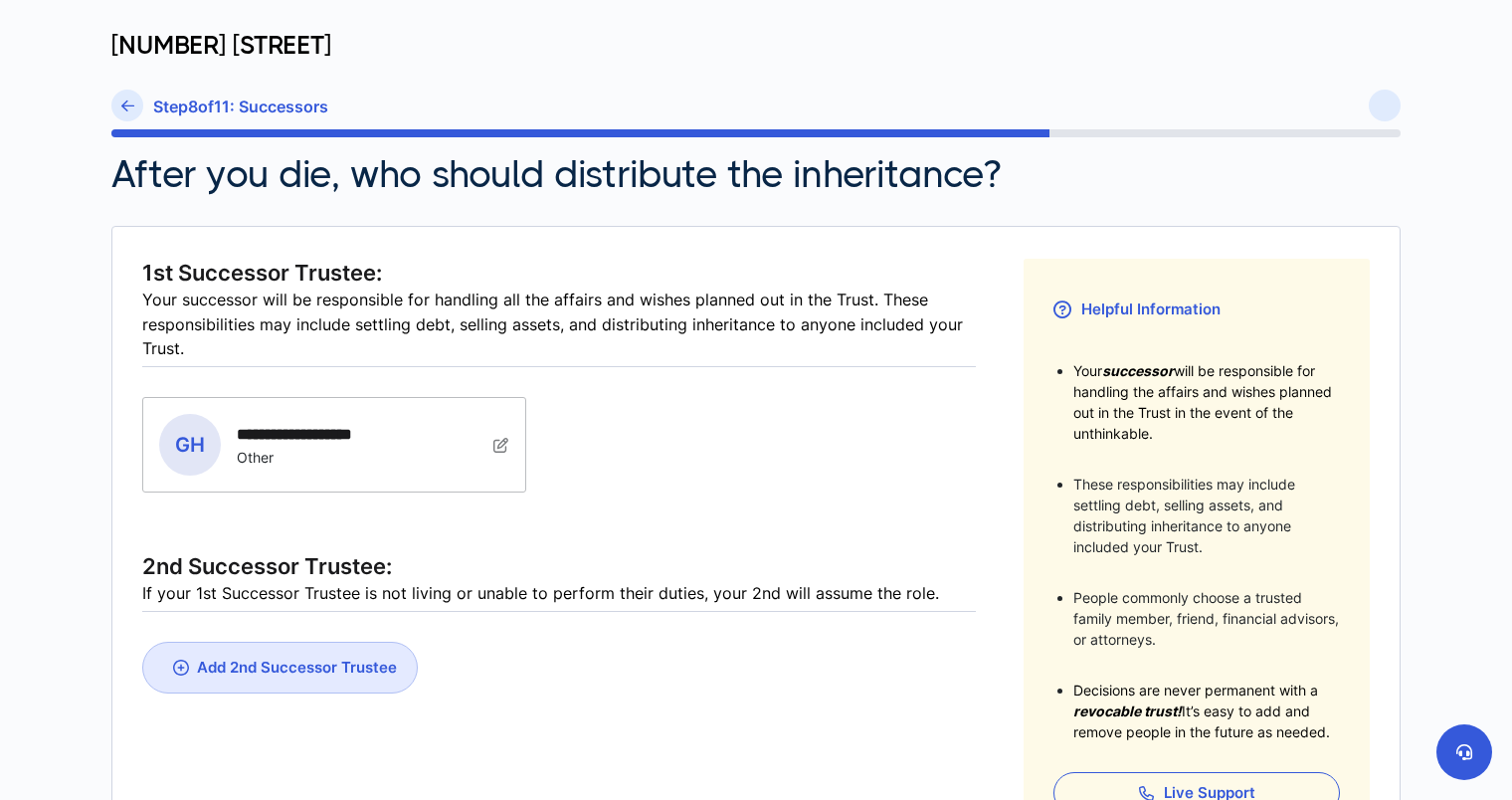 click at bounding box center (501, 445) 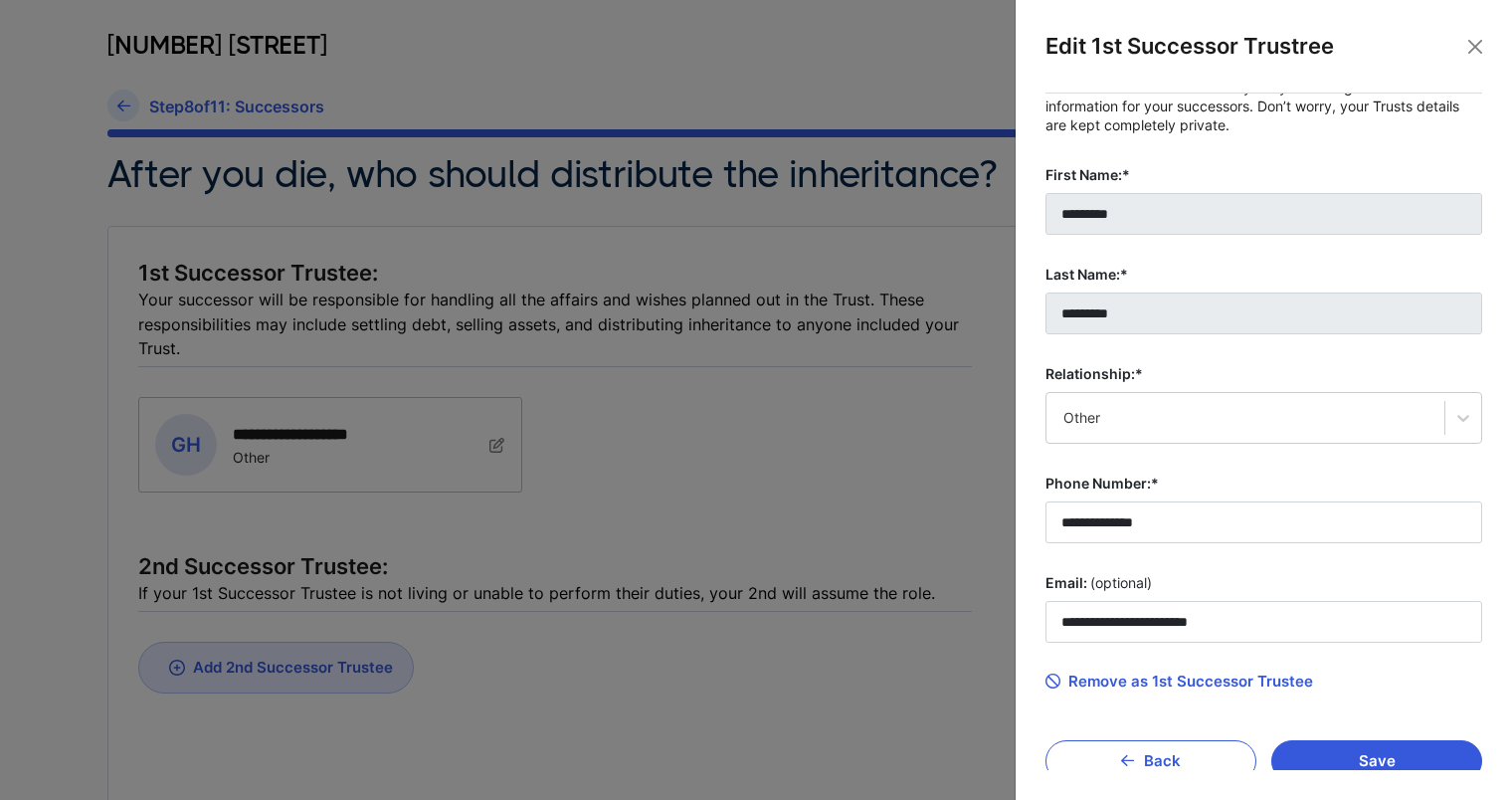 scroll, scrollTop: 70, scrollLeft: 0, axis: vertical 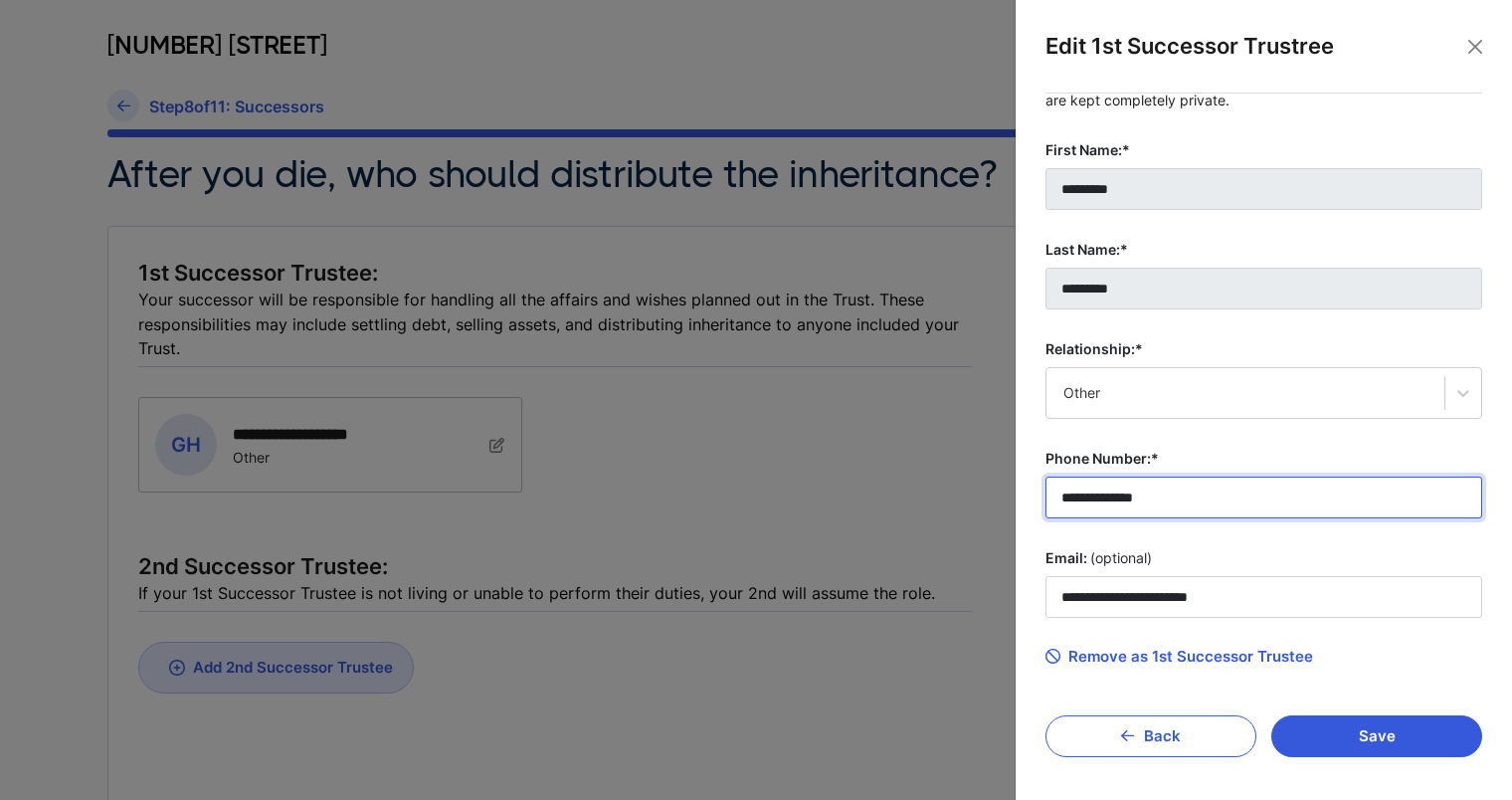 click on "**********" at bounding box center [1263, 498] 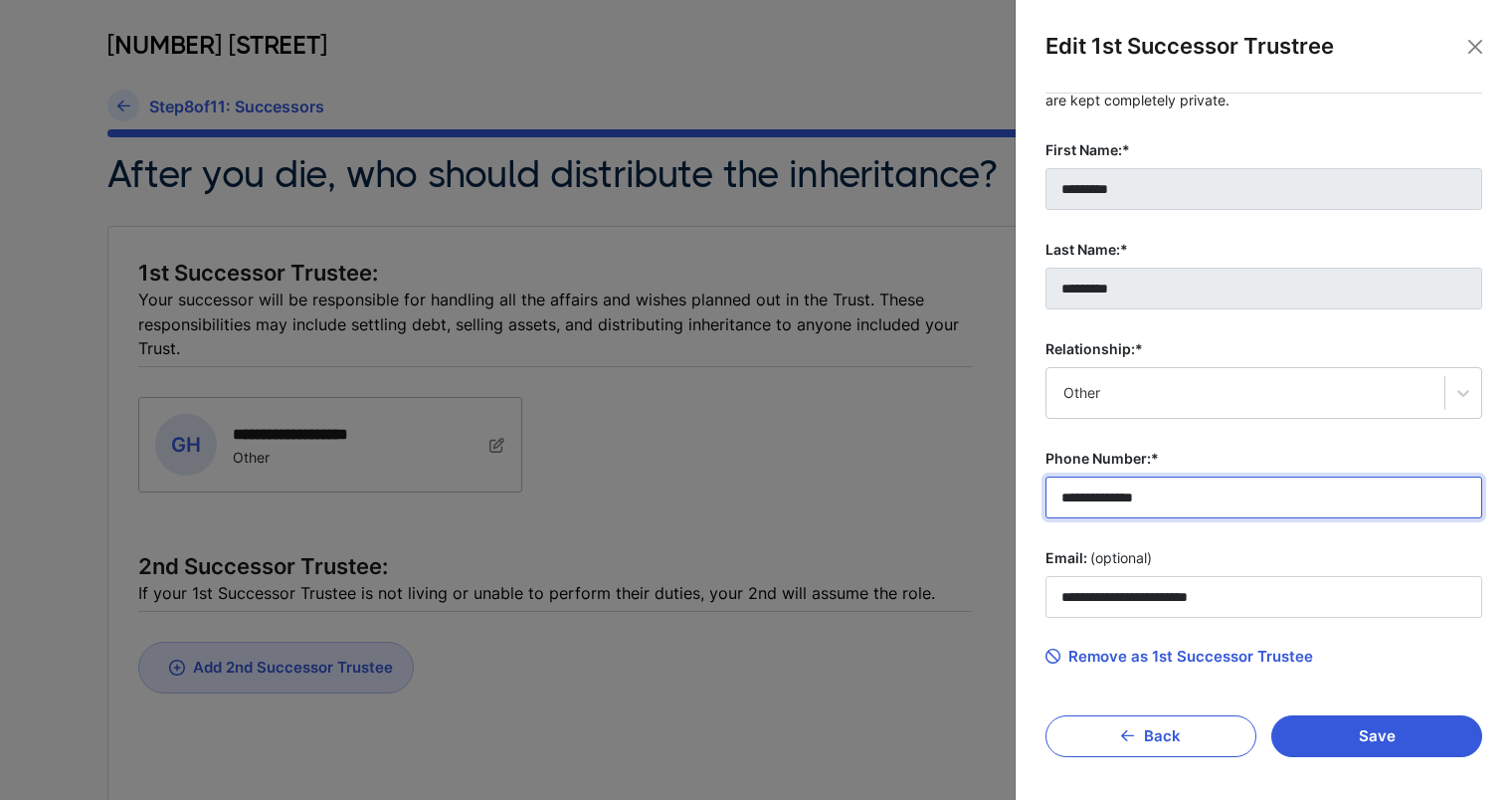 drag, startPoint x: 1152, startPoint y: 501, endPoint x: 1167, endPoint y: 500, distance: 15.033296 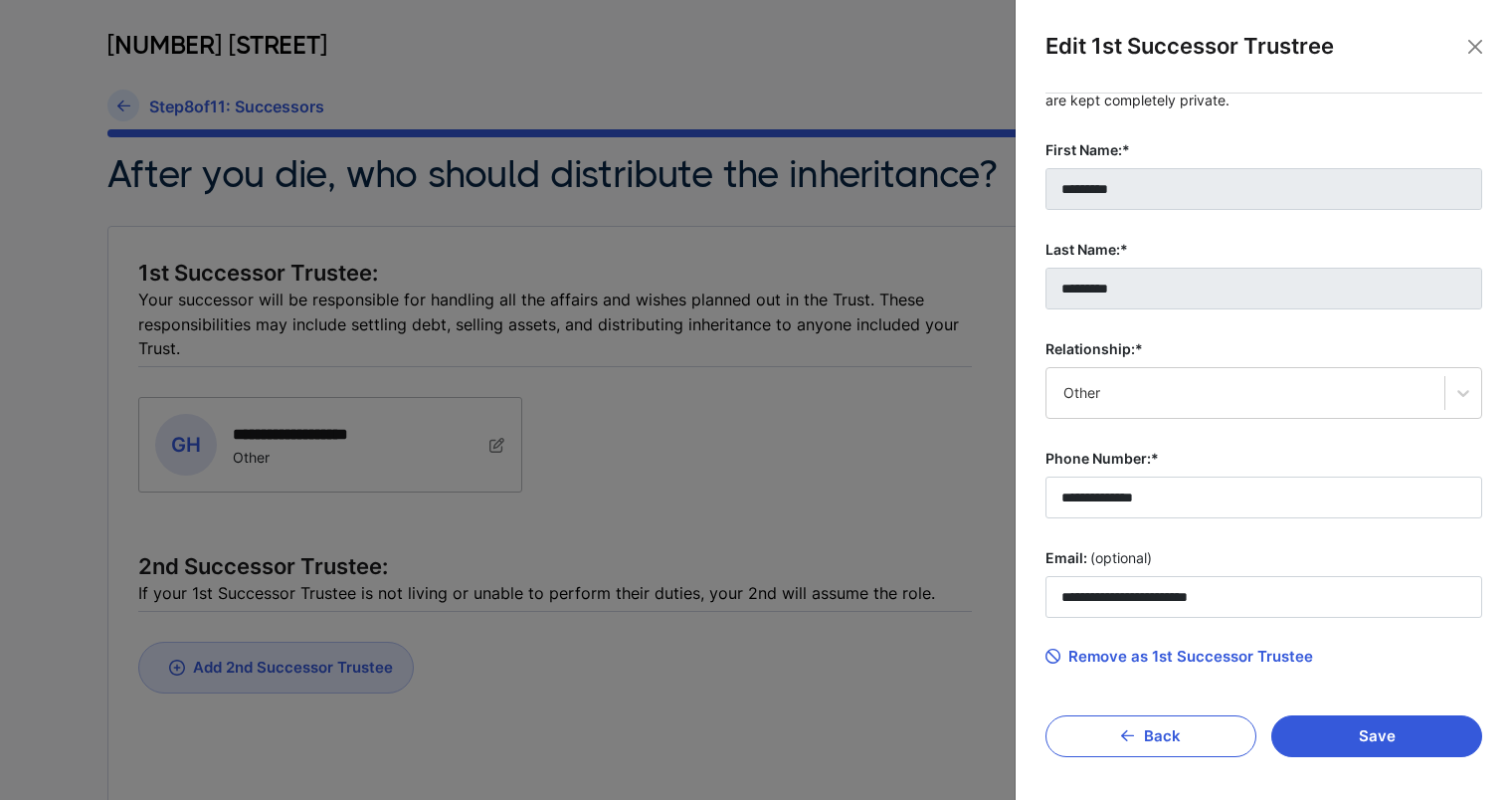 click on "**********" at bounding box center [1263, 359] 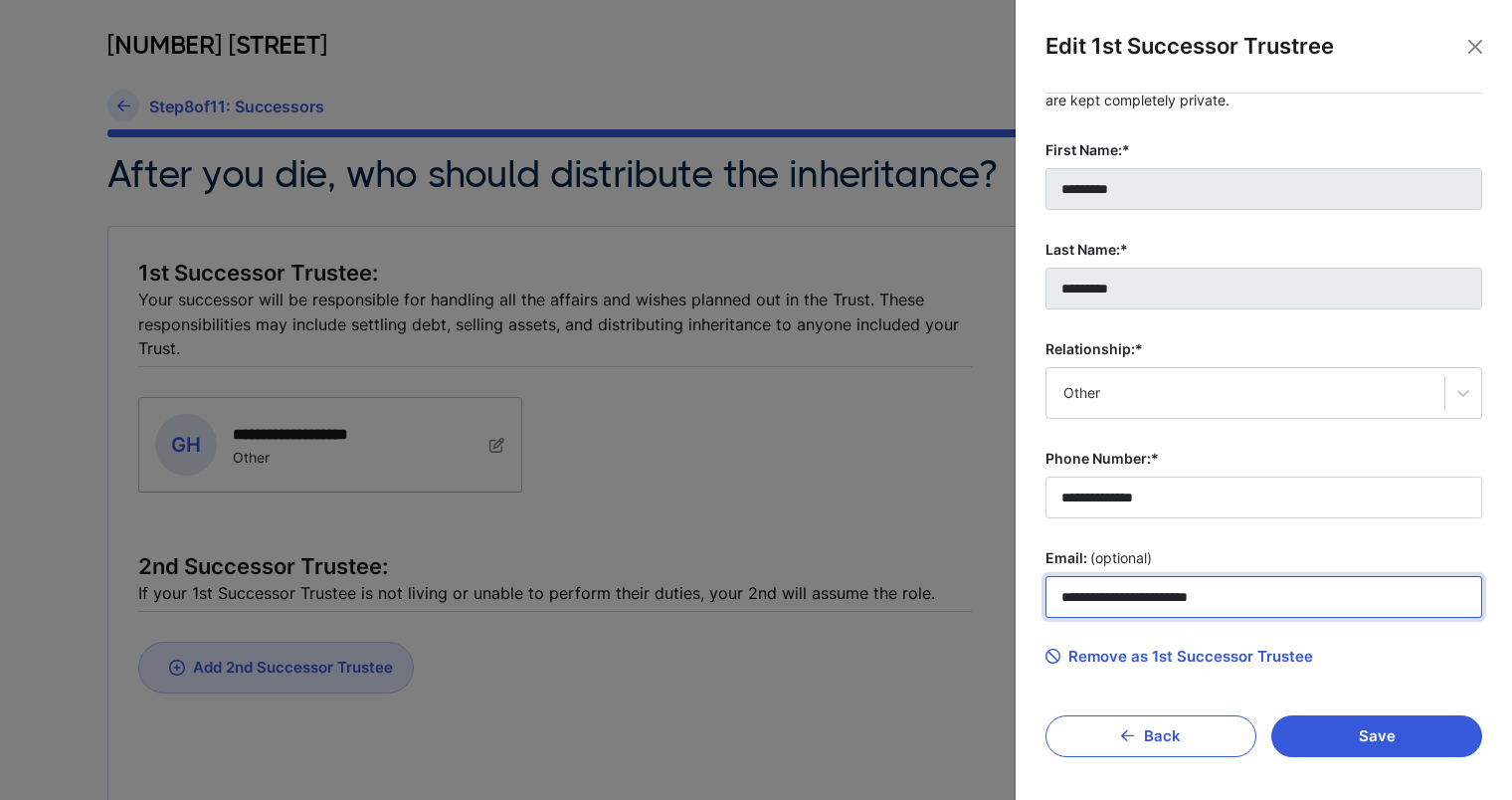 click on "**********" at bounding box center (1263, 597) 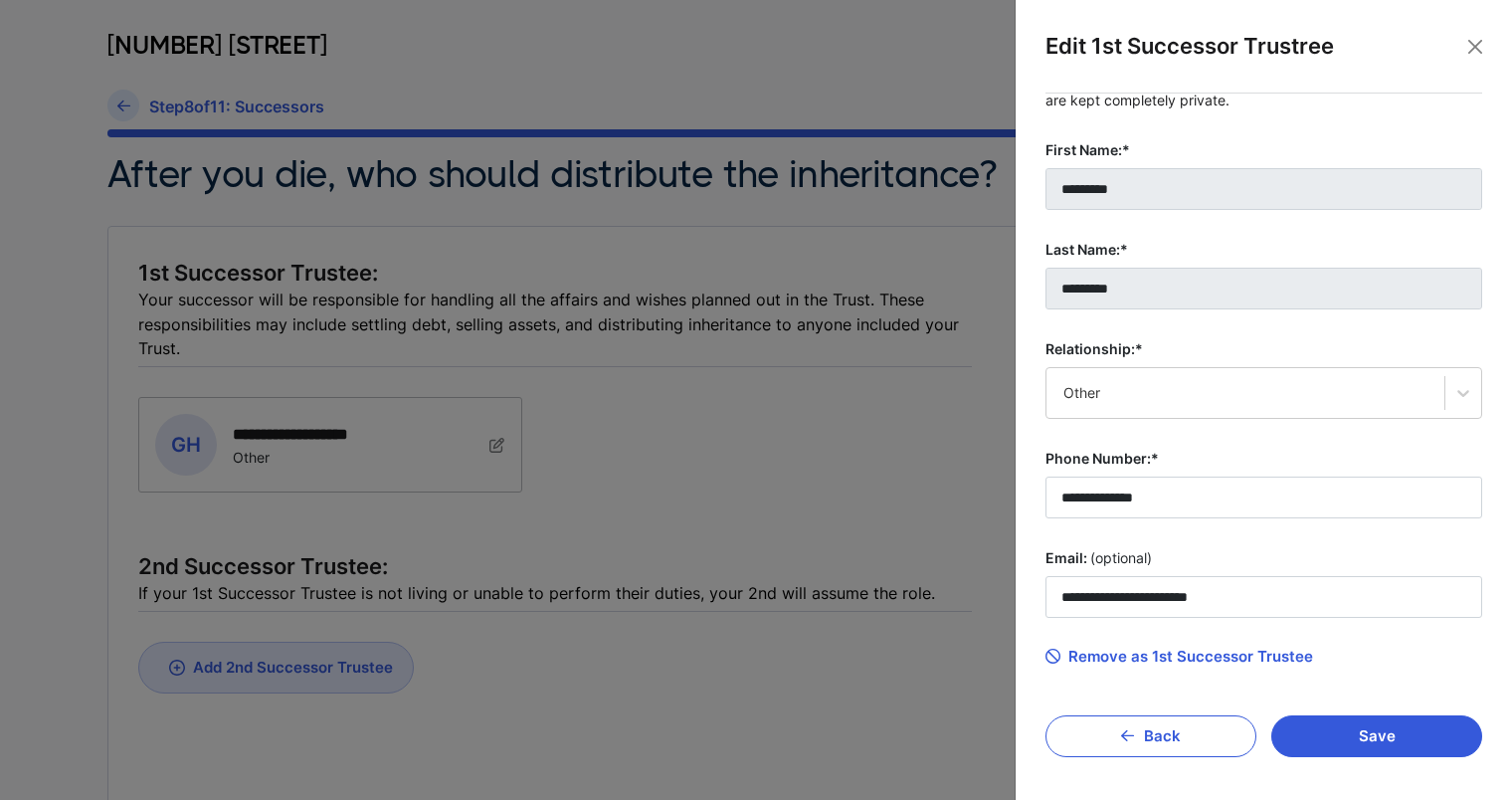 click on "Phone Number:*" at bounding box center (1263, 459) 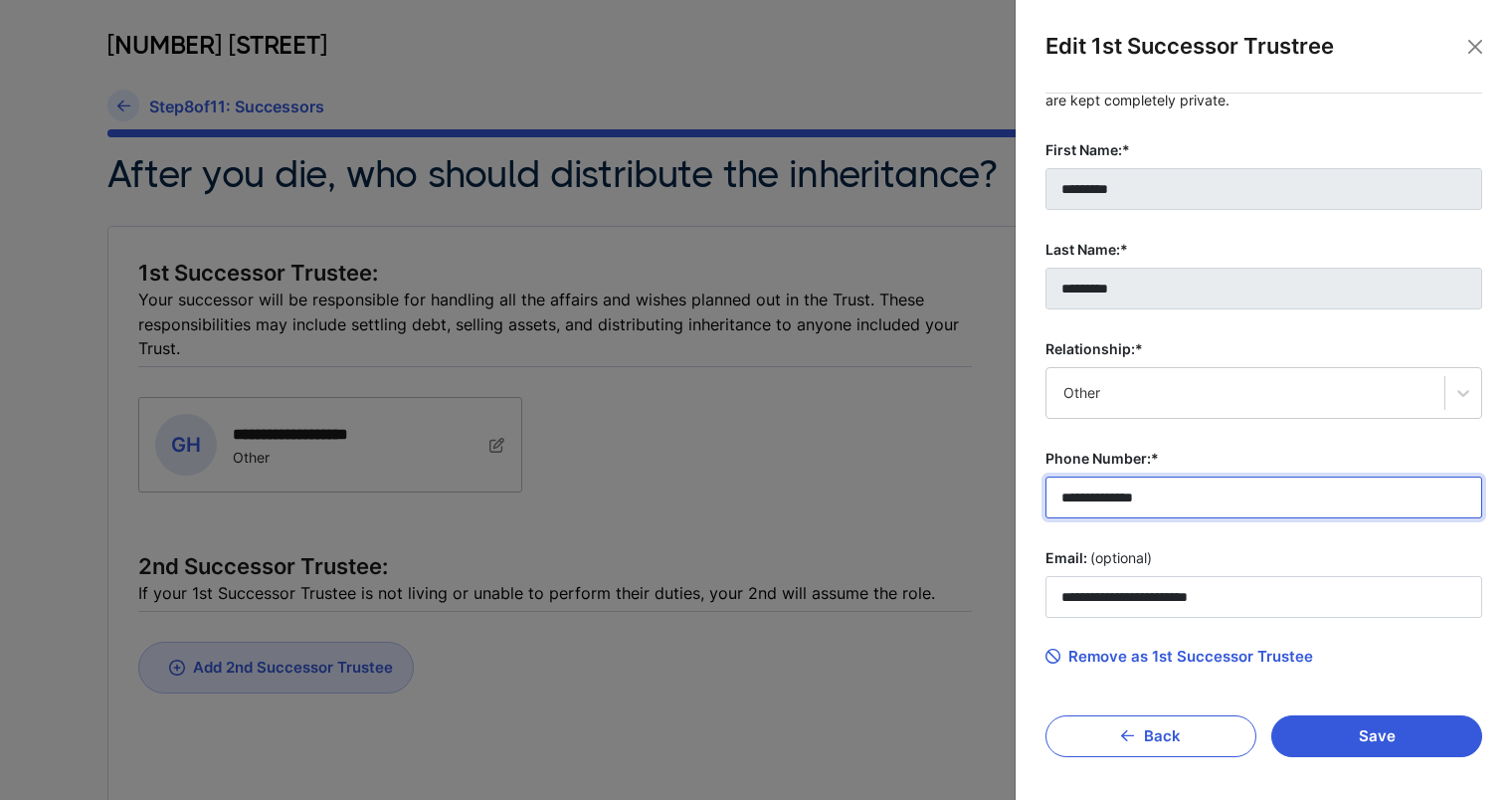 click on "**********" at bounding box center [1263, 498] 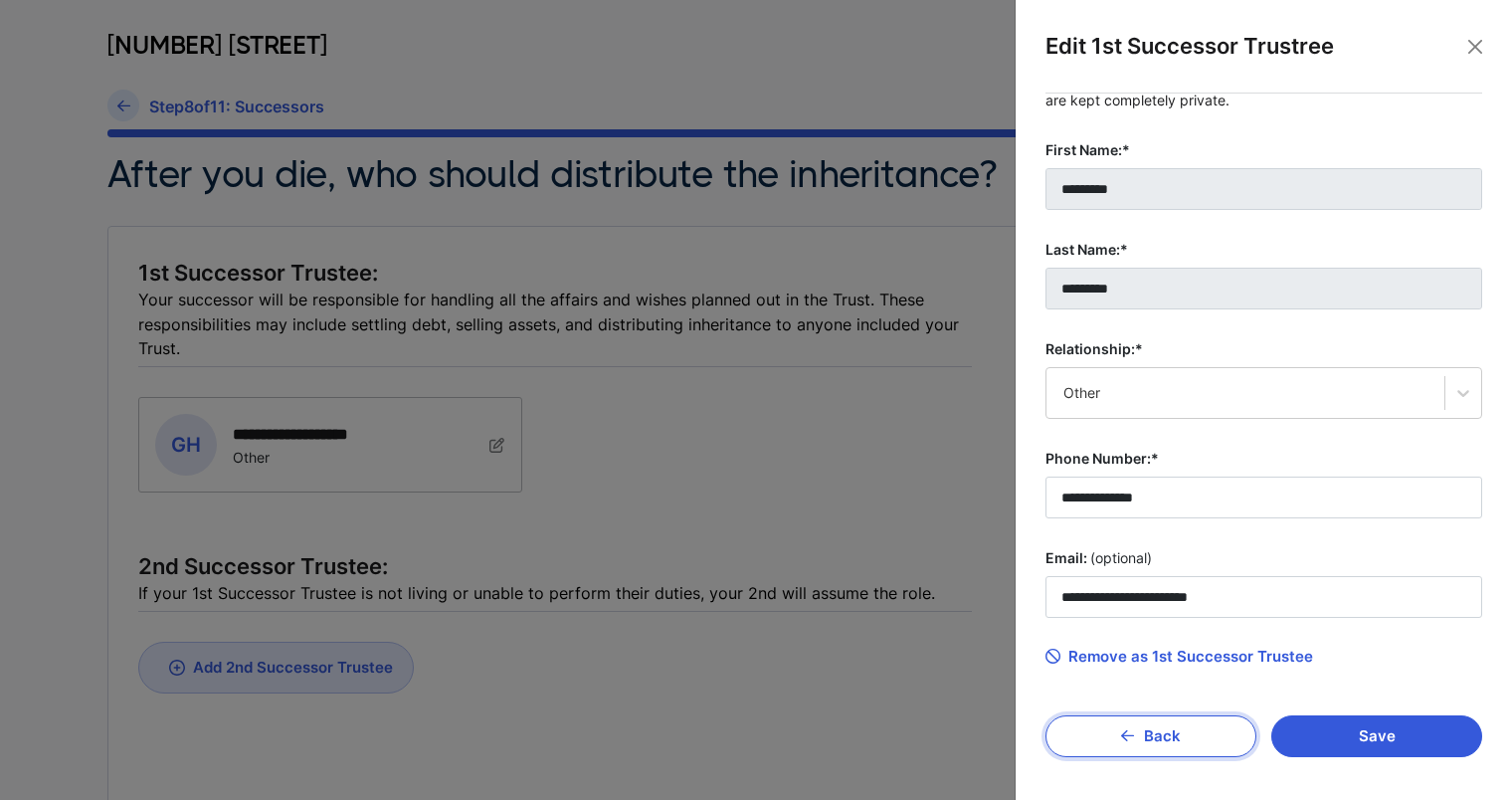 click on "Back" at bounding box center (1151, 736) 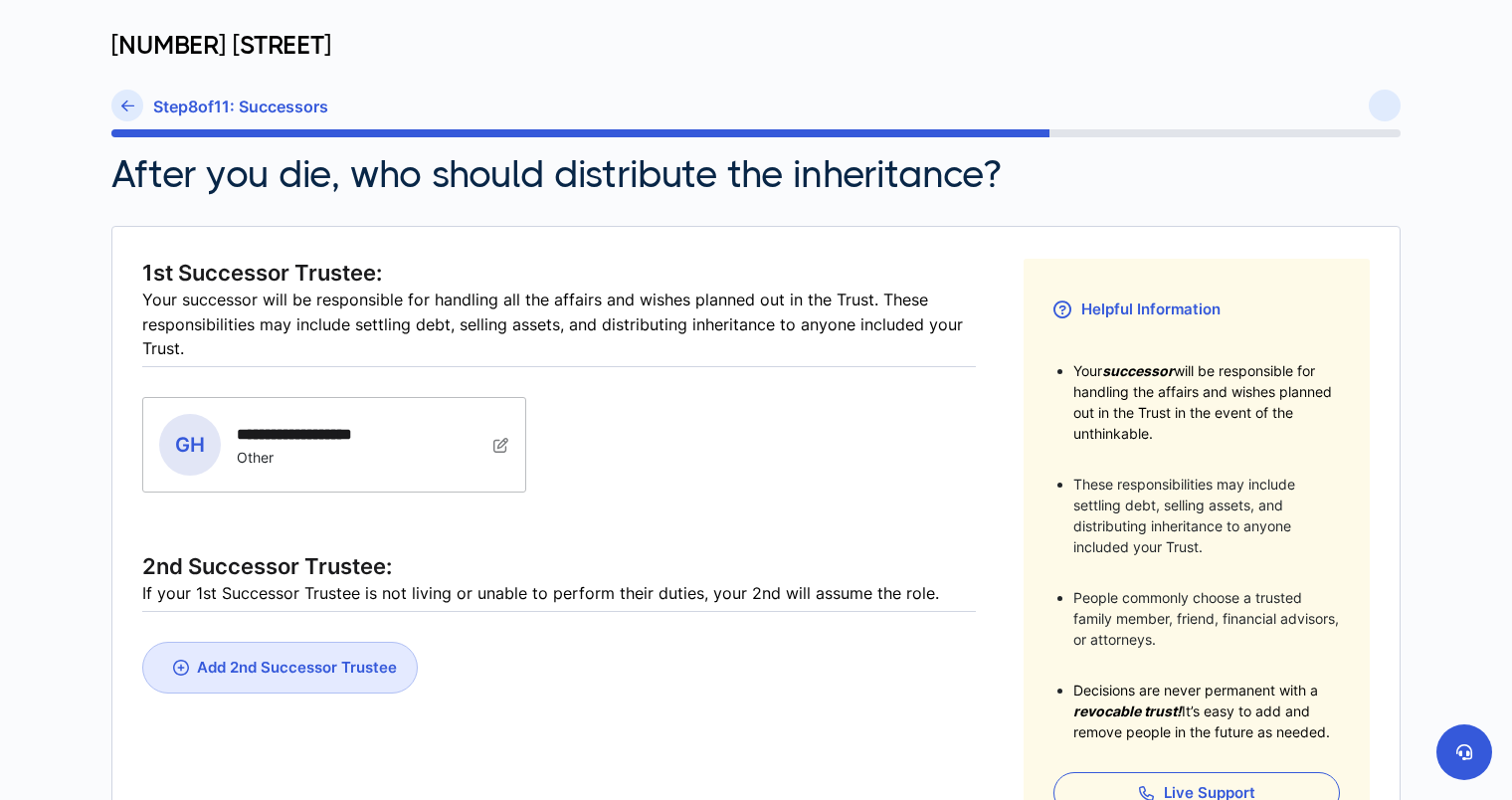 click at bounding box center (501, 445) 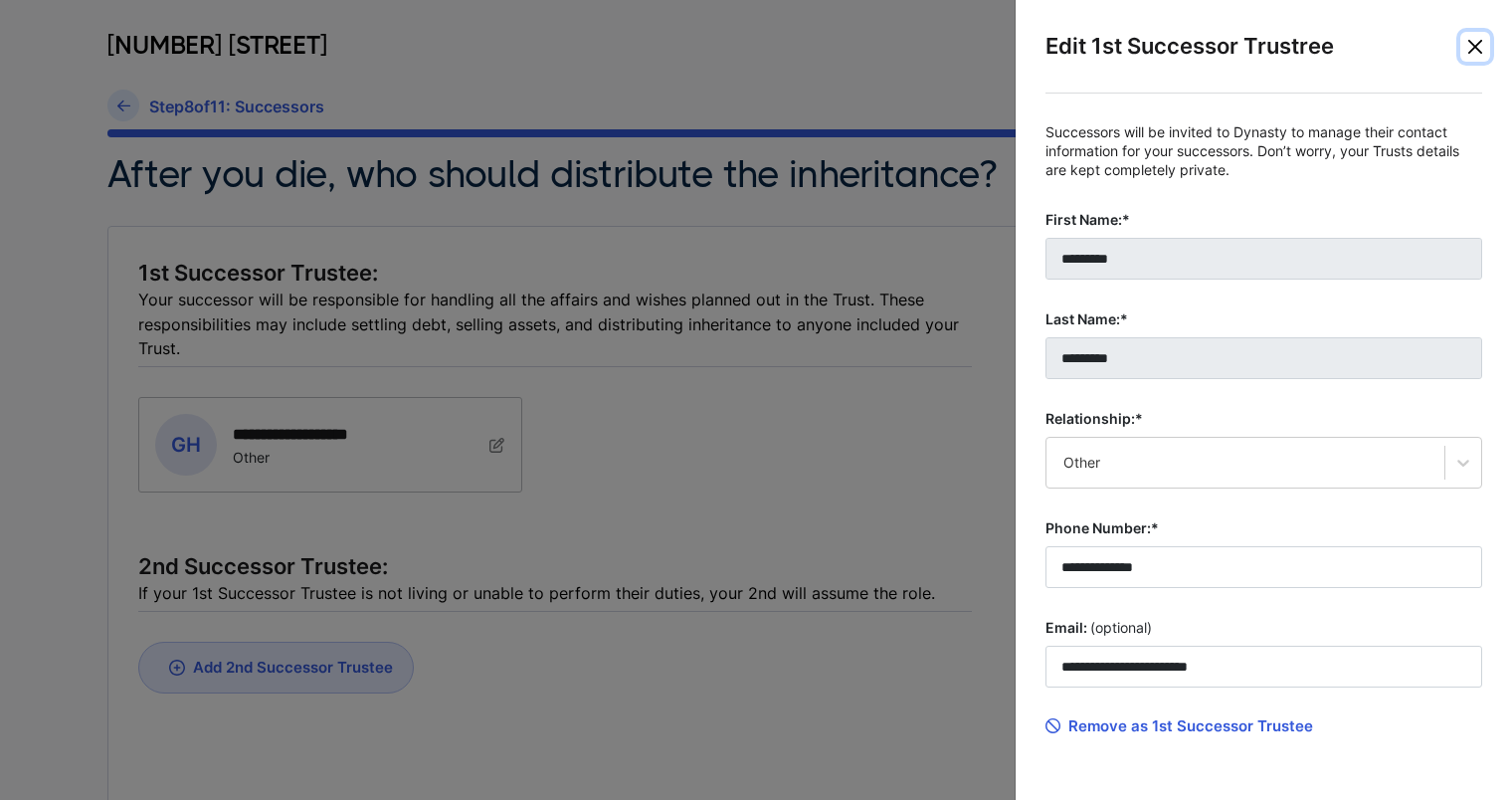 click at bounding box center (1475, 47) 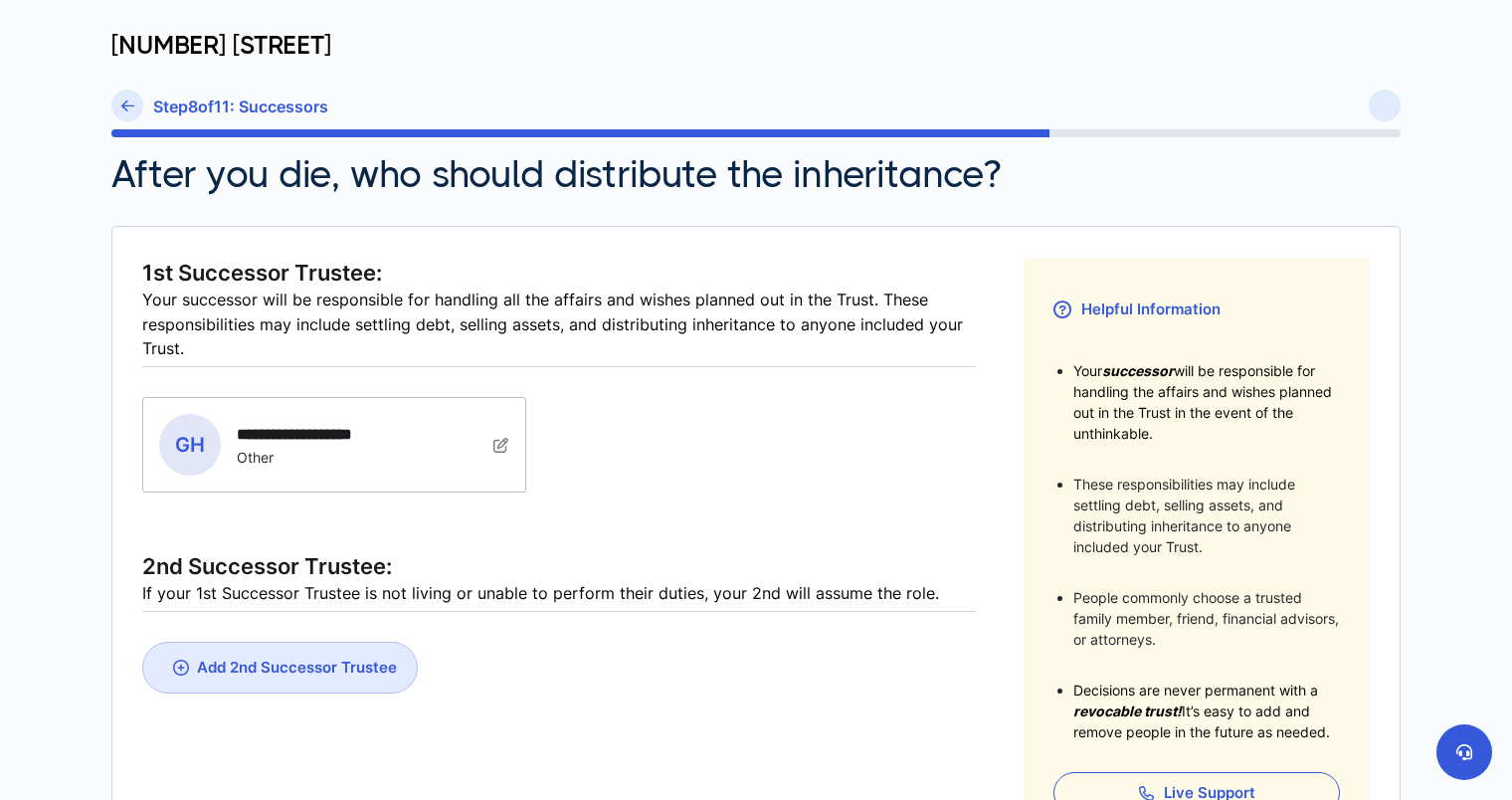 click at bounding box center [501, 445] 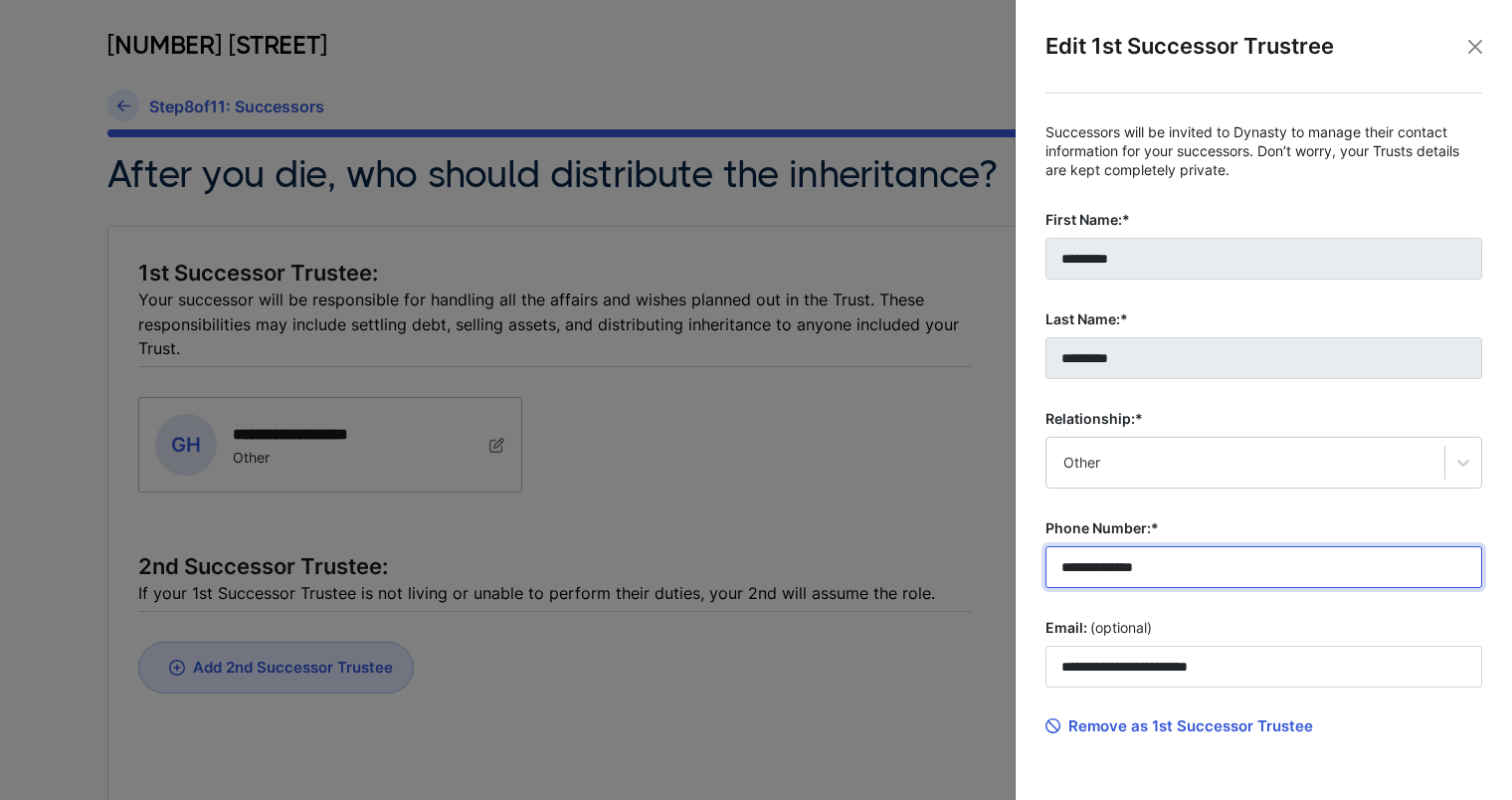 click on "**********" at bounding box center (1263, 567) 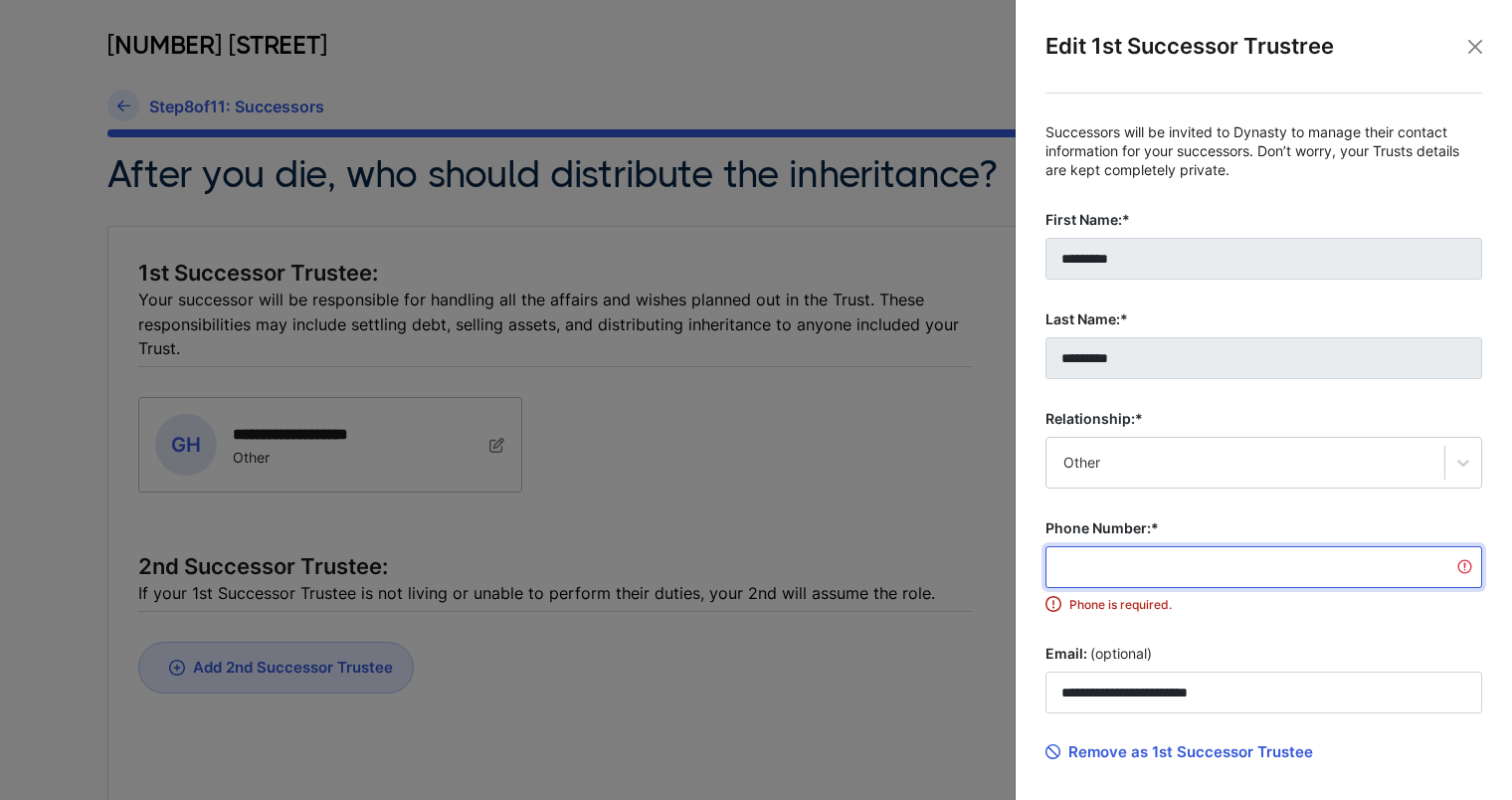 type 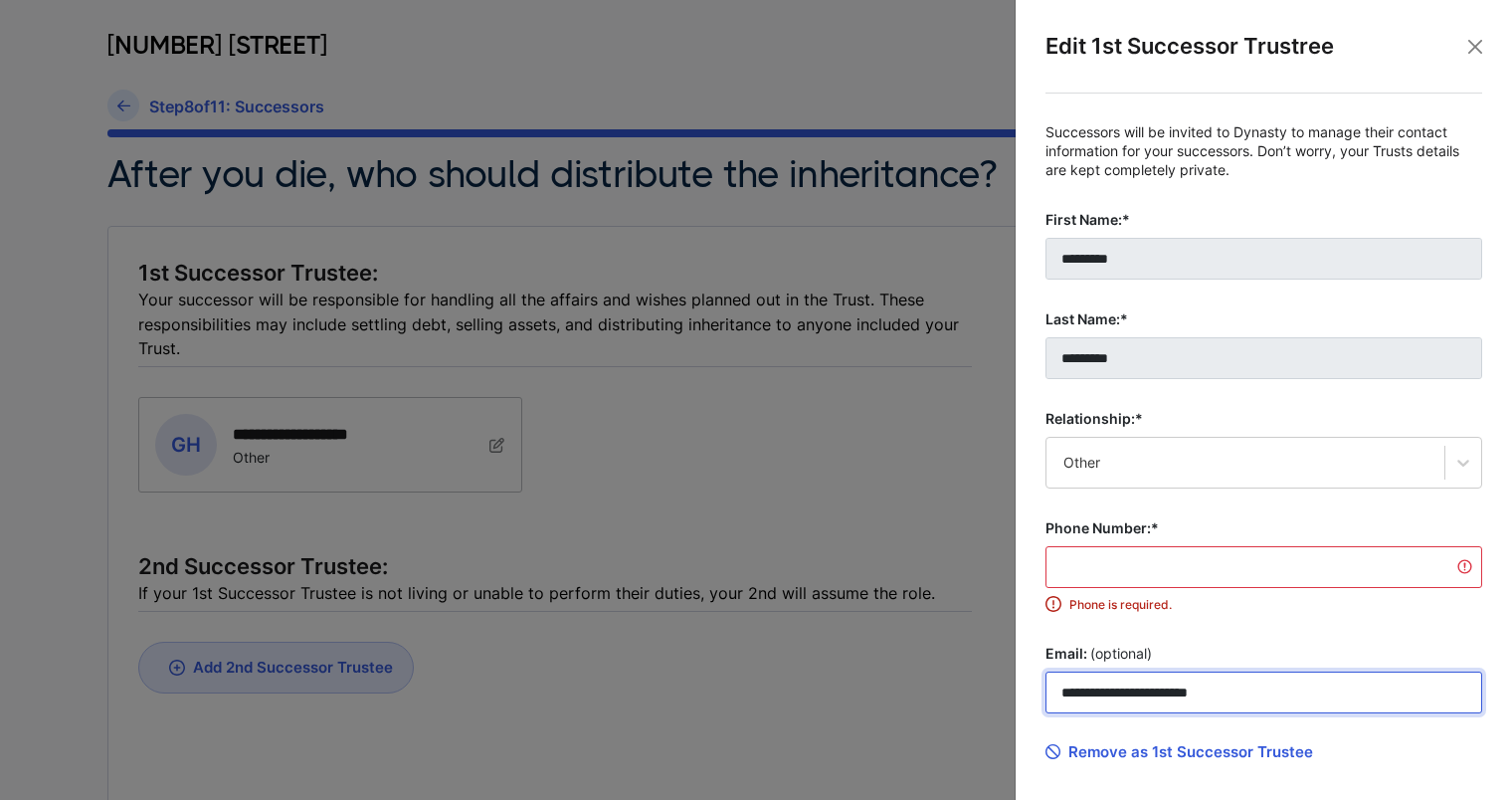 click on "**********" at bounding box center [1263, 693] 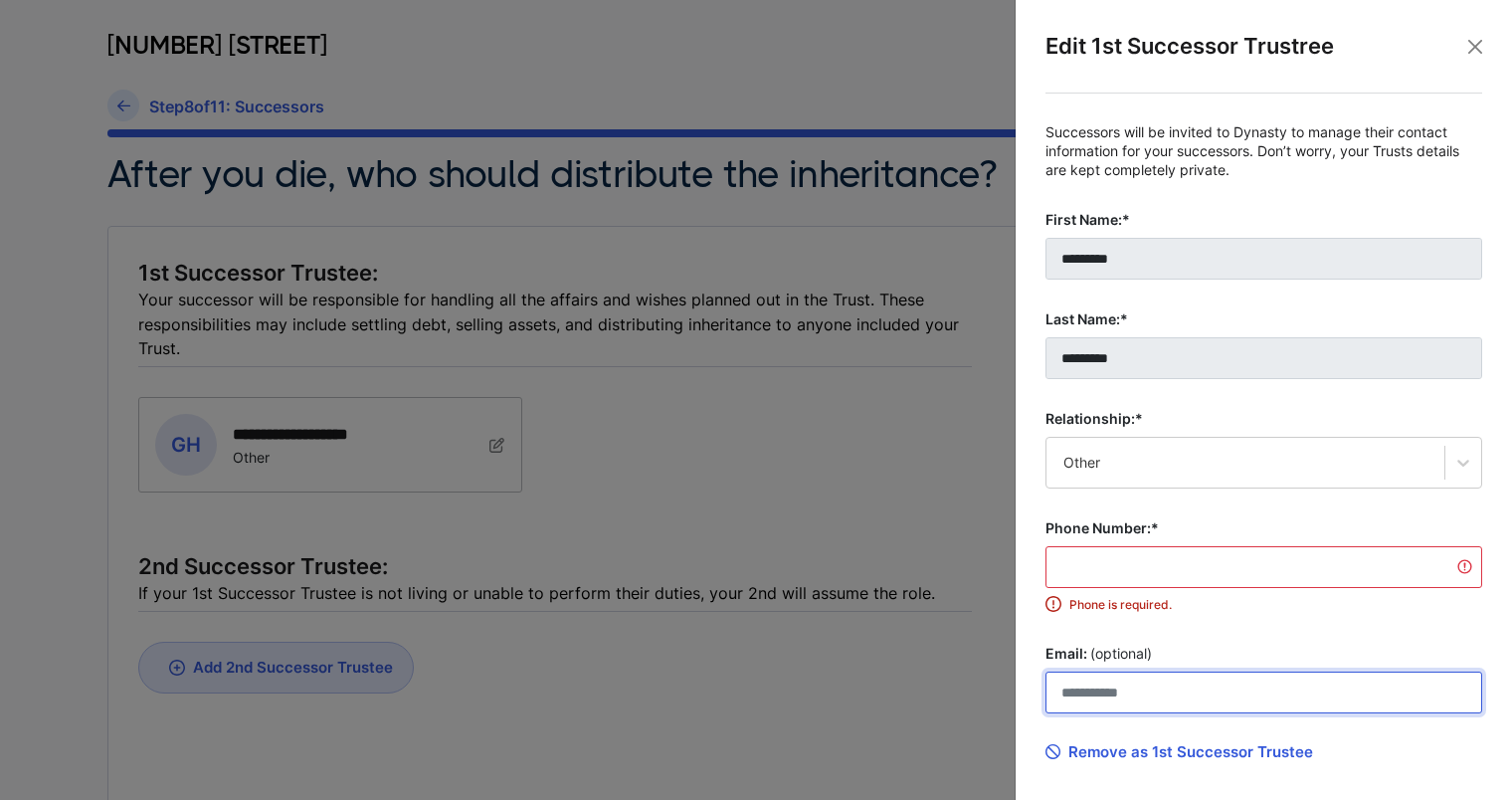 type 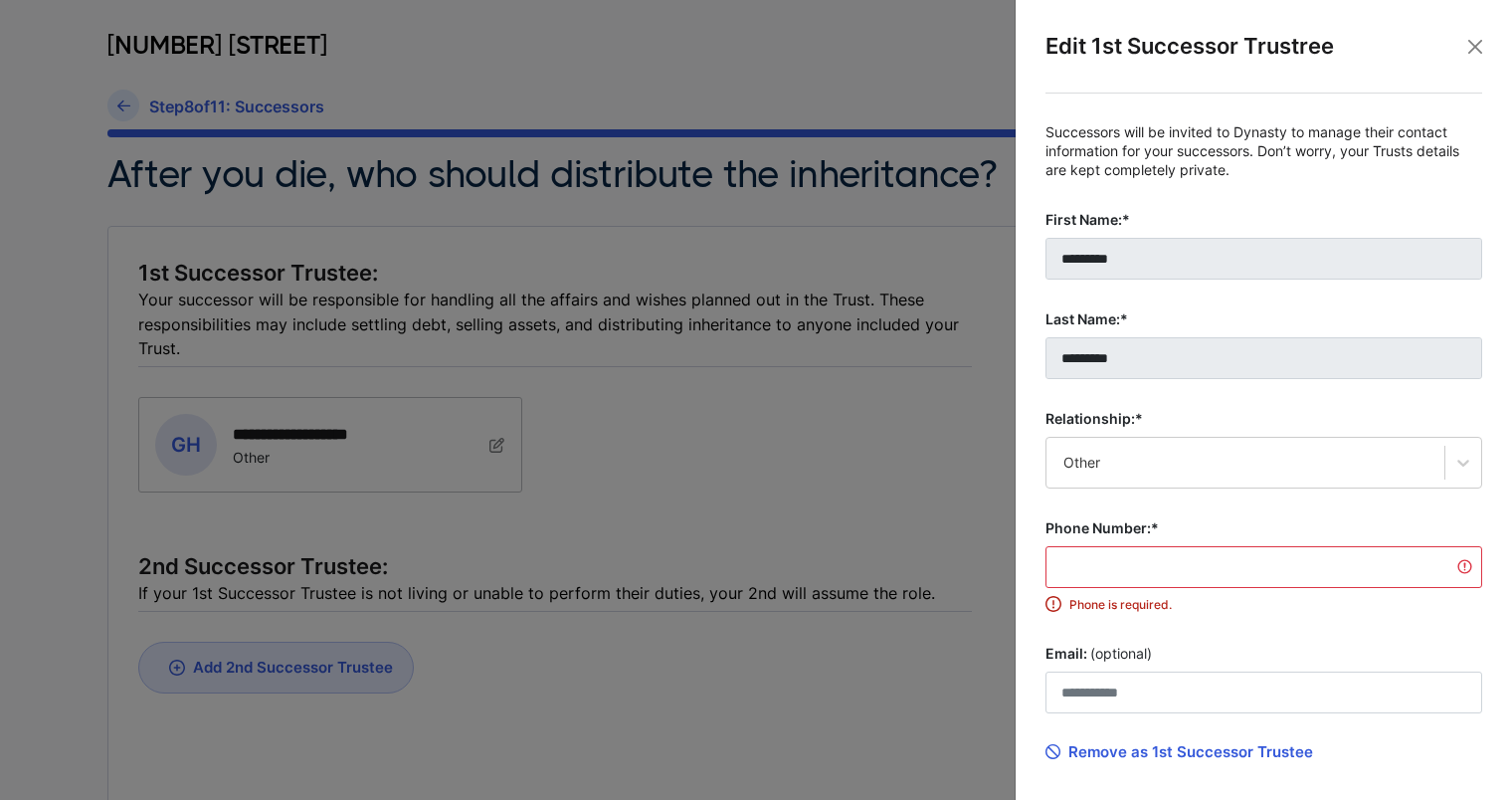 click on "Phone is required." at bounding box center [1275, 605] 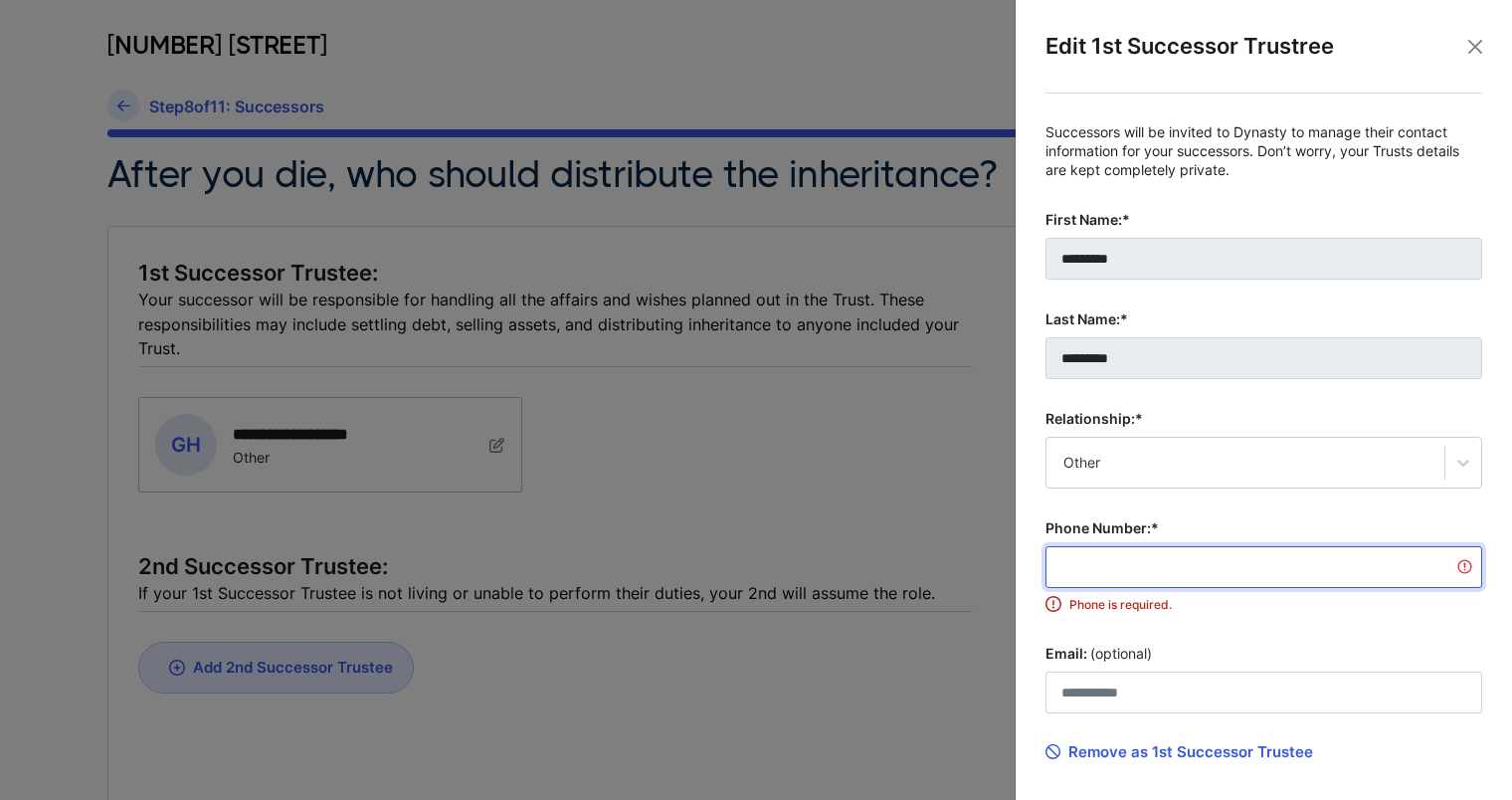 click on "Phone Number:*" at bounding box center (1263, 567) 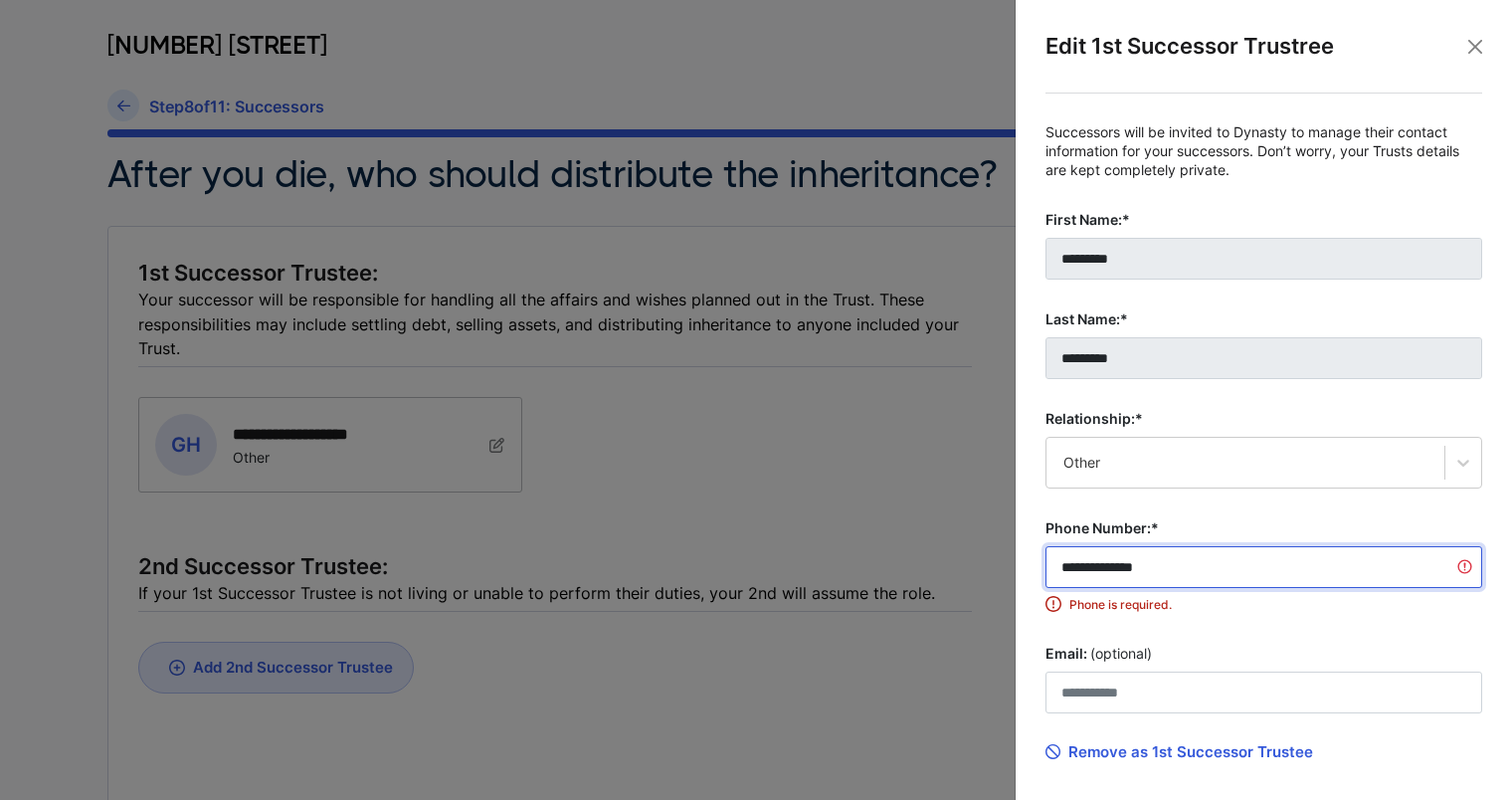 type on "**********" 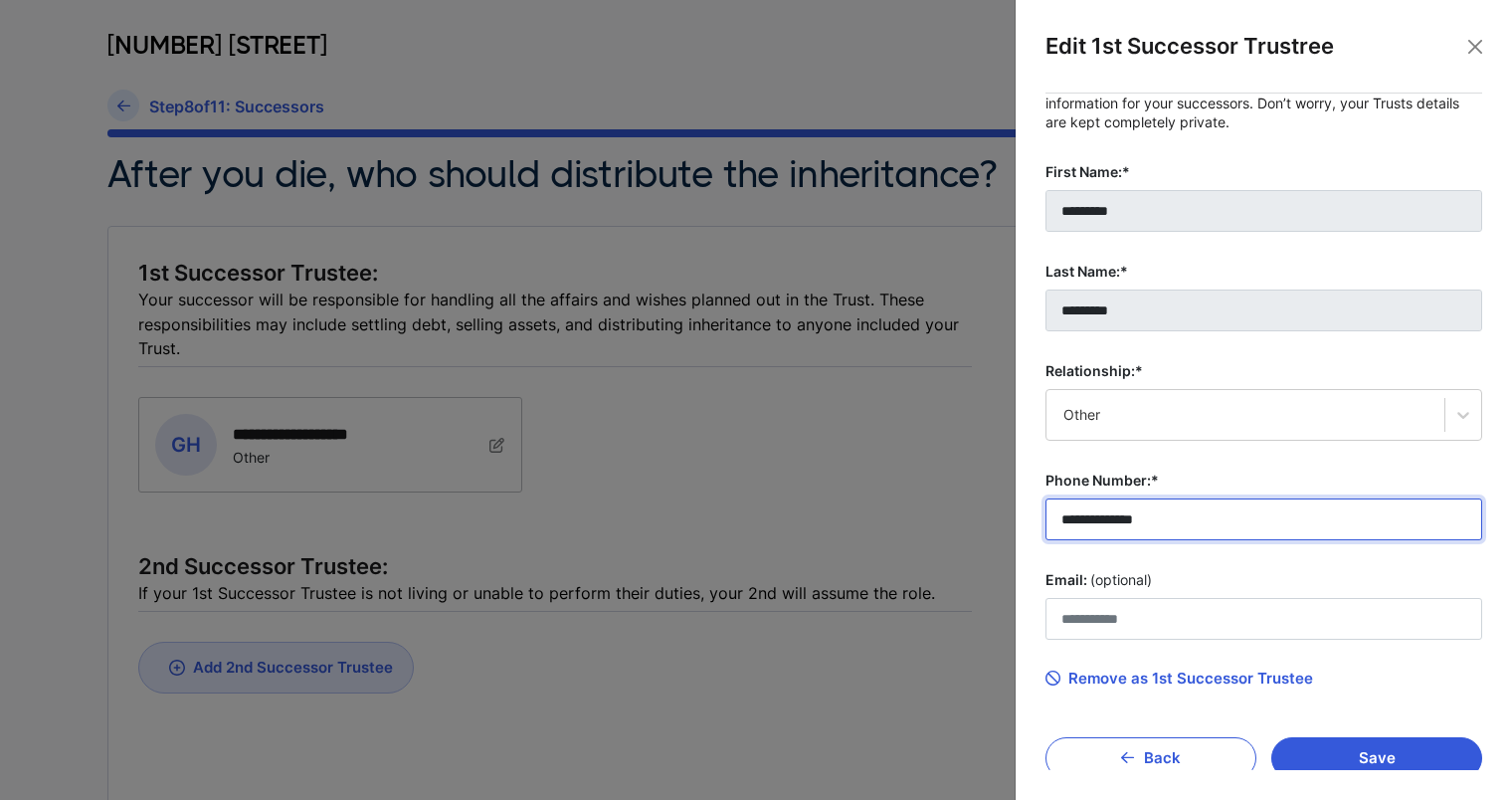 scroll, scrollTop: 70, scrollLeft: 0, axis: vertical 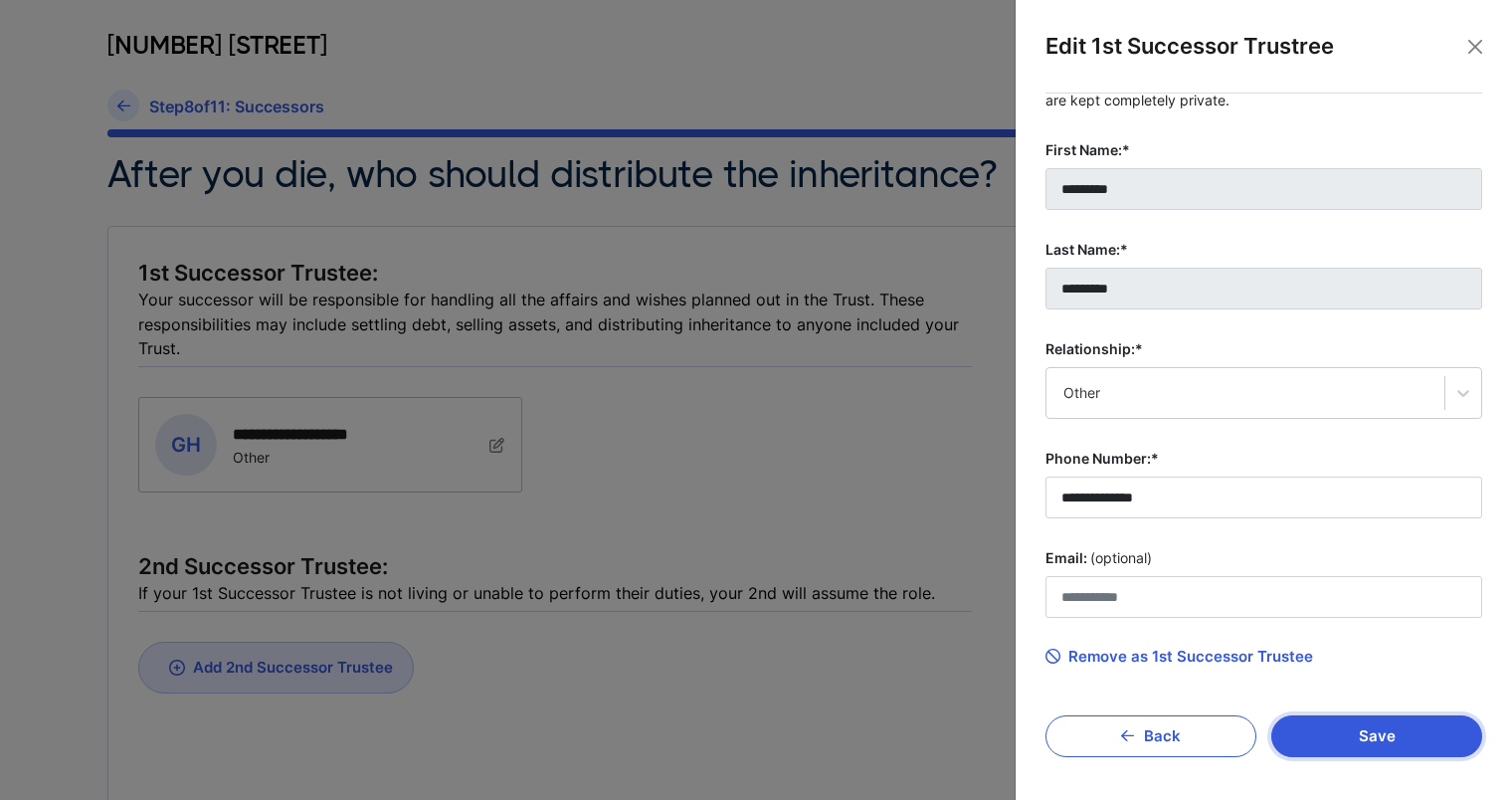 click on "Save" at bounding box center (1377, 736) 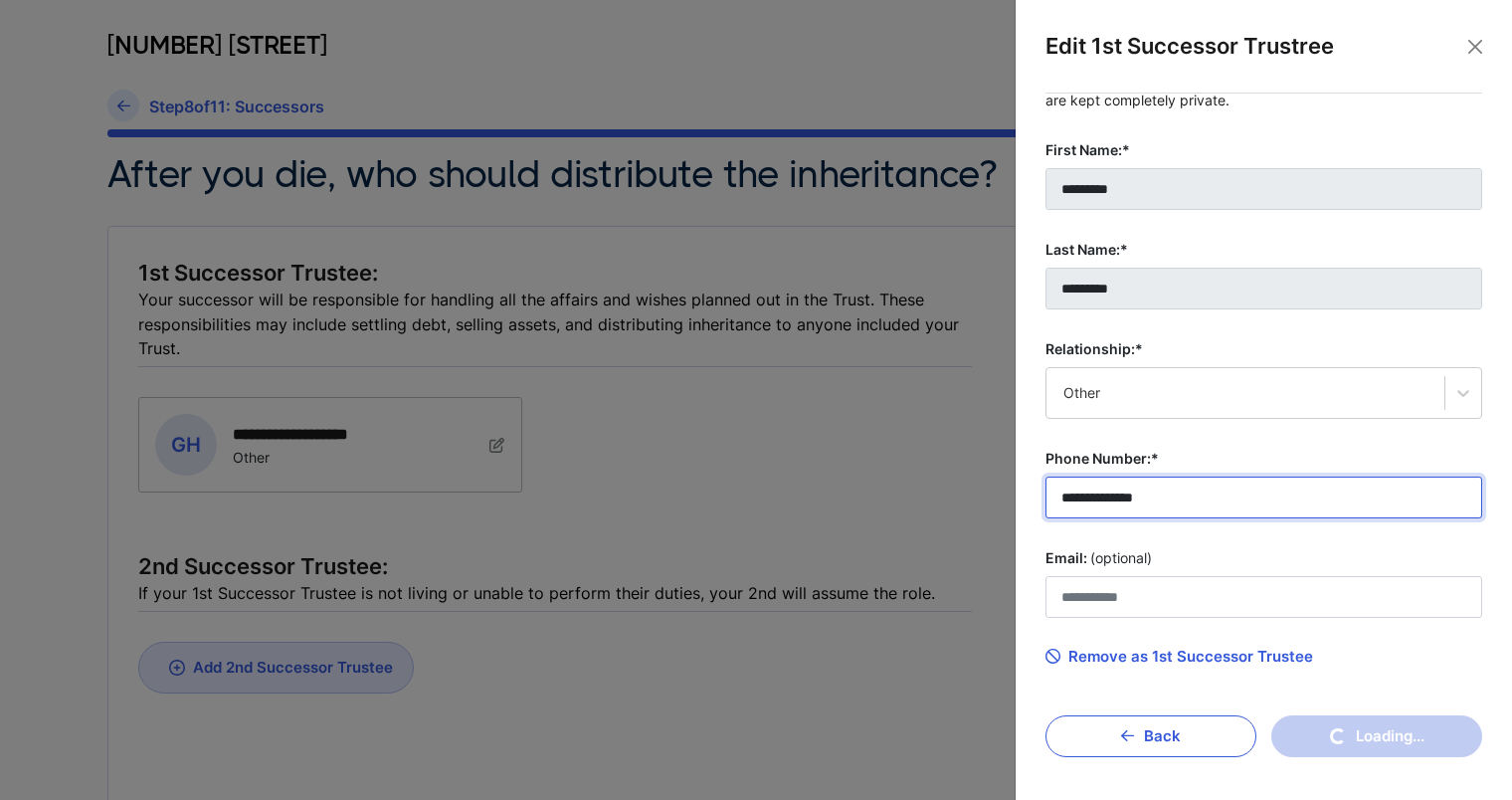 click on "**********" at bounding box center (756, 466) 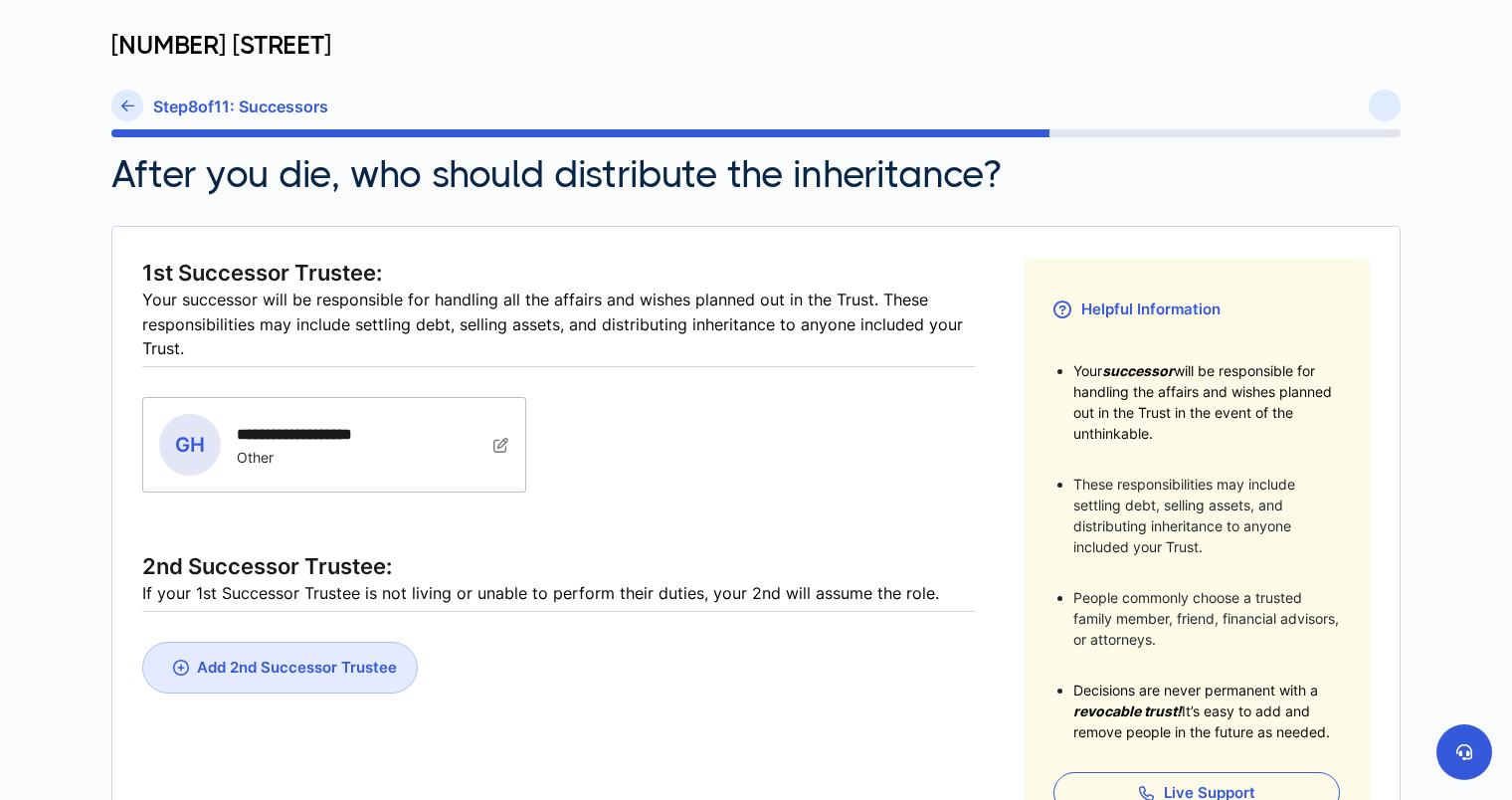 click at bounding box center (501, 445) 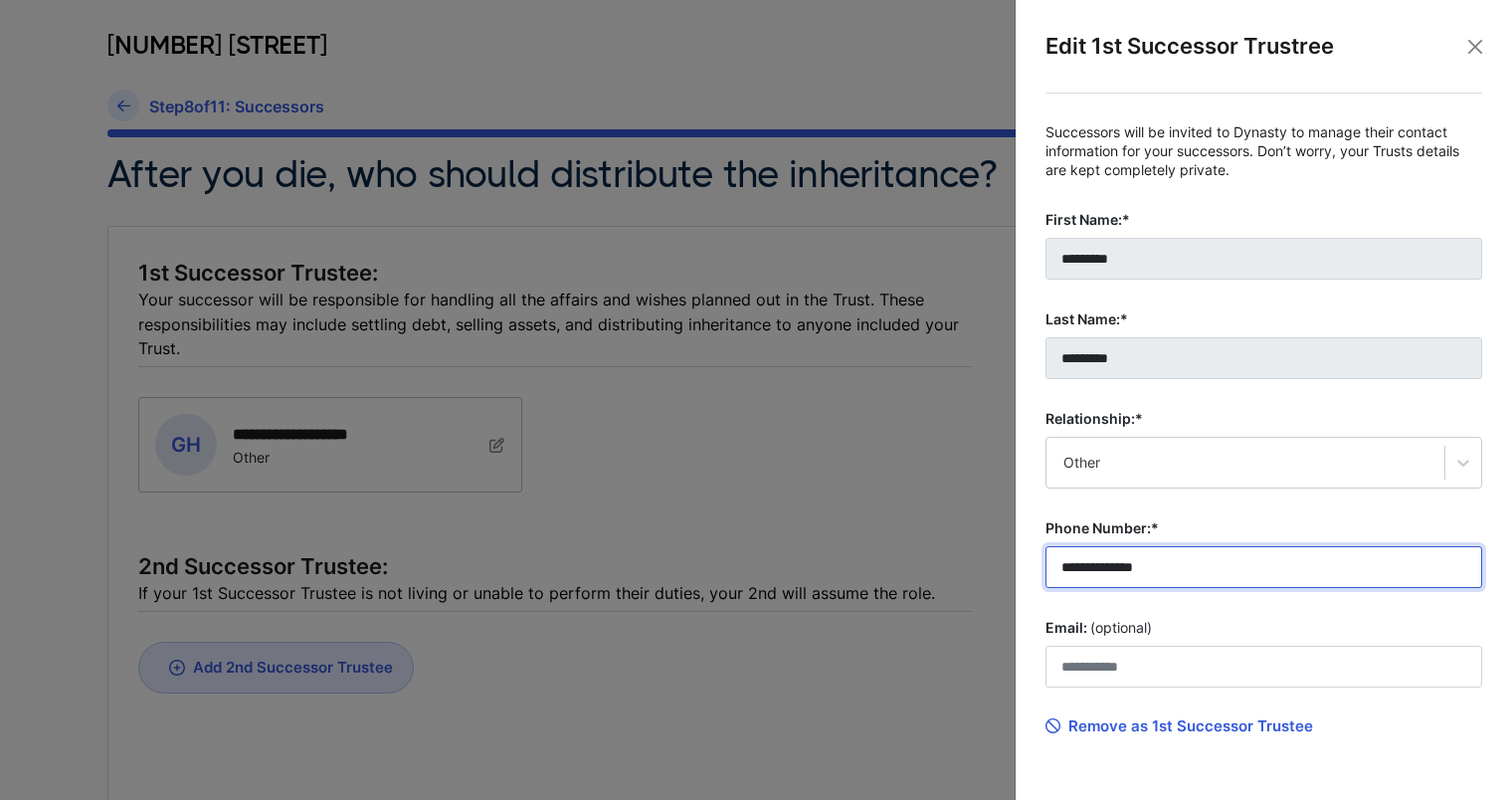 click on "**********" at bounding box center (1263, 567) 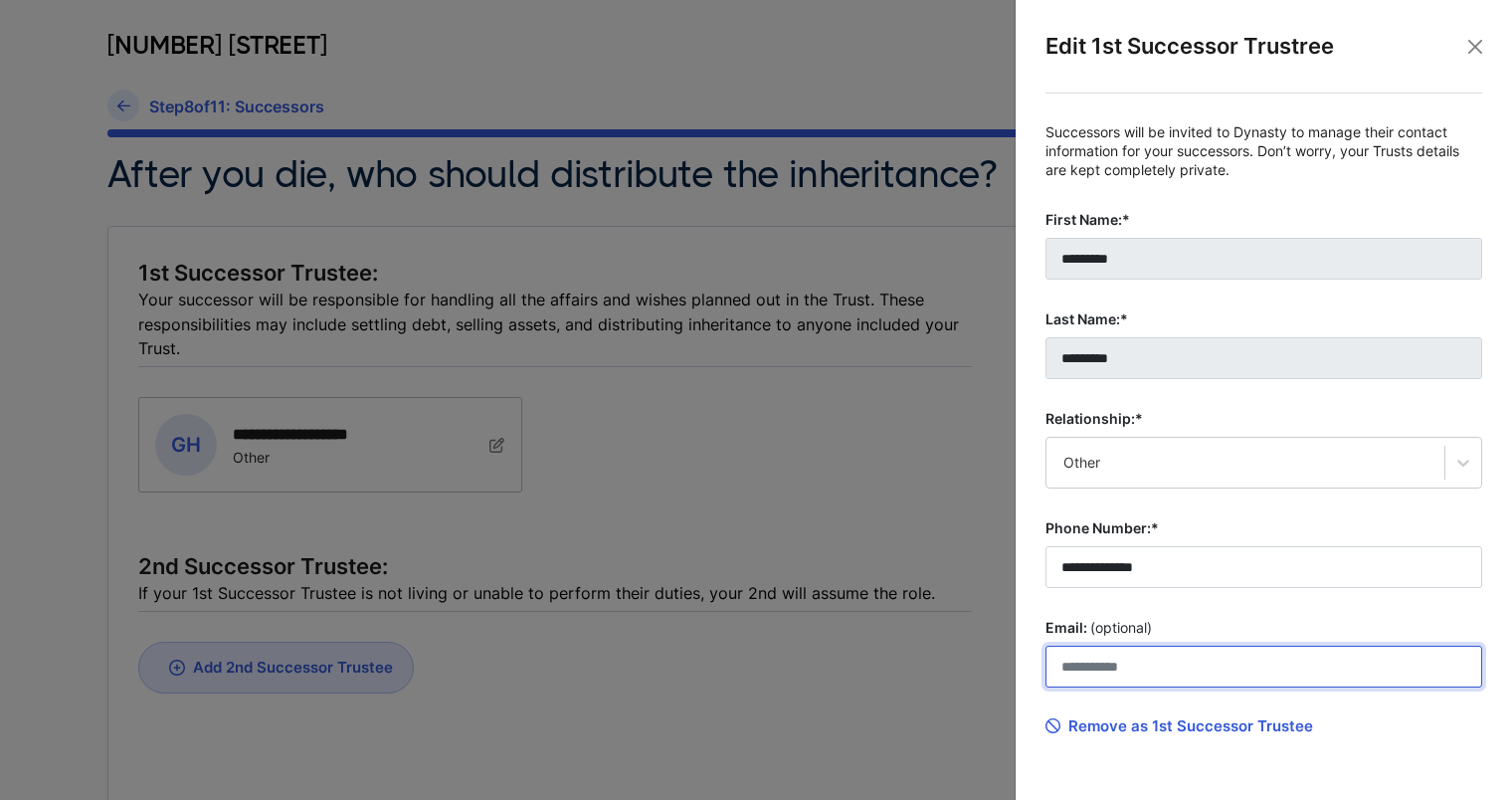 type on "**********" 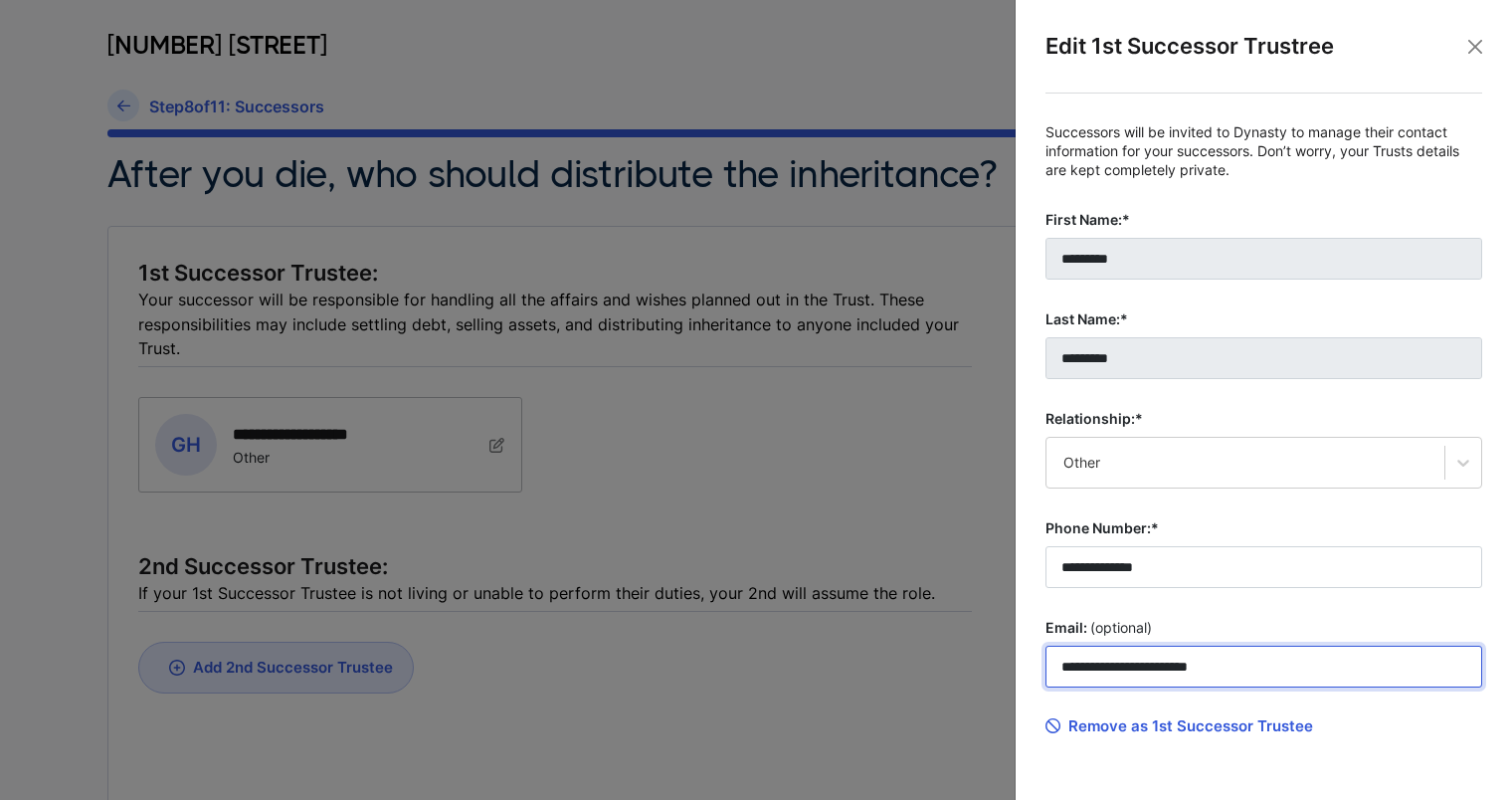 click on "**********" at bounding box center [1263, 667] 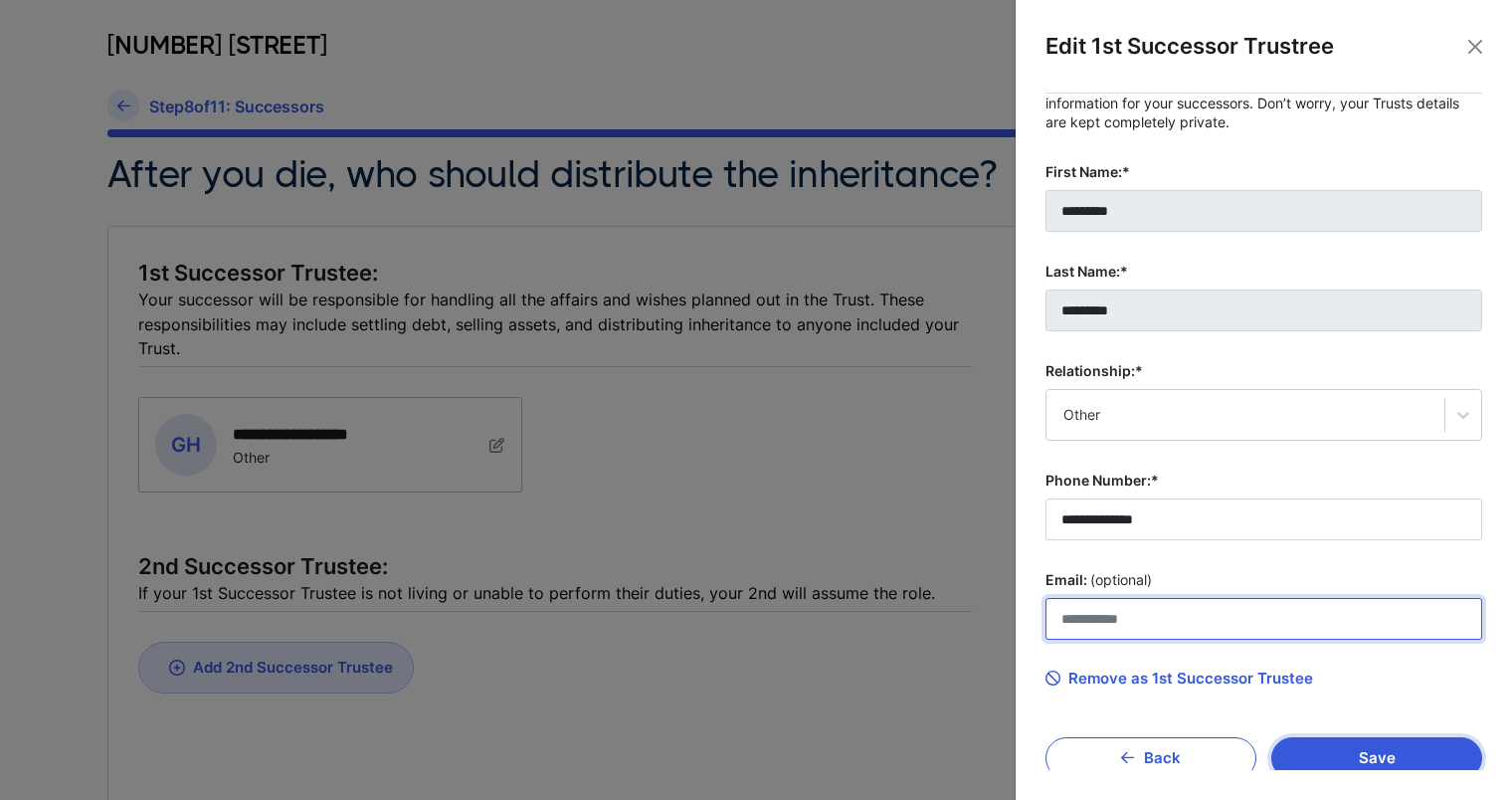 scroll, scrollTop: 70, scrollLeft: 0, axis: vertical 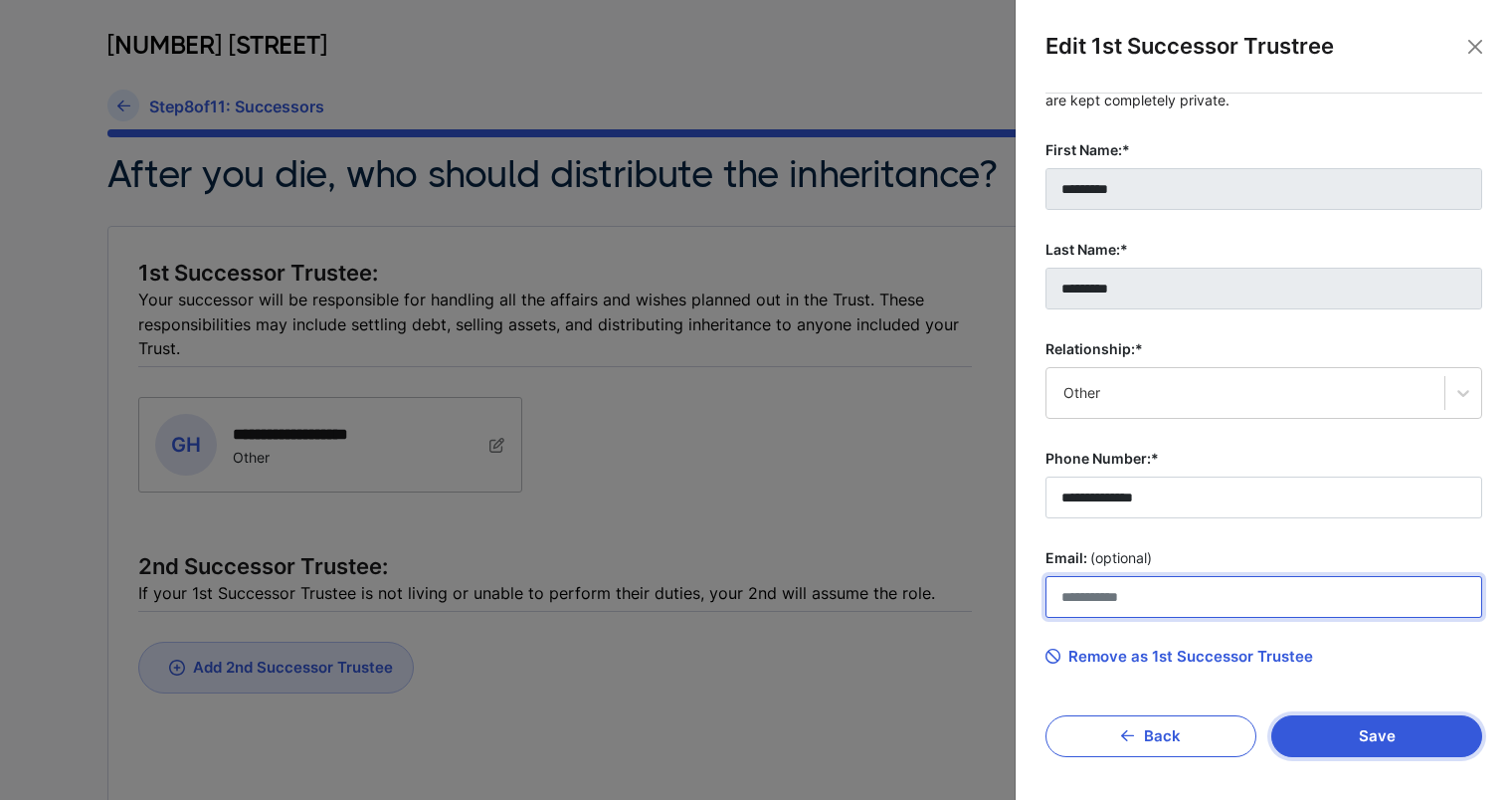 type 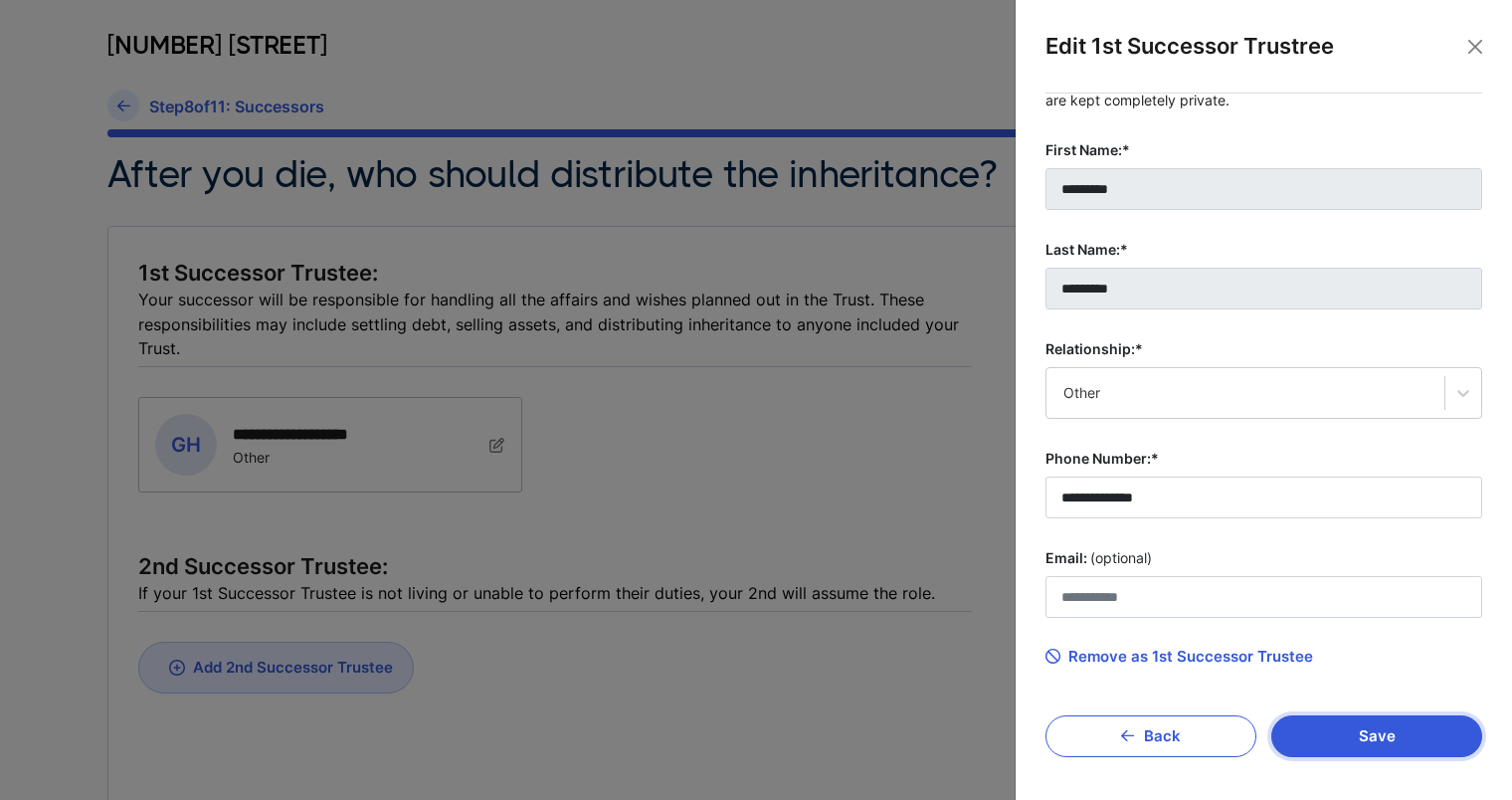 click on "Save" at bounding box center (1377, 736) 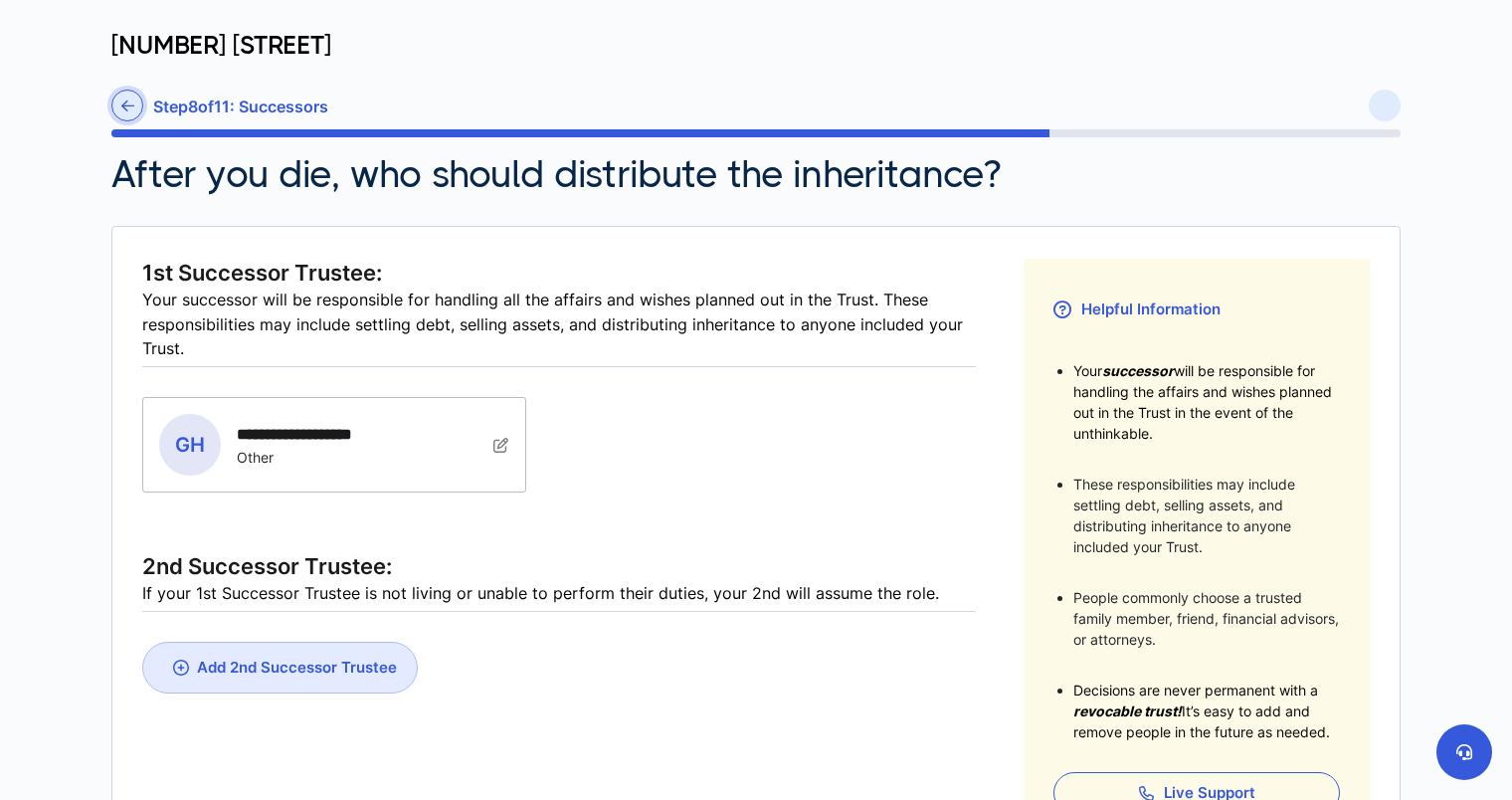 click at bounding box center (127, 105) 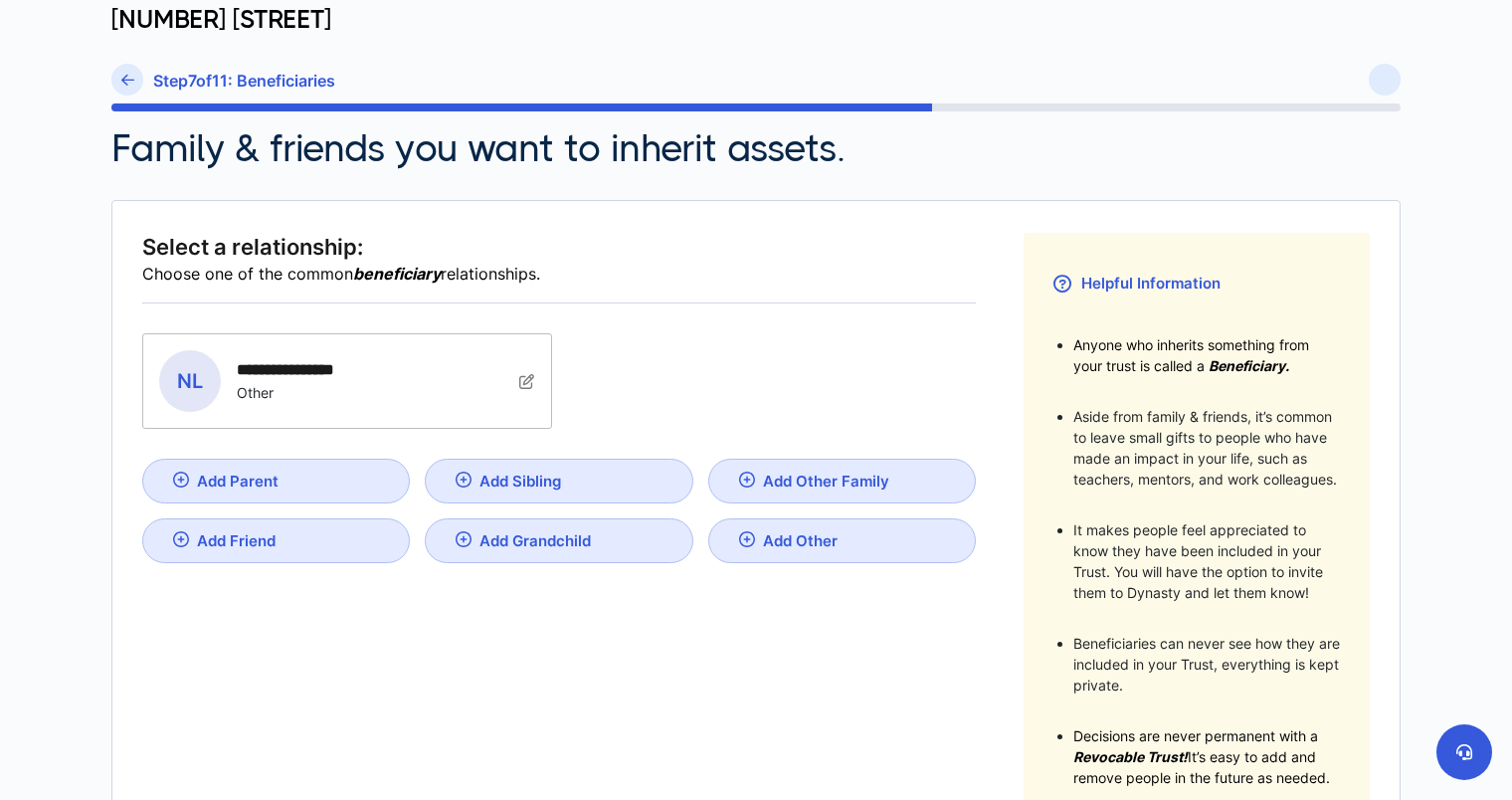 scroll, scrollTop: 199, scrollLeft: 0, axis: vertical 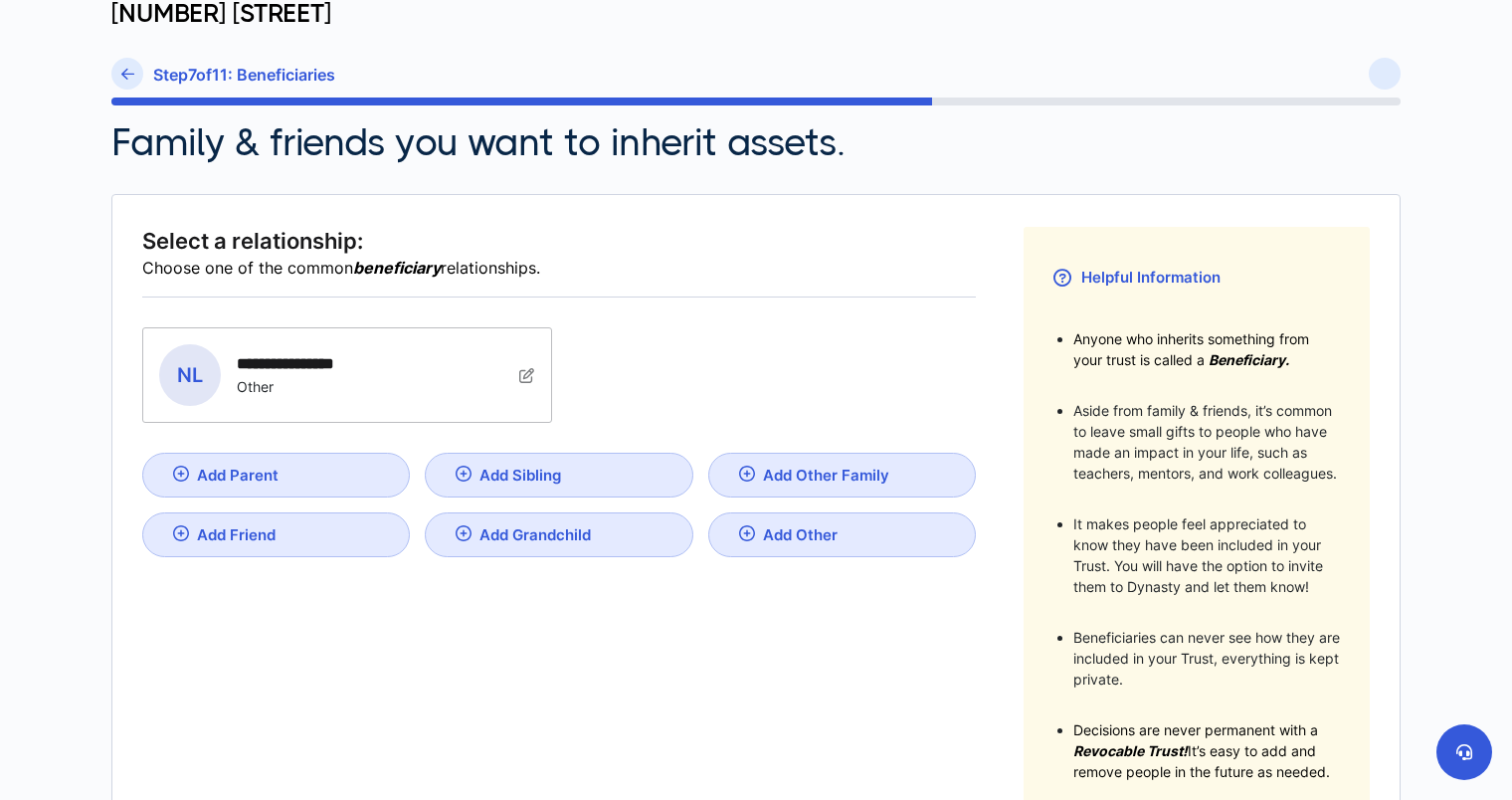 click at bounding box center [527, 375] 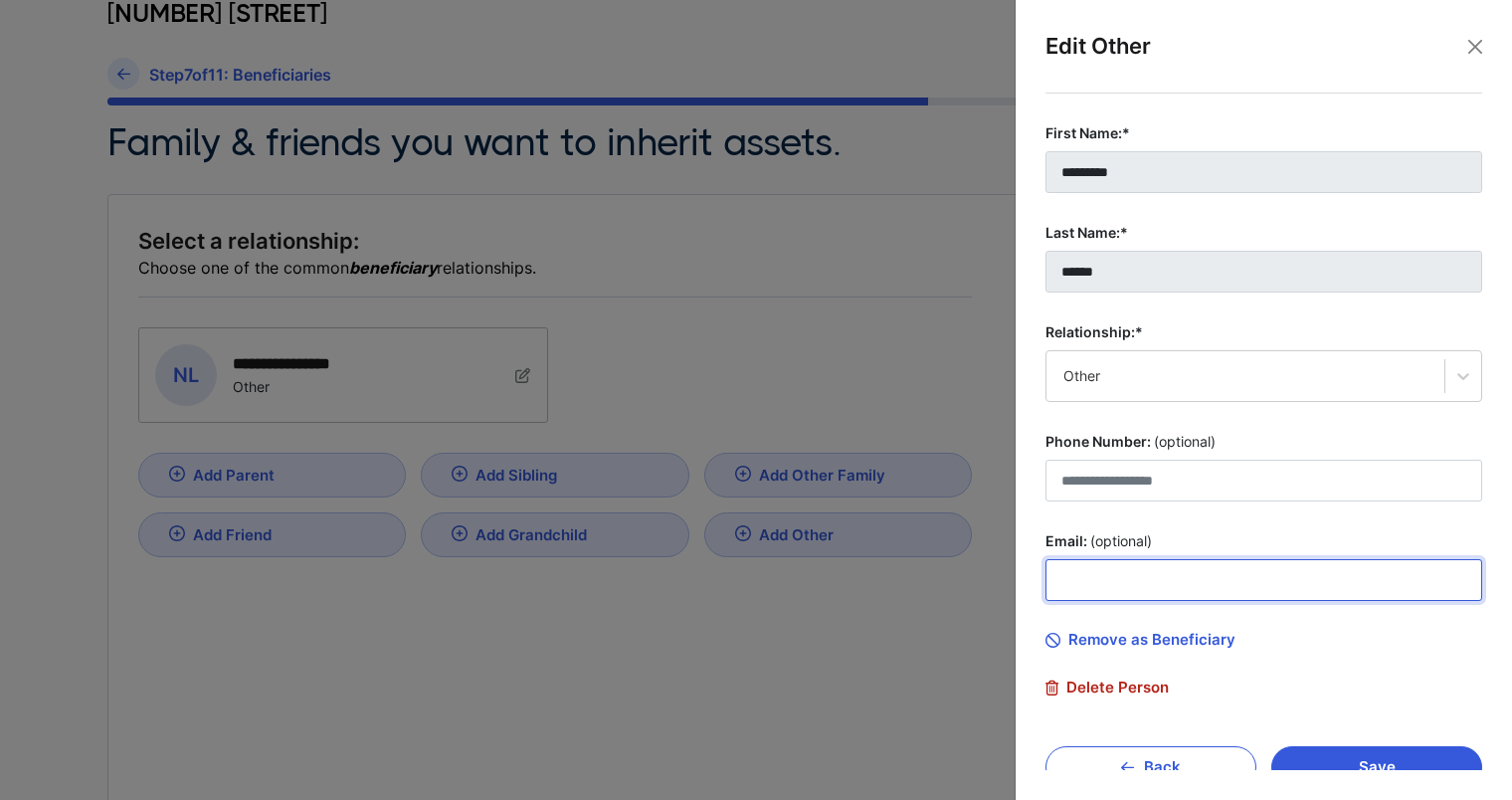 click on "Email:   (optional)" at bounding box center (1263, 580) 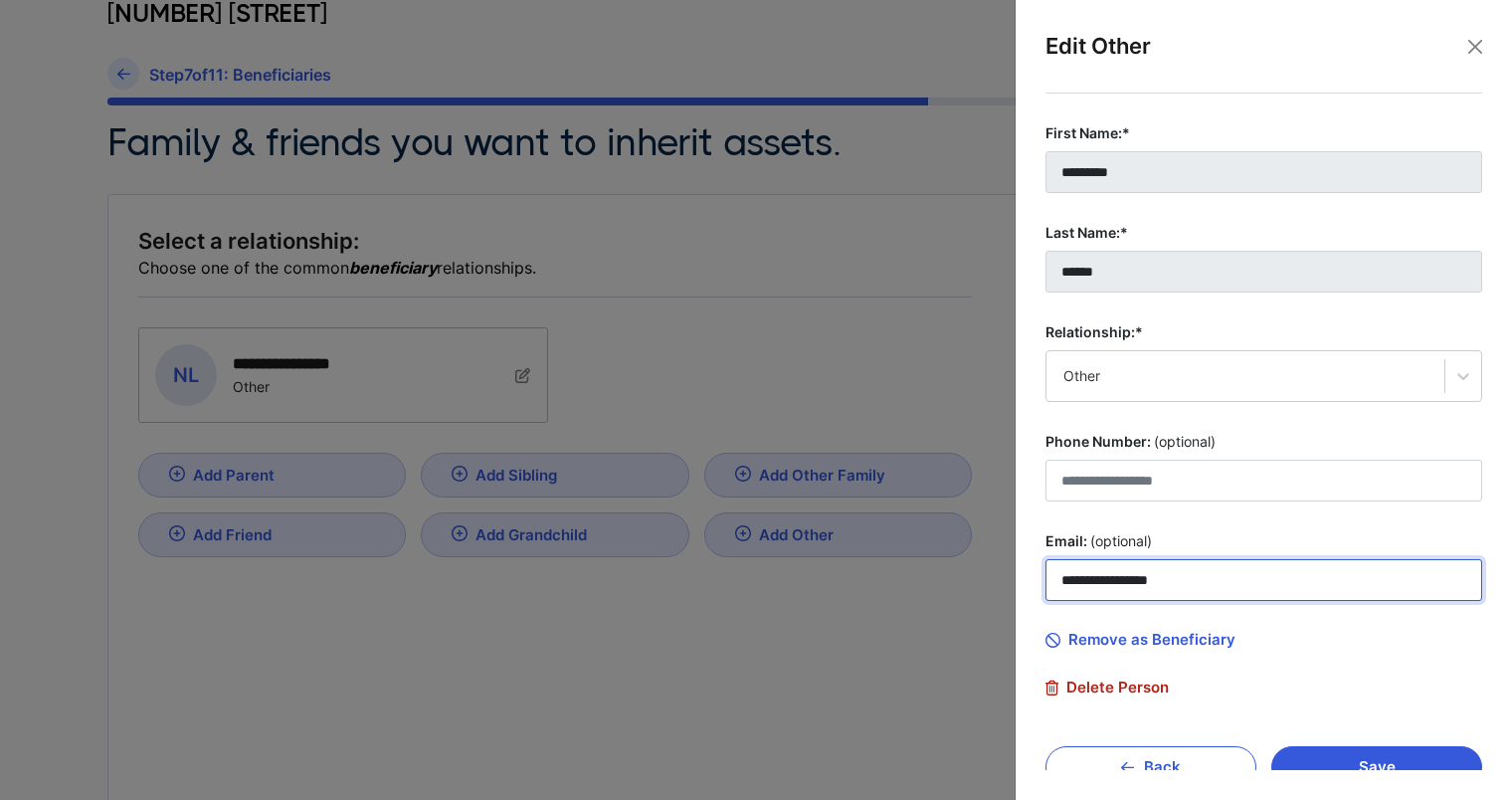 click on "**********" at bounding box center (1263, 580) 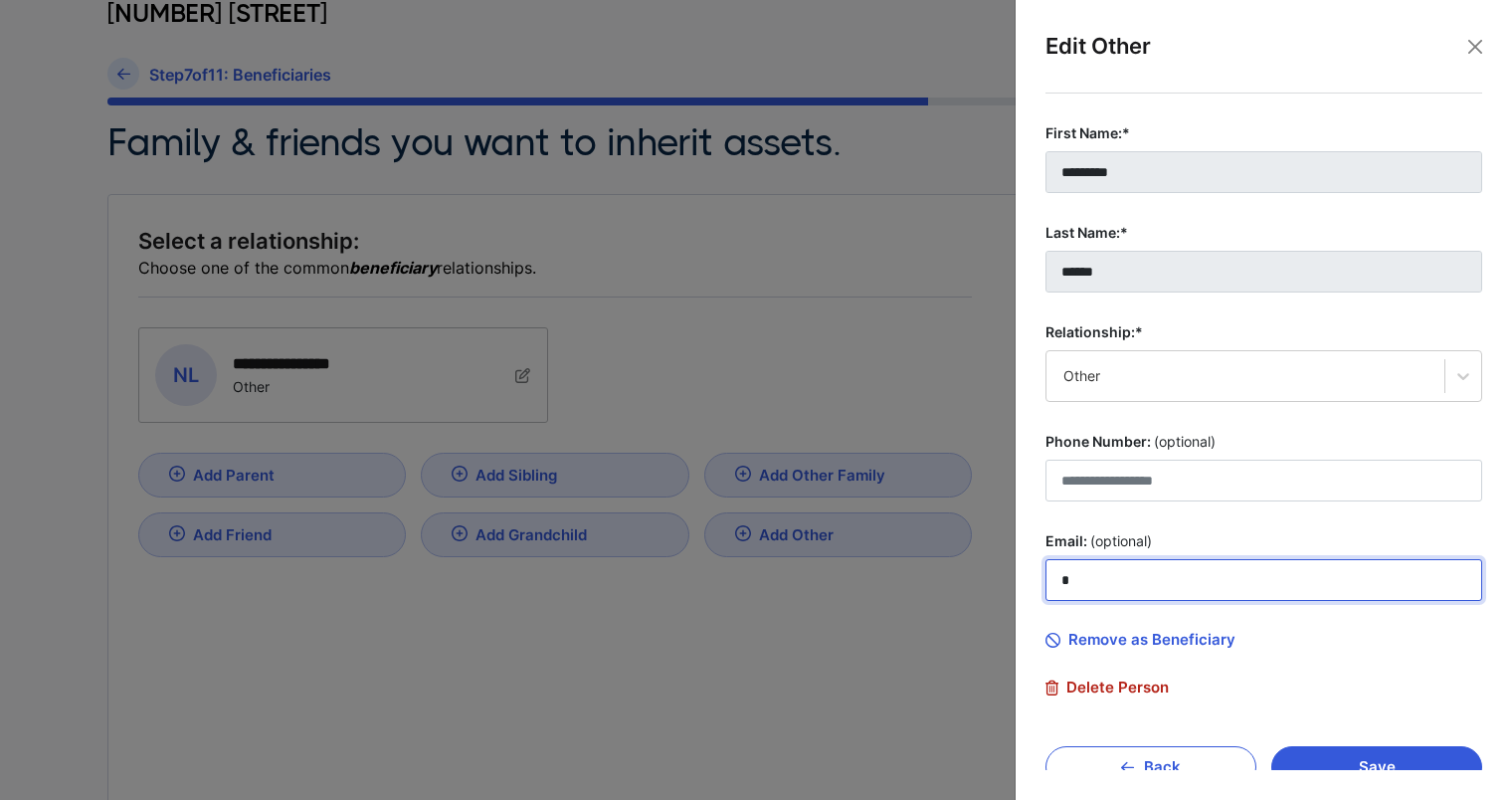 type on "**********" 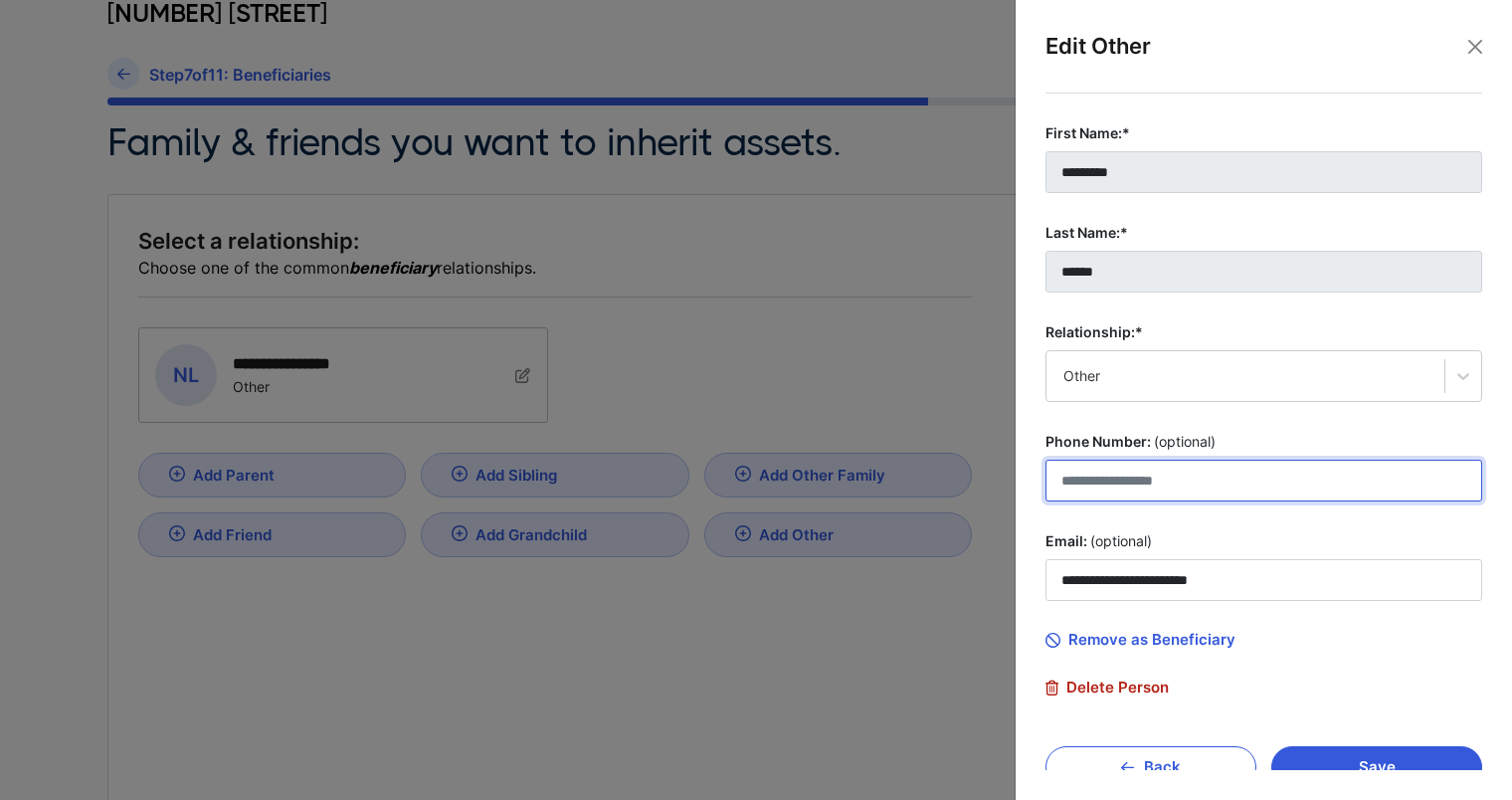 type on "**********" 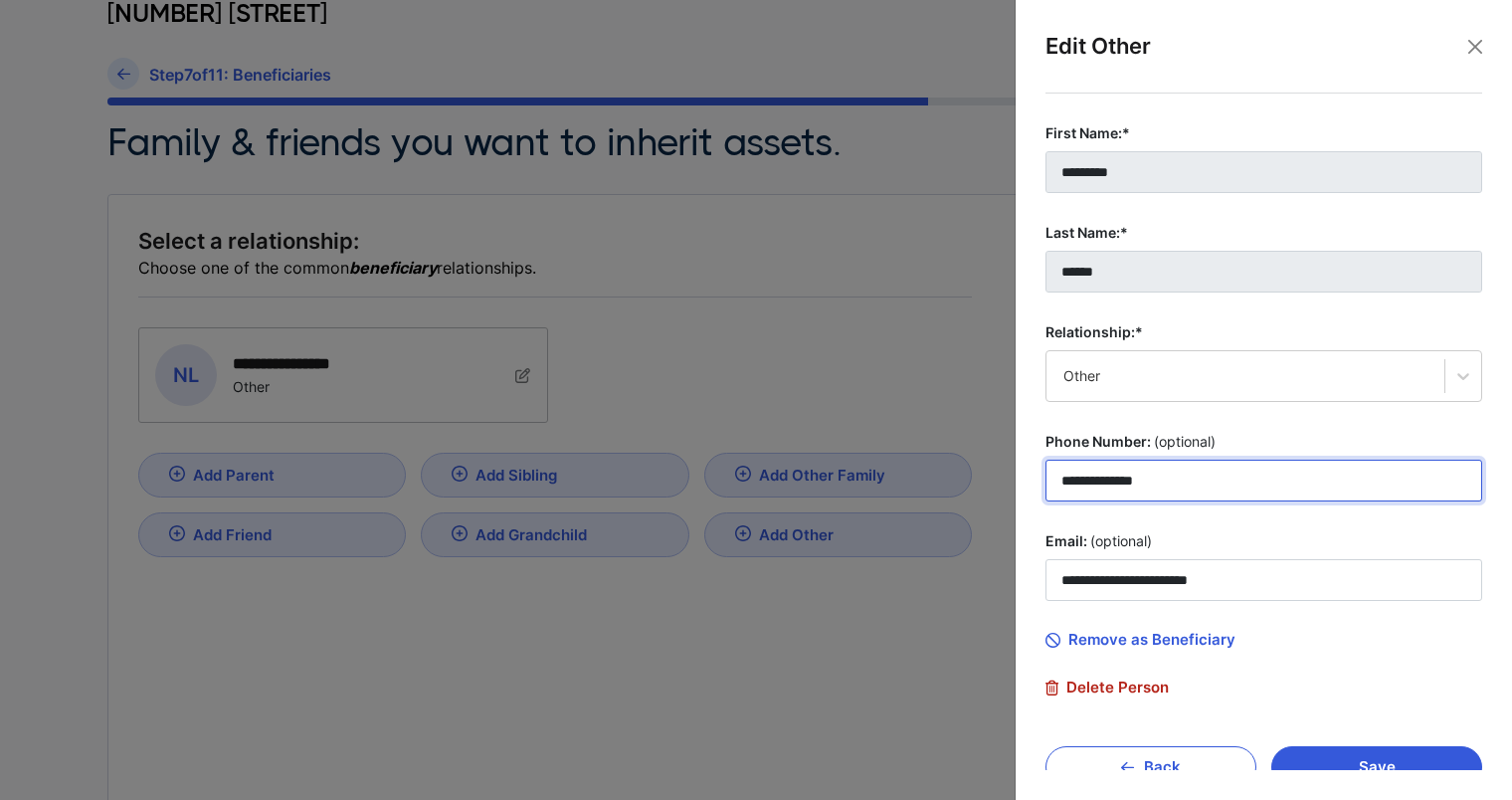 click on "**********" at bounding box center [1263, 481] 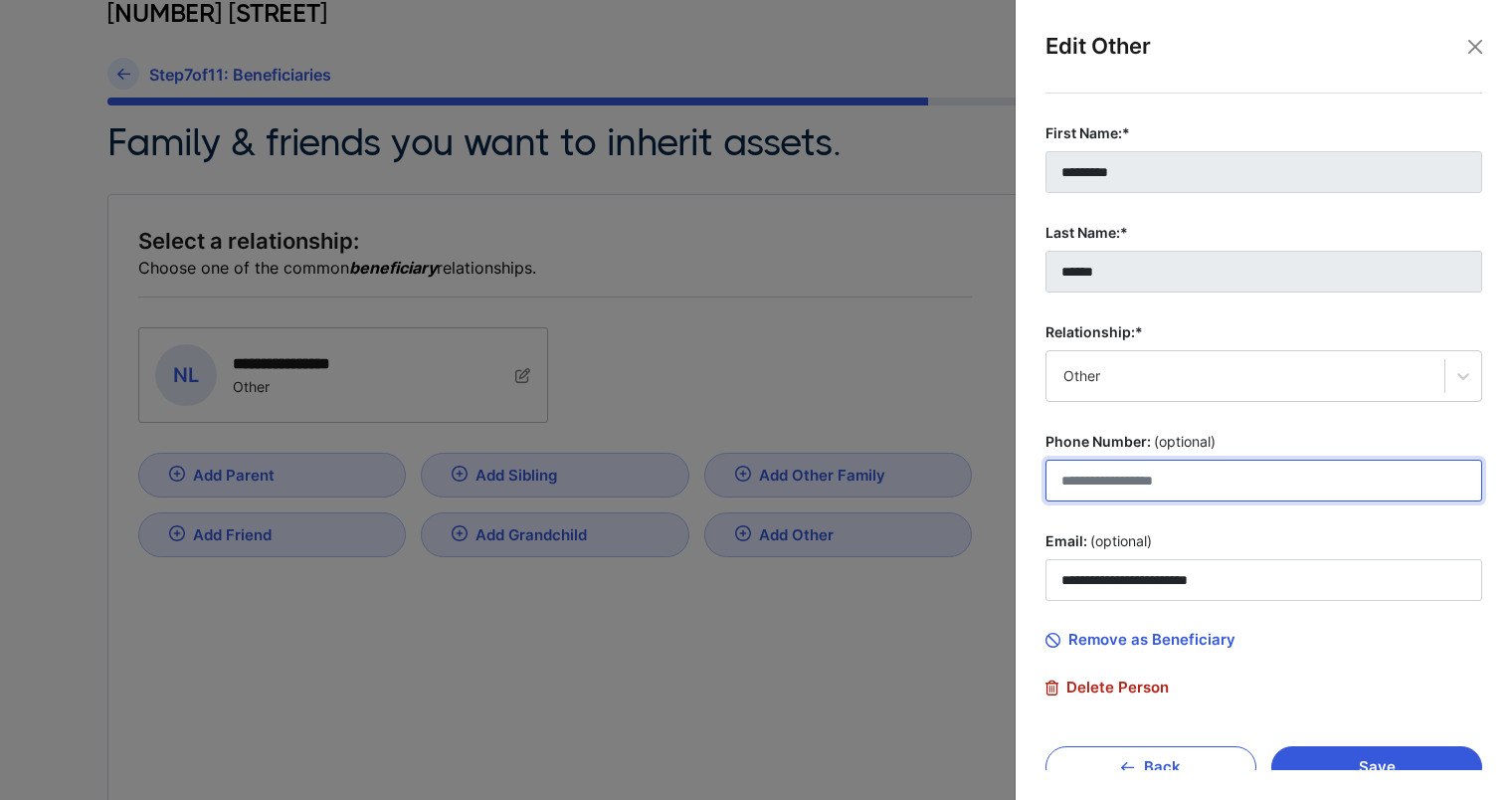 type 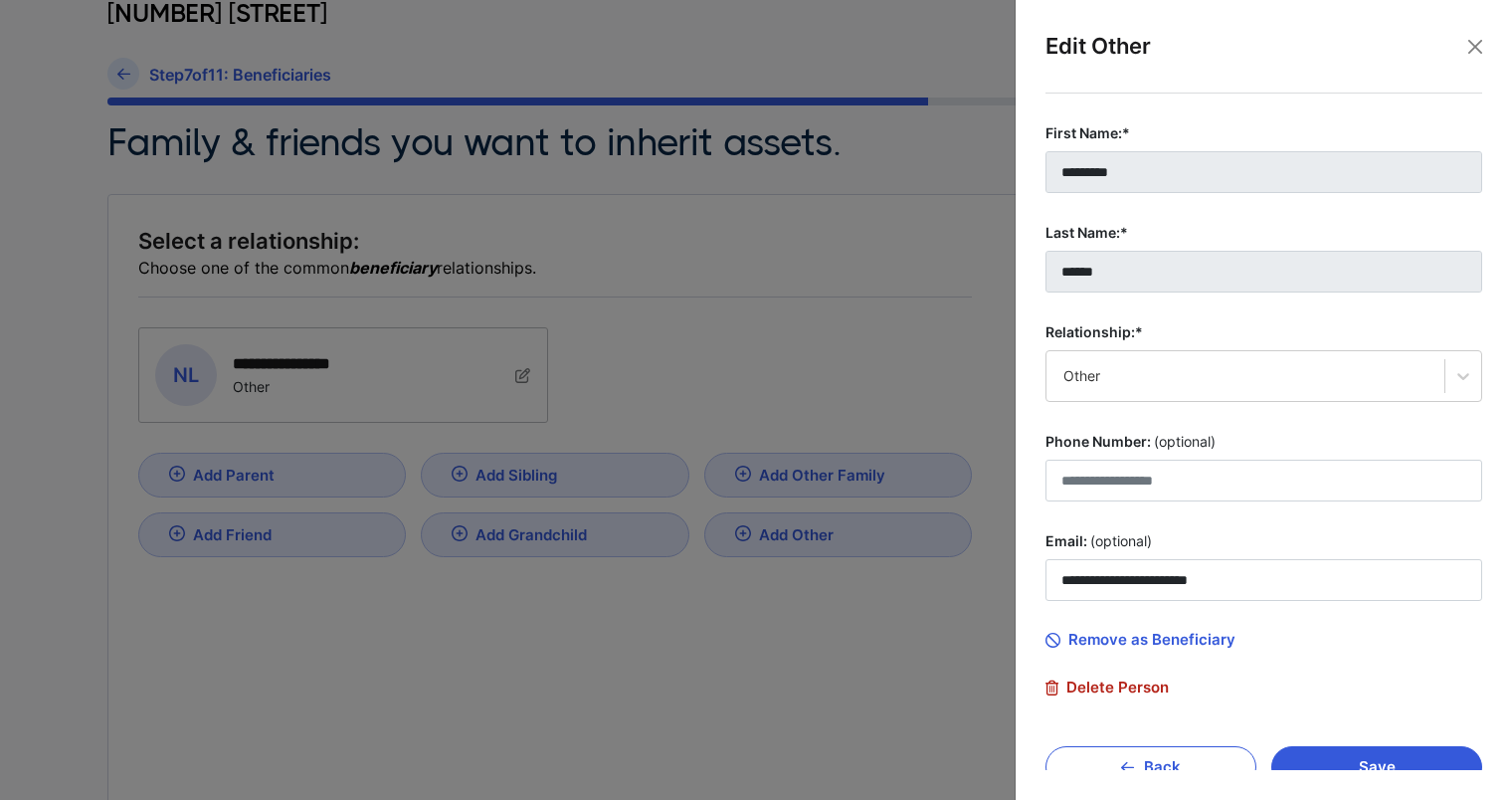 click on "Phone Number:   (optional)" at bounding box center (1263, 442) 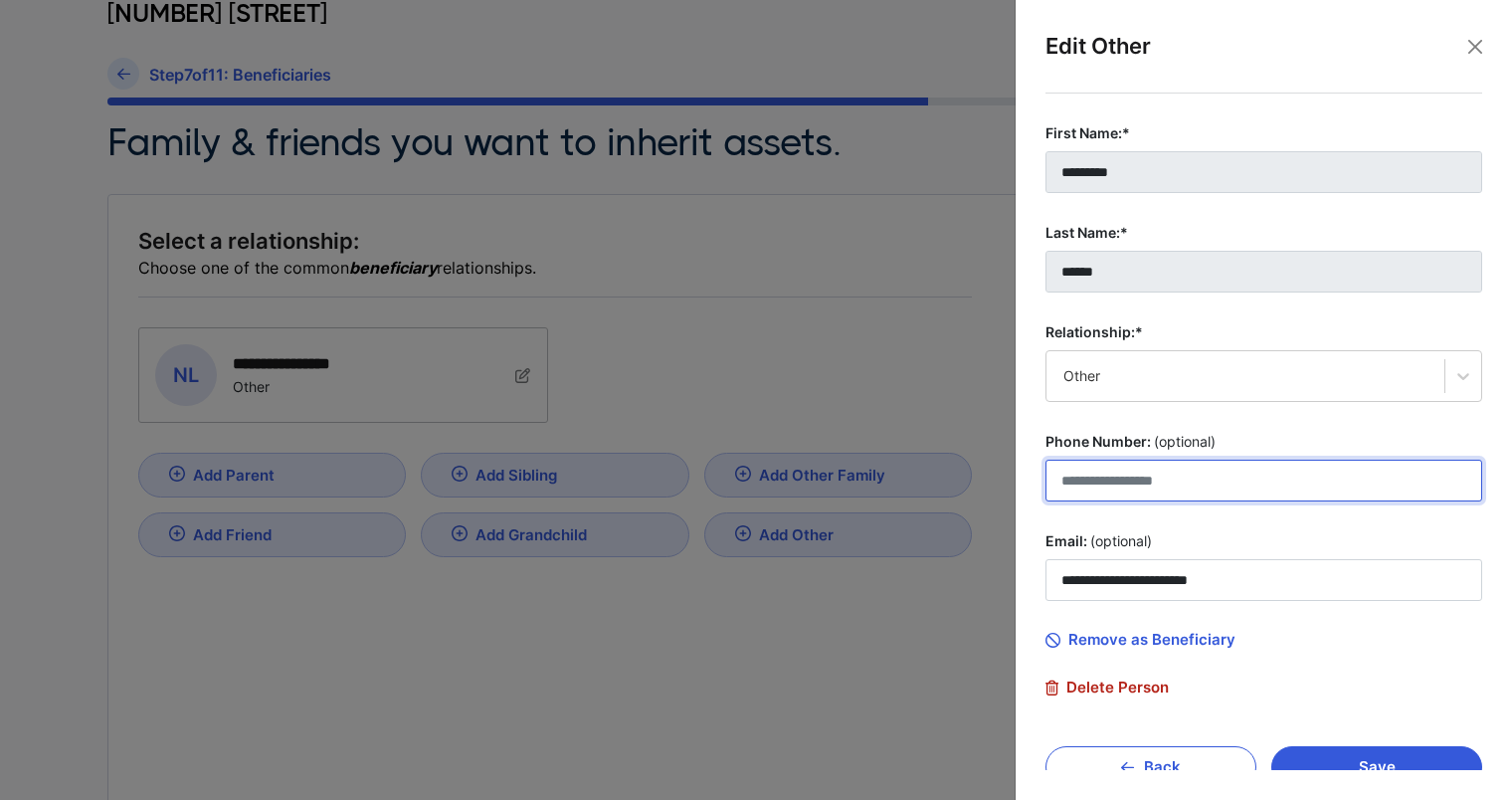 click on "Phone Number:   (optional)" at bounding box center (1263, 481) 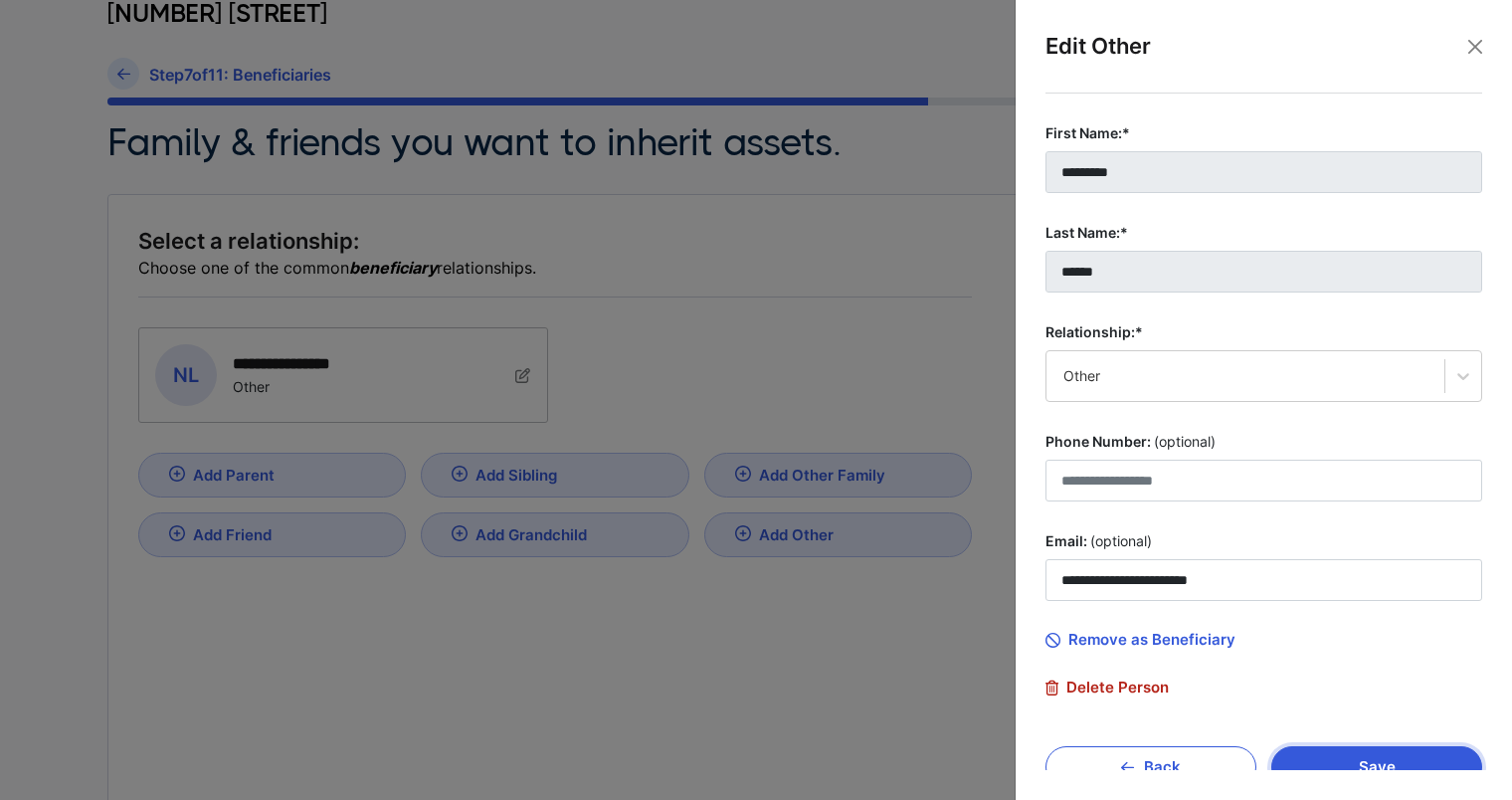 click on "Save" at bounding box center (1377, 767) 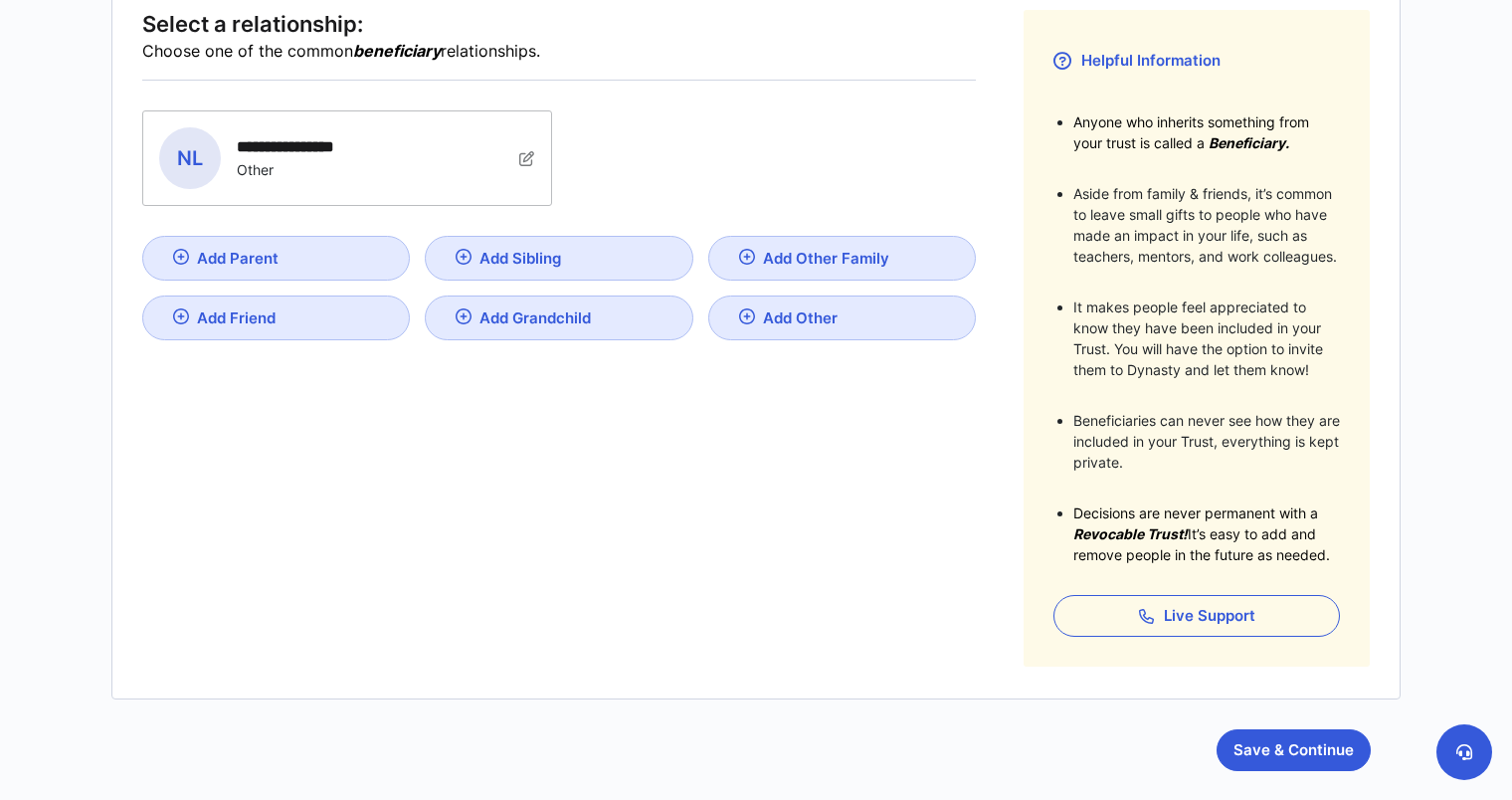 scroll, scrollTop: 498, scrollLeft: 0, axis: vertical 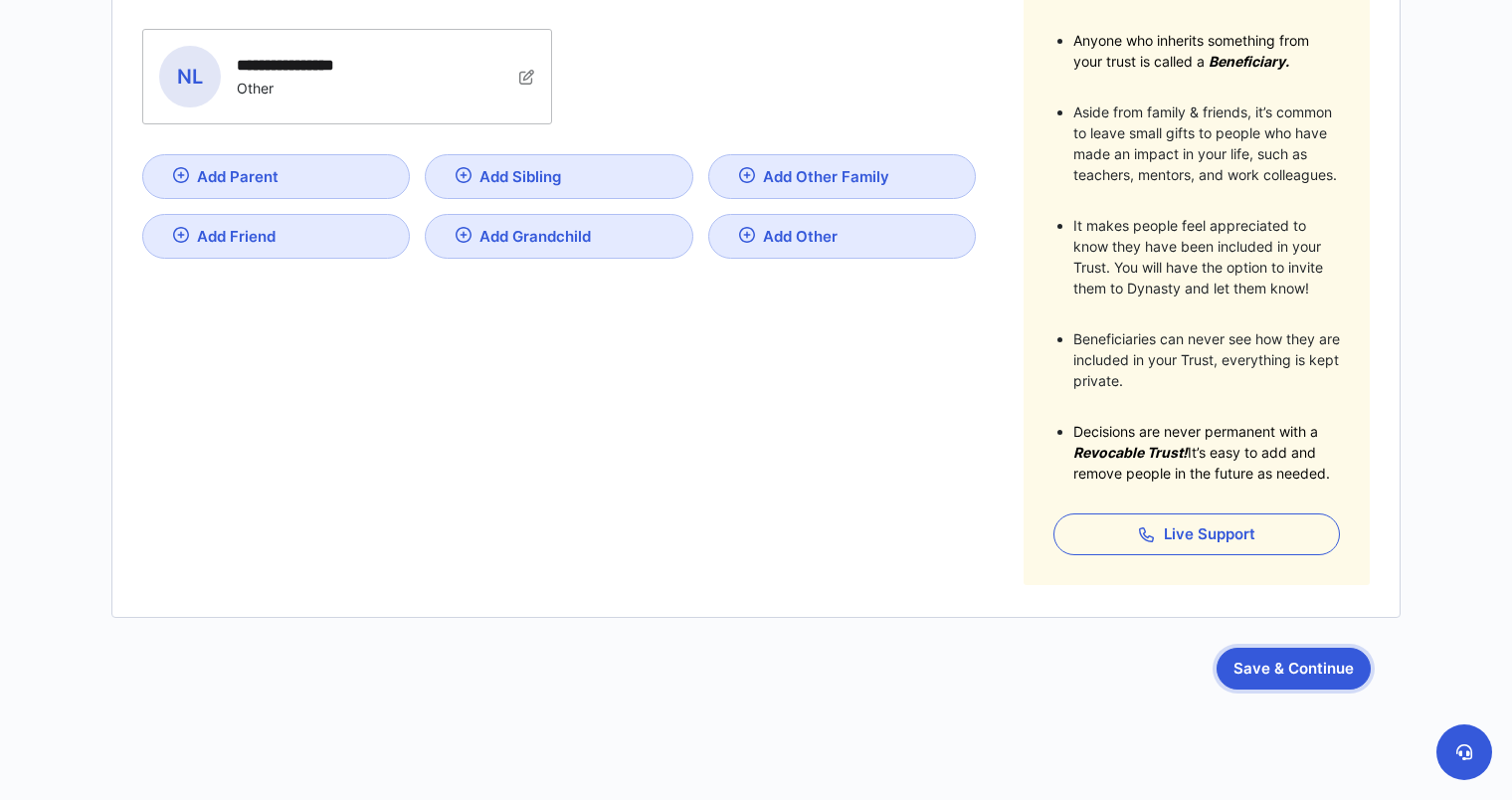 click on "Save & Continue" at bounding box center [1293, 669] 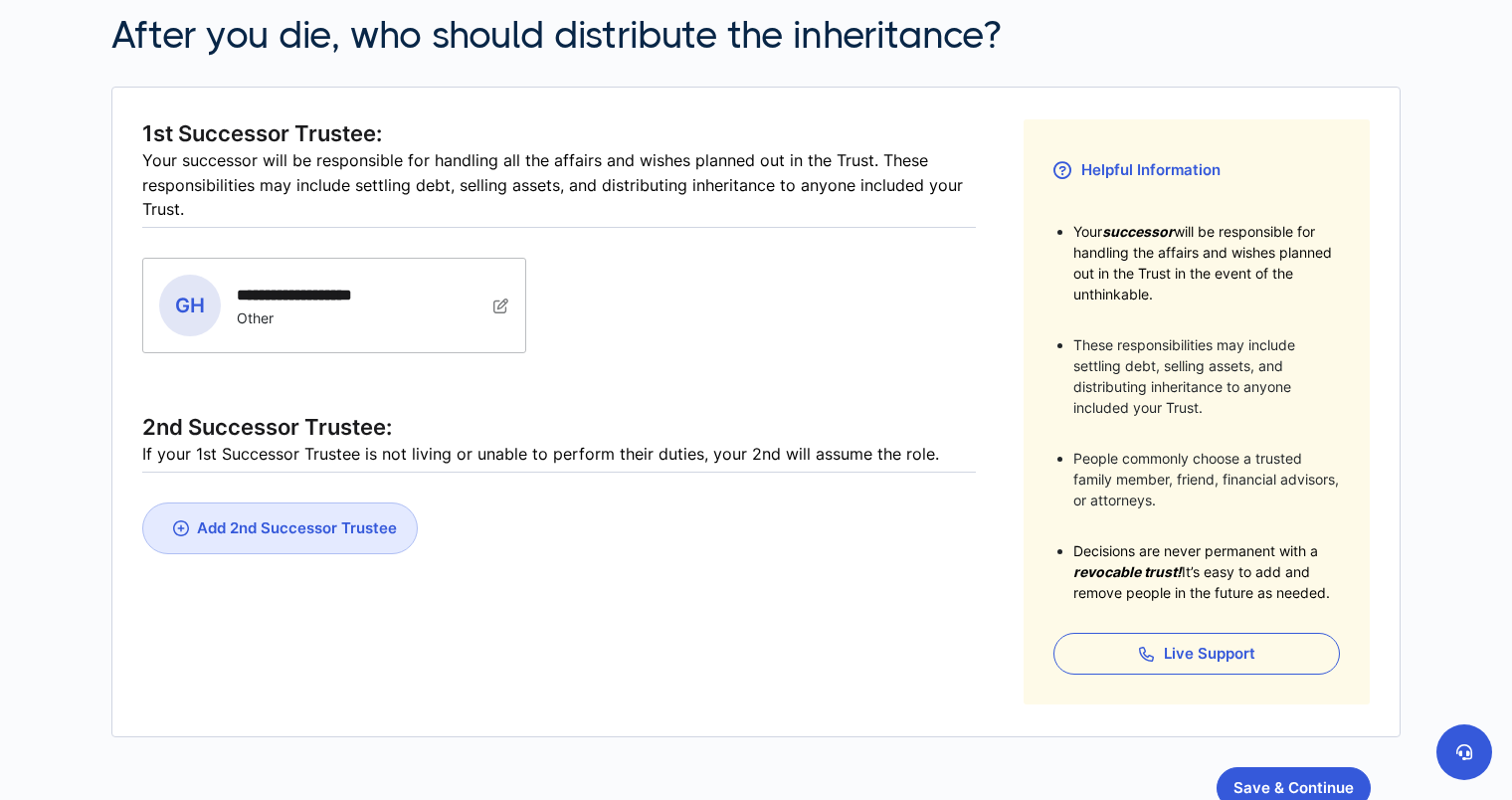scroll, scrollTop: 199, scrollLeft: 0, axis: vertical 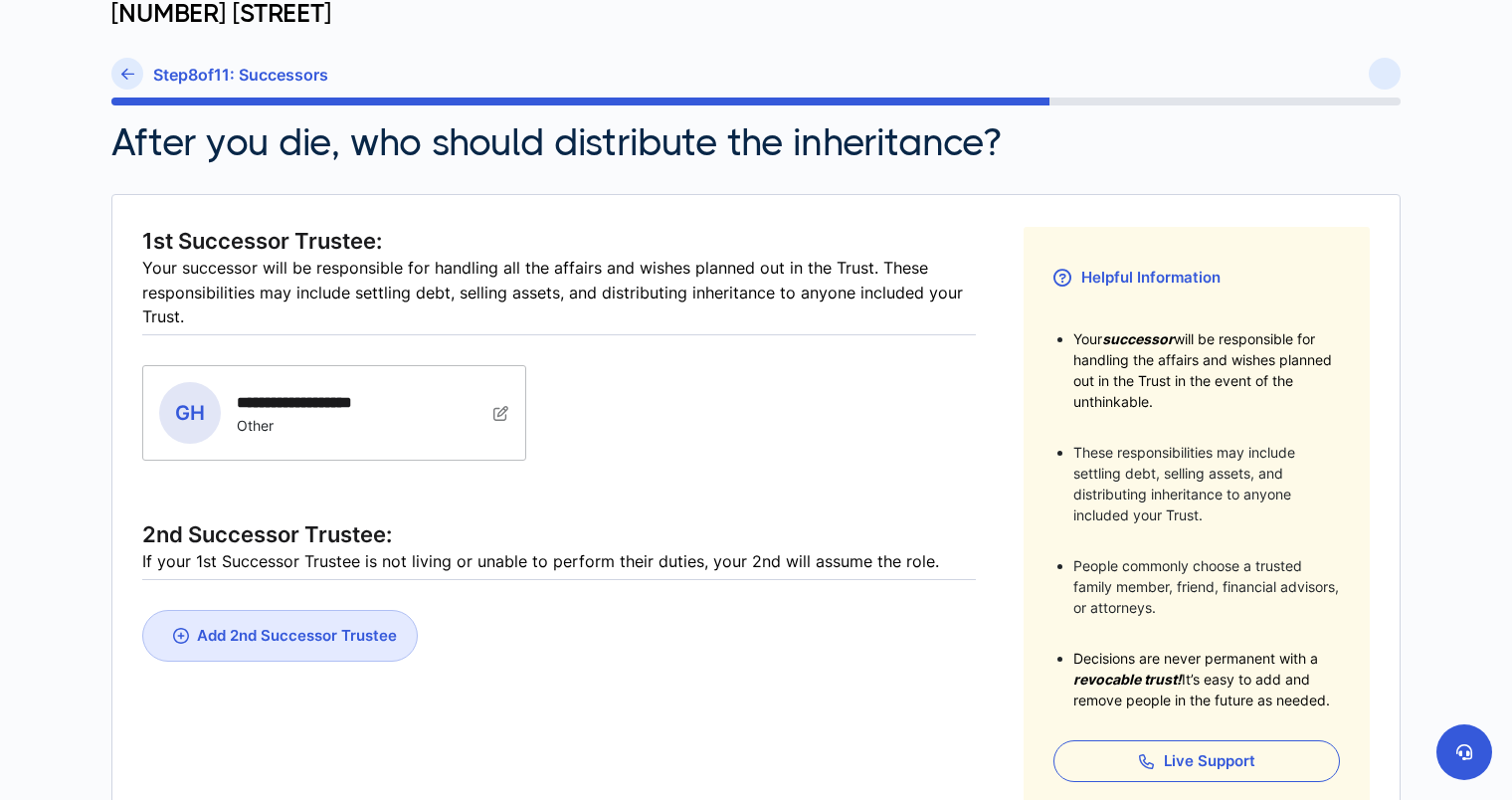 click on "**********" at bounding box center [311, 413] 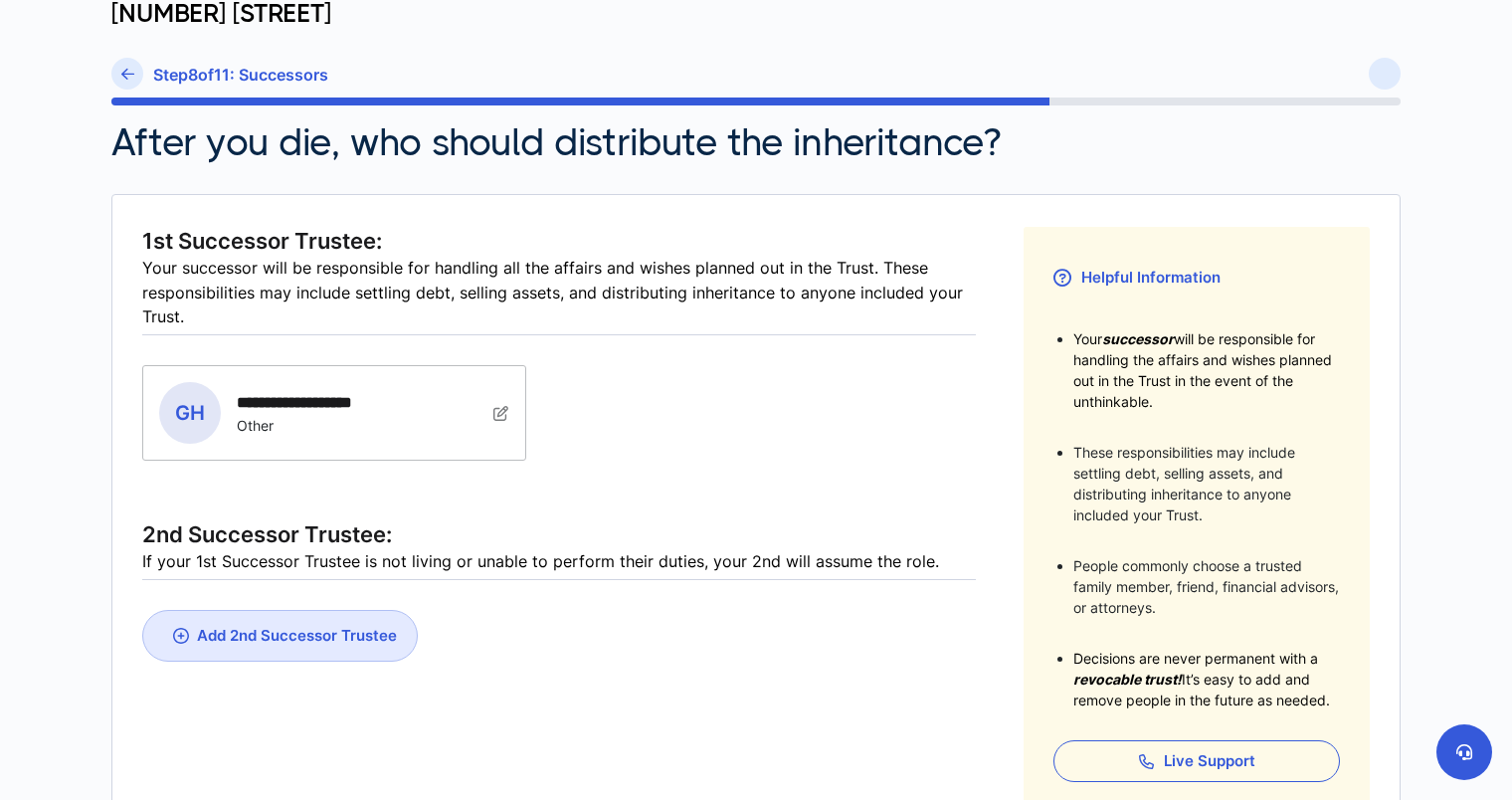 click at bounding box center [501, 413] 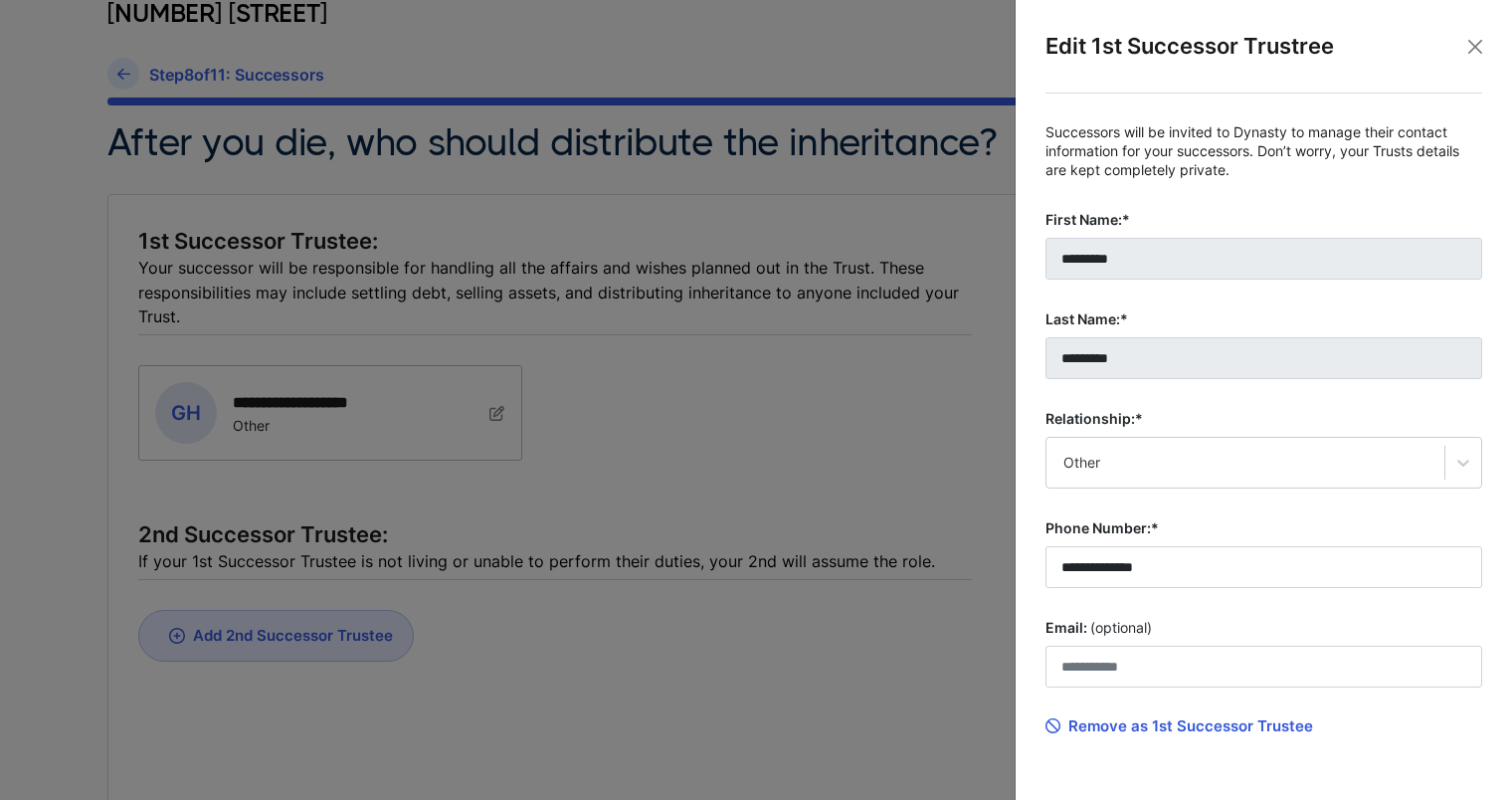 click at bounding box center [756, 400] 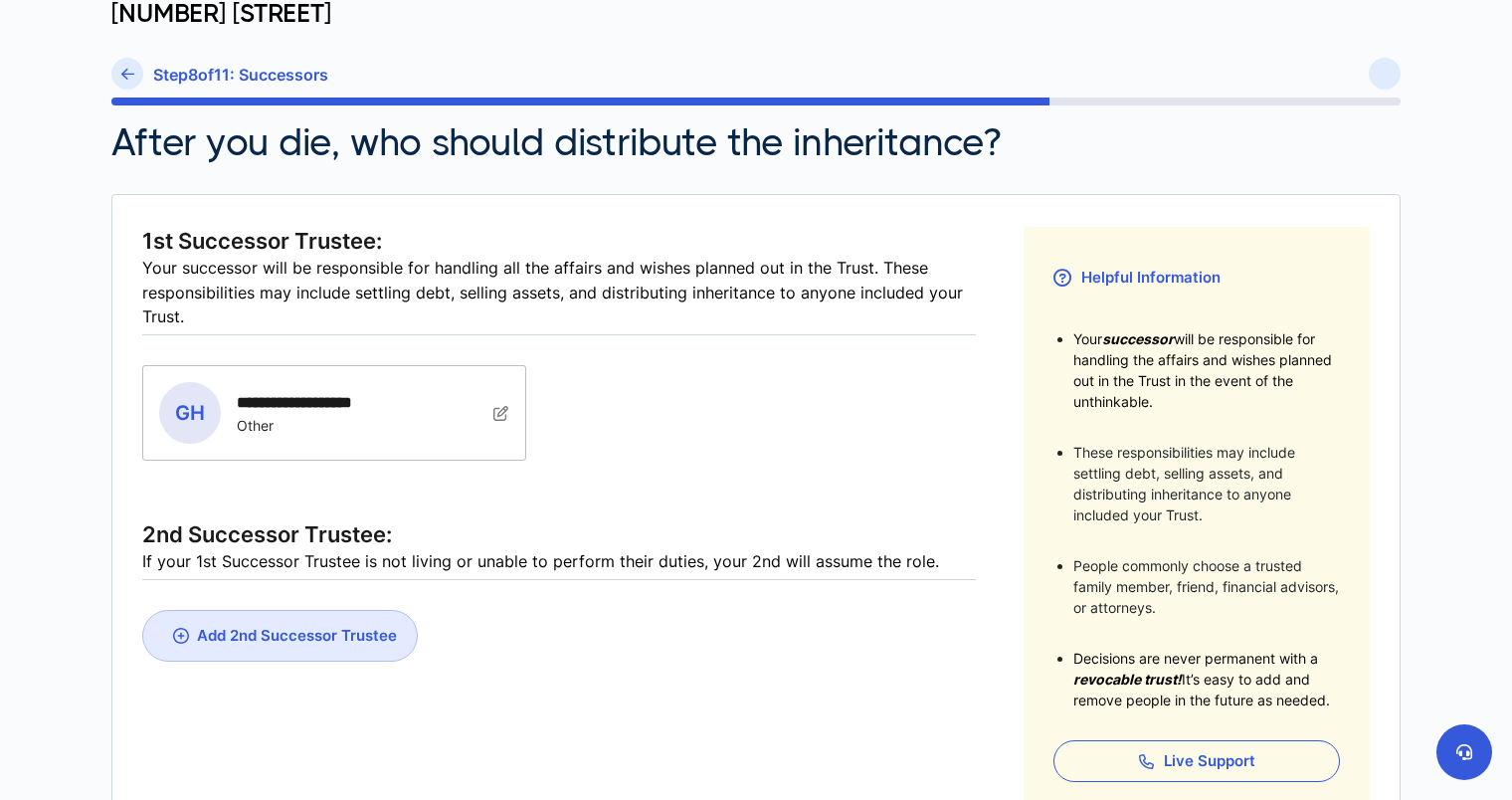 click on "Add 2nd Successor Trustee" at bounding box center (296, 635) 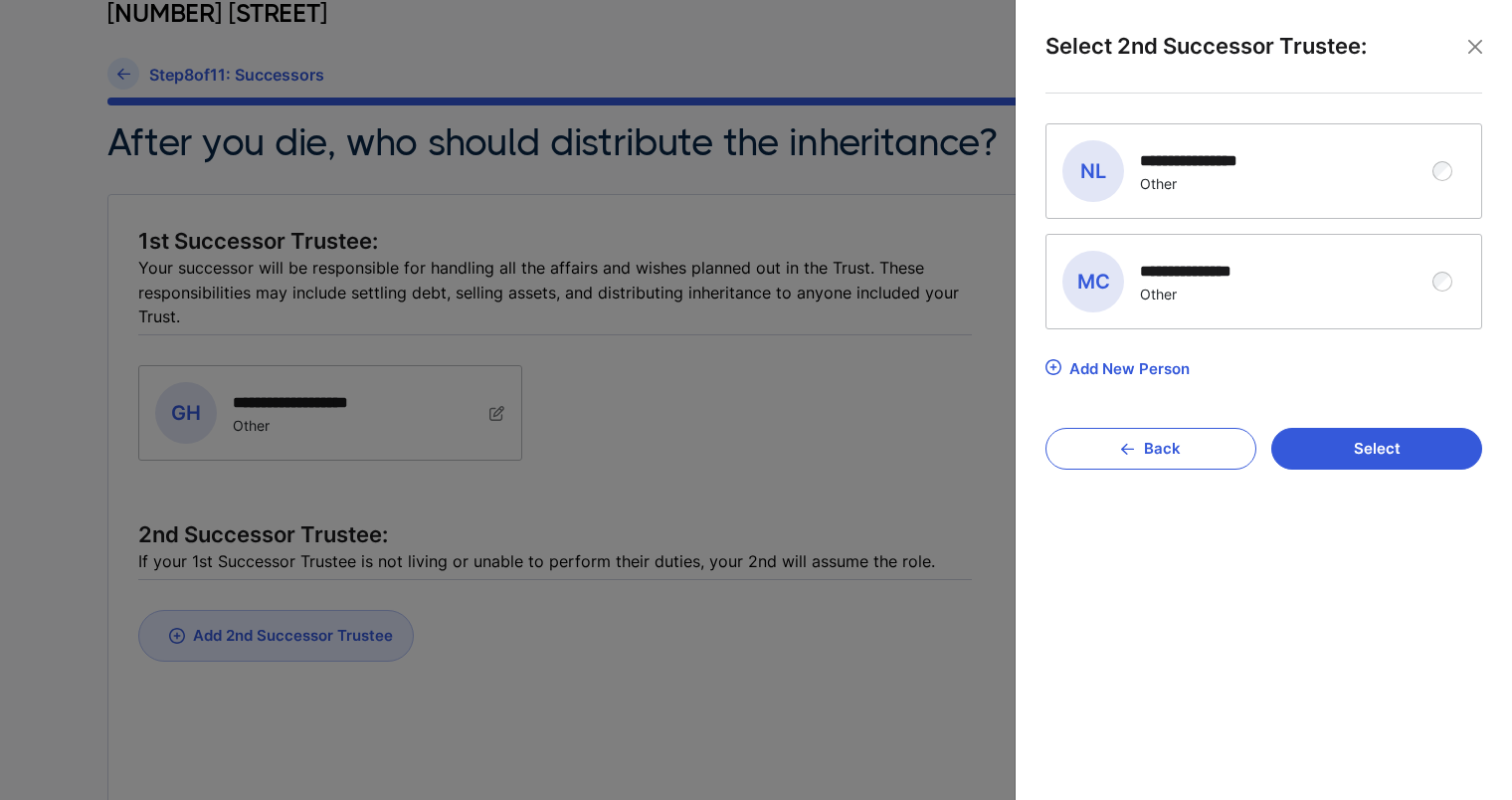click on "**********" at bounding box center [1248, 171] 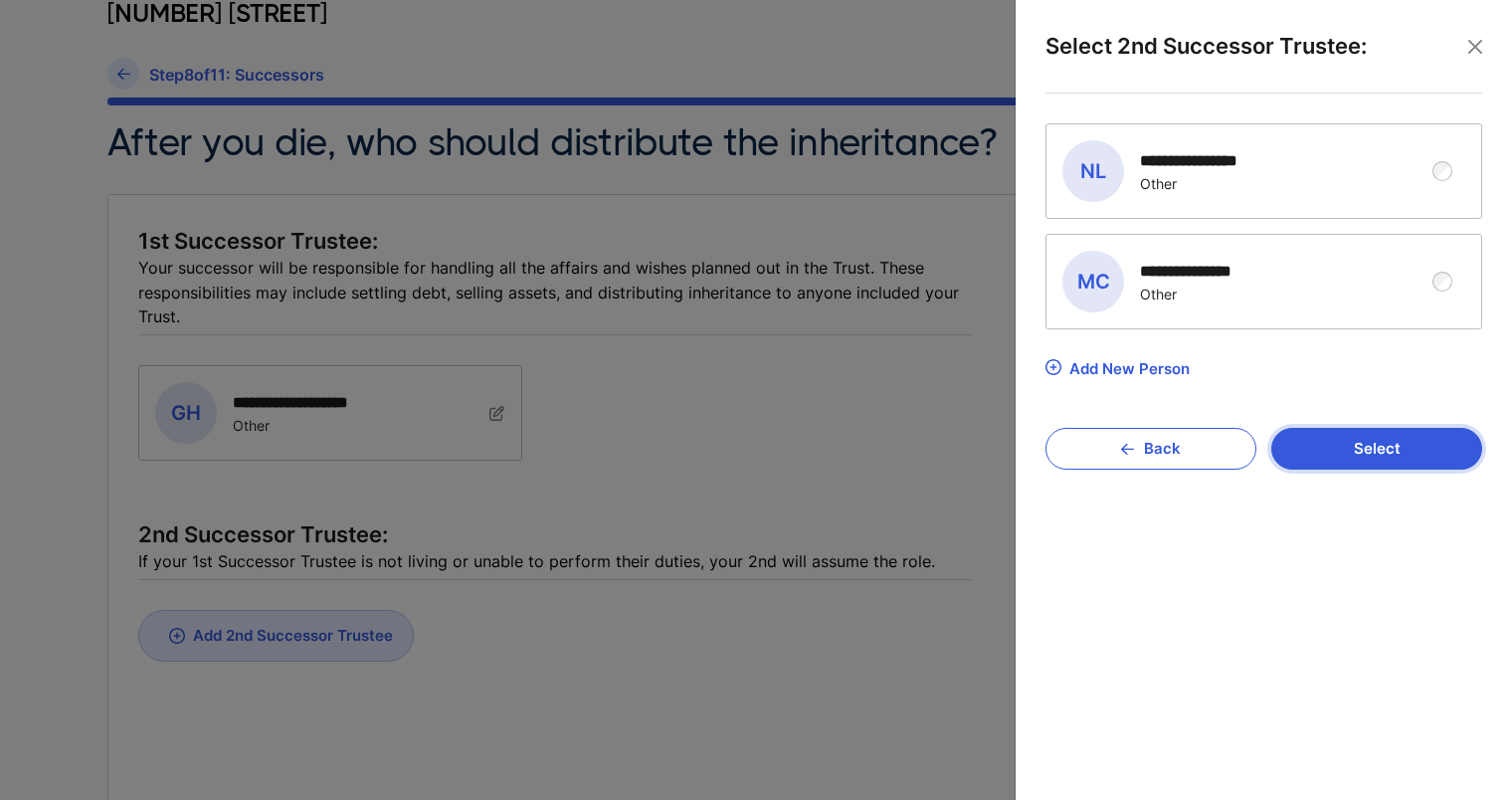 click on "Select" at bounding box center [1377, 449] 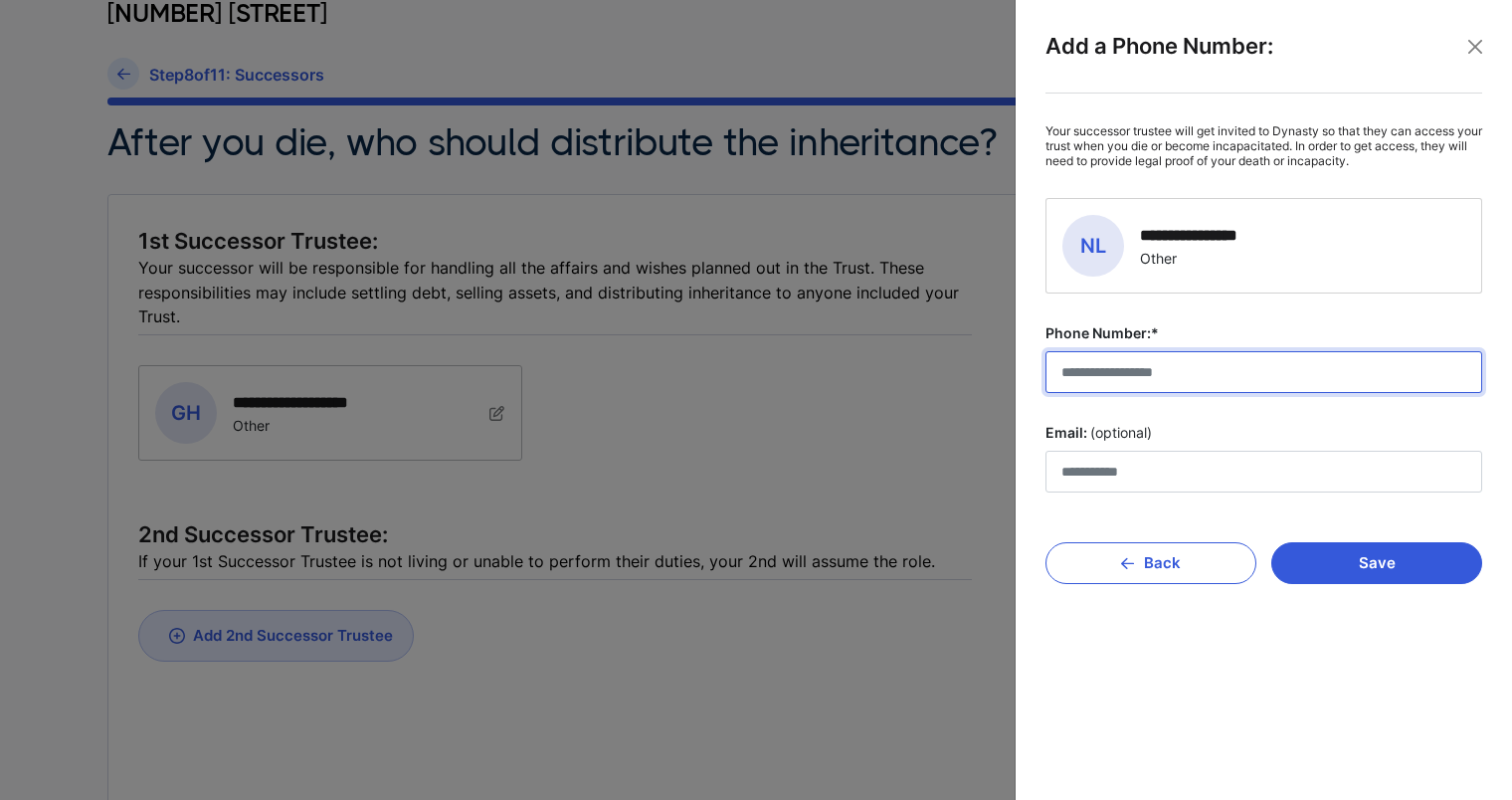 click on "Phone Number:*" at bounding box center [1263, 372] 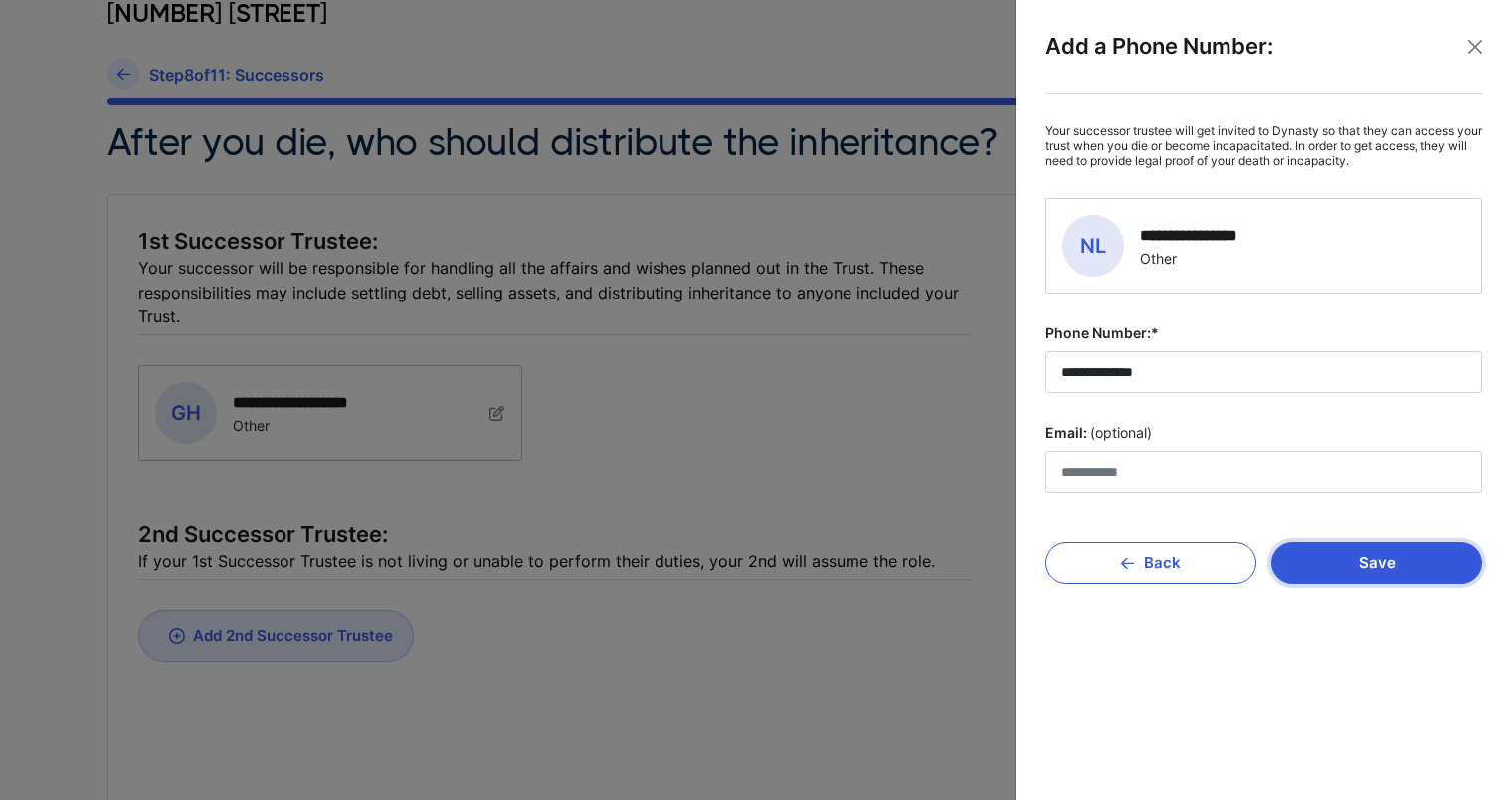 click on "Save" at bounding box center (1377, 563) 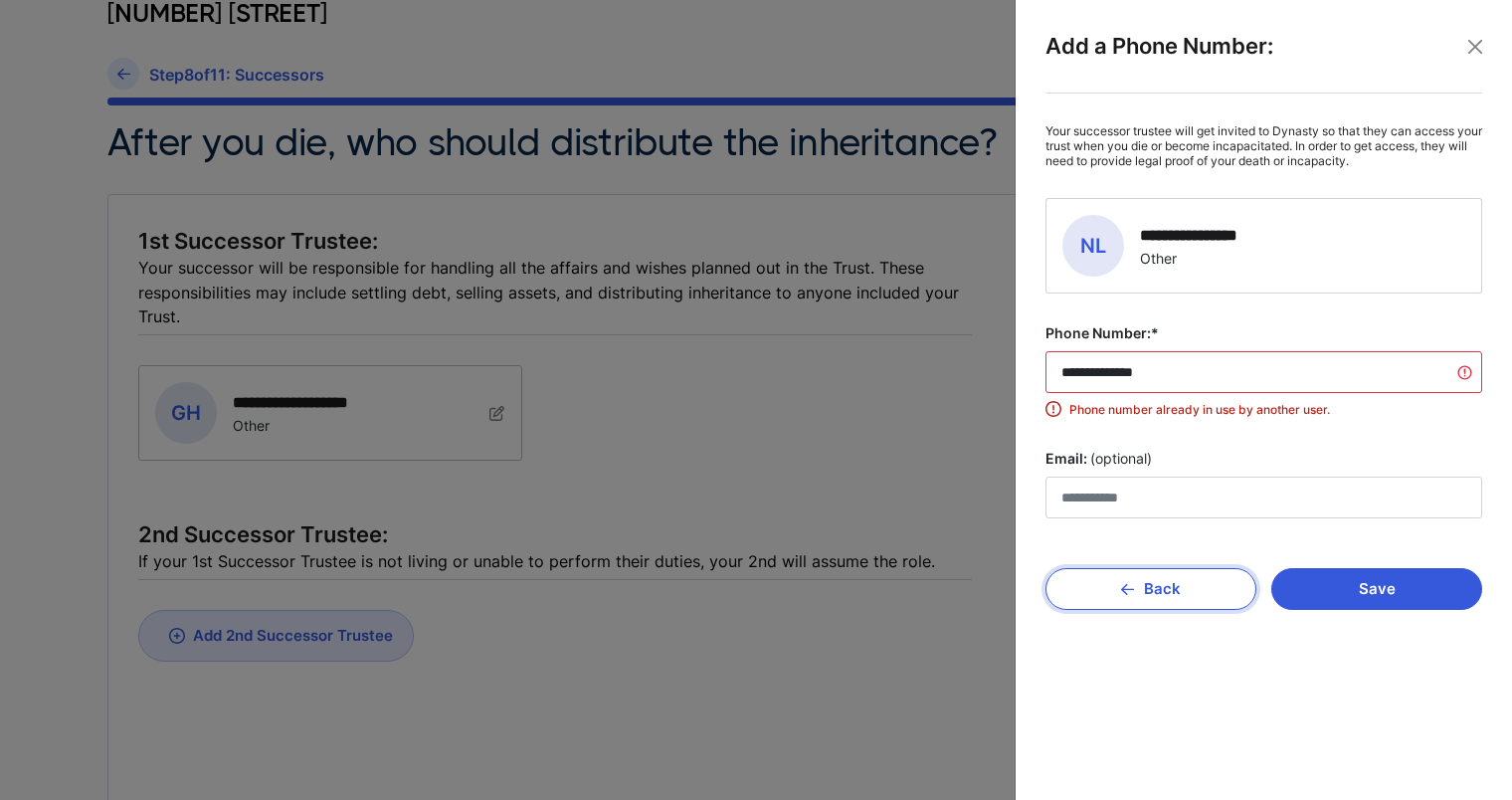 click on "Back" at bounding box center [1151, 589] 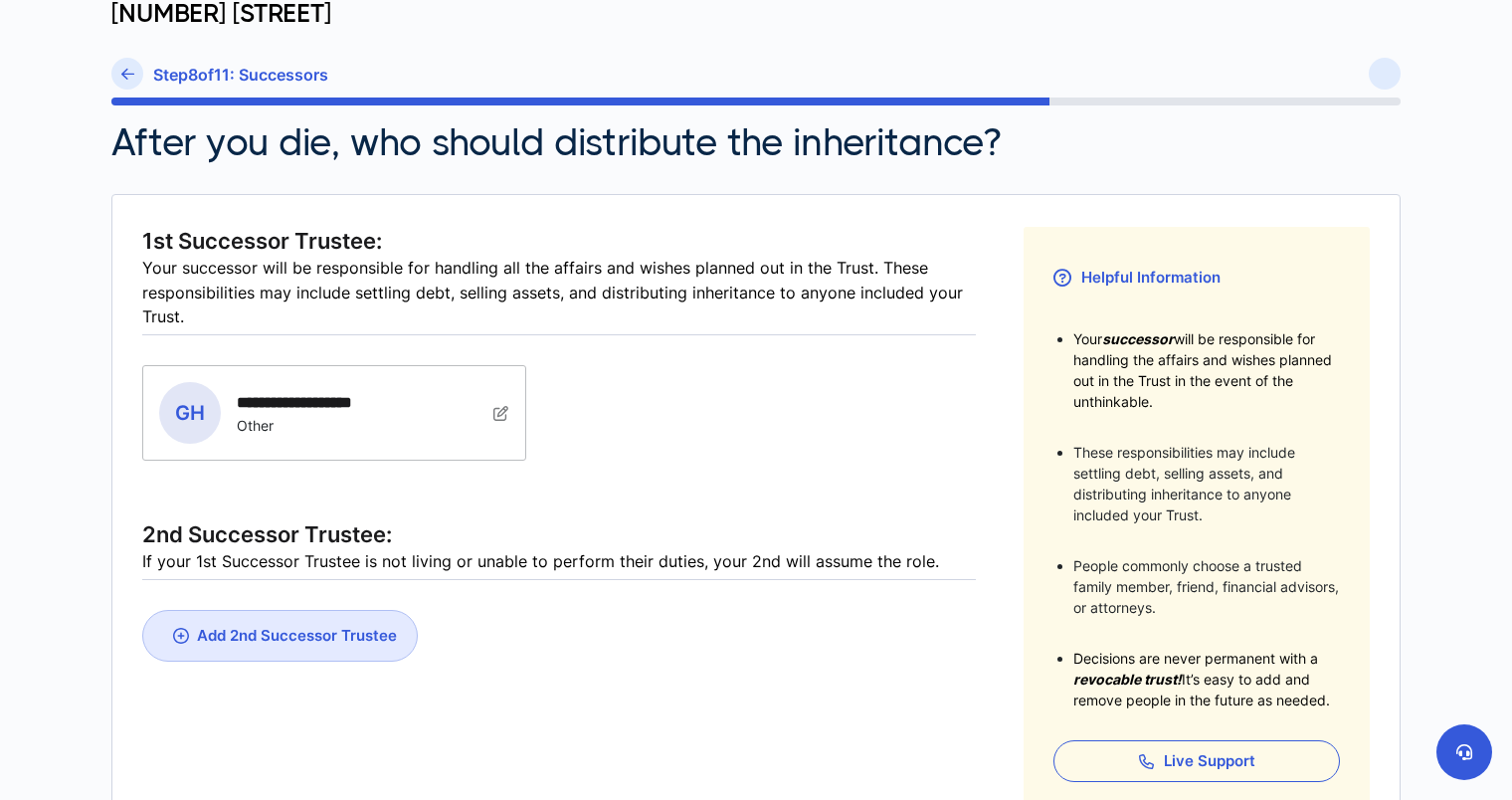 click at bounding box center (501, 413) 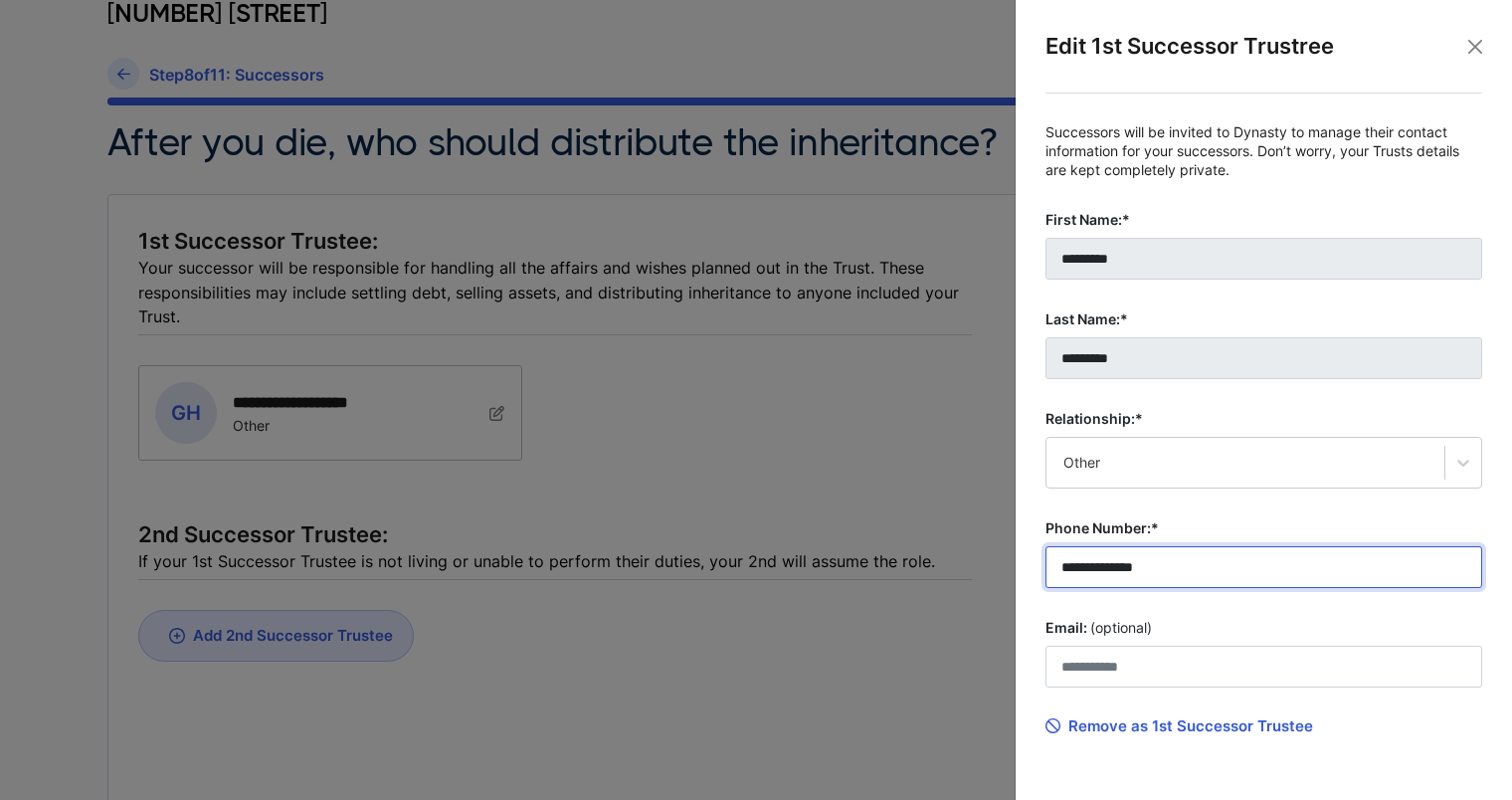 click on "**********" at bounding box center [1263, 567] 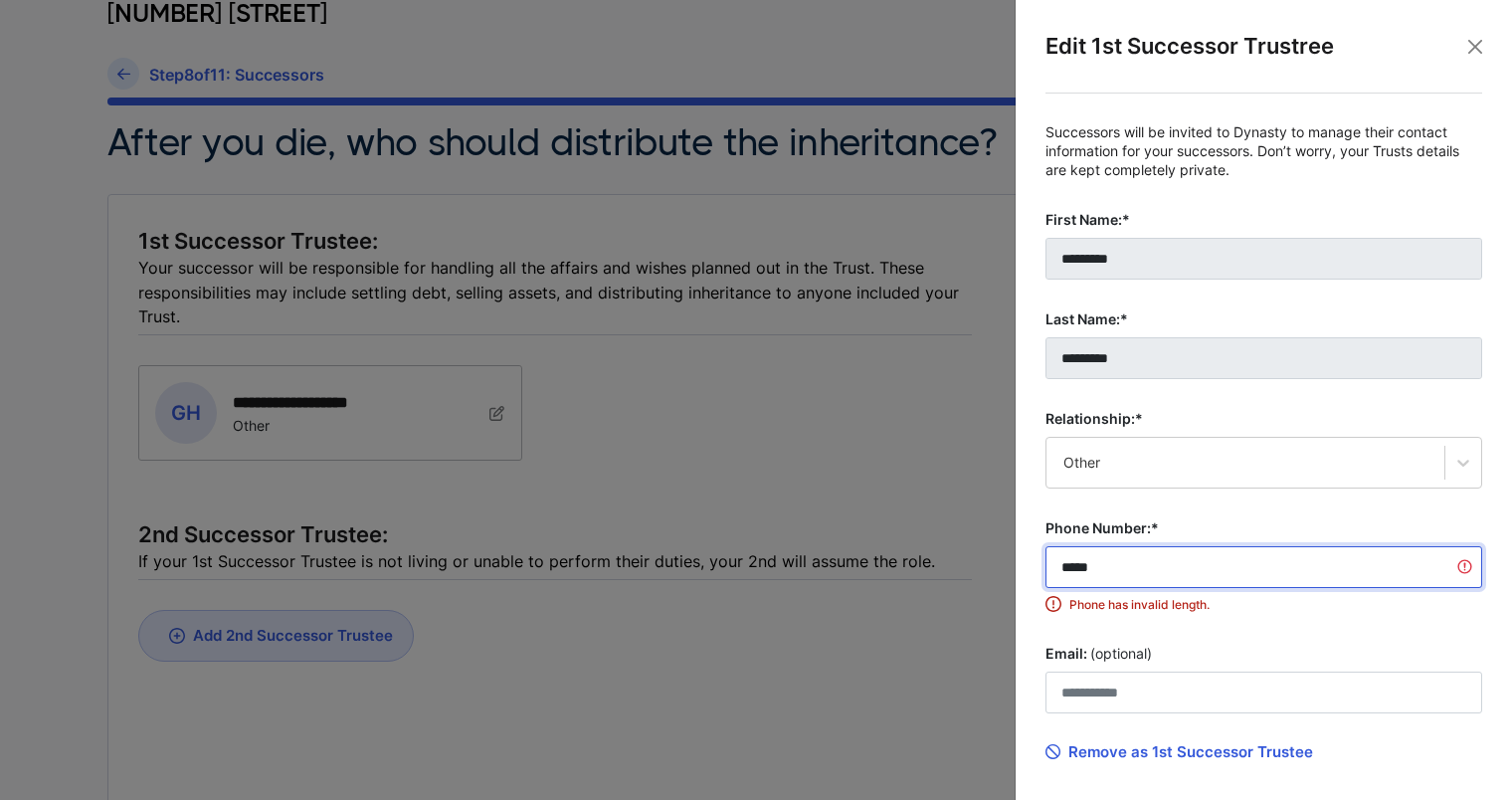 click on "*****" at bounding box center (1263, 567) 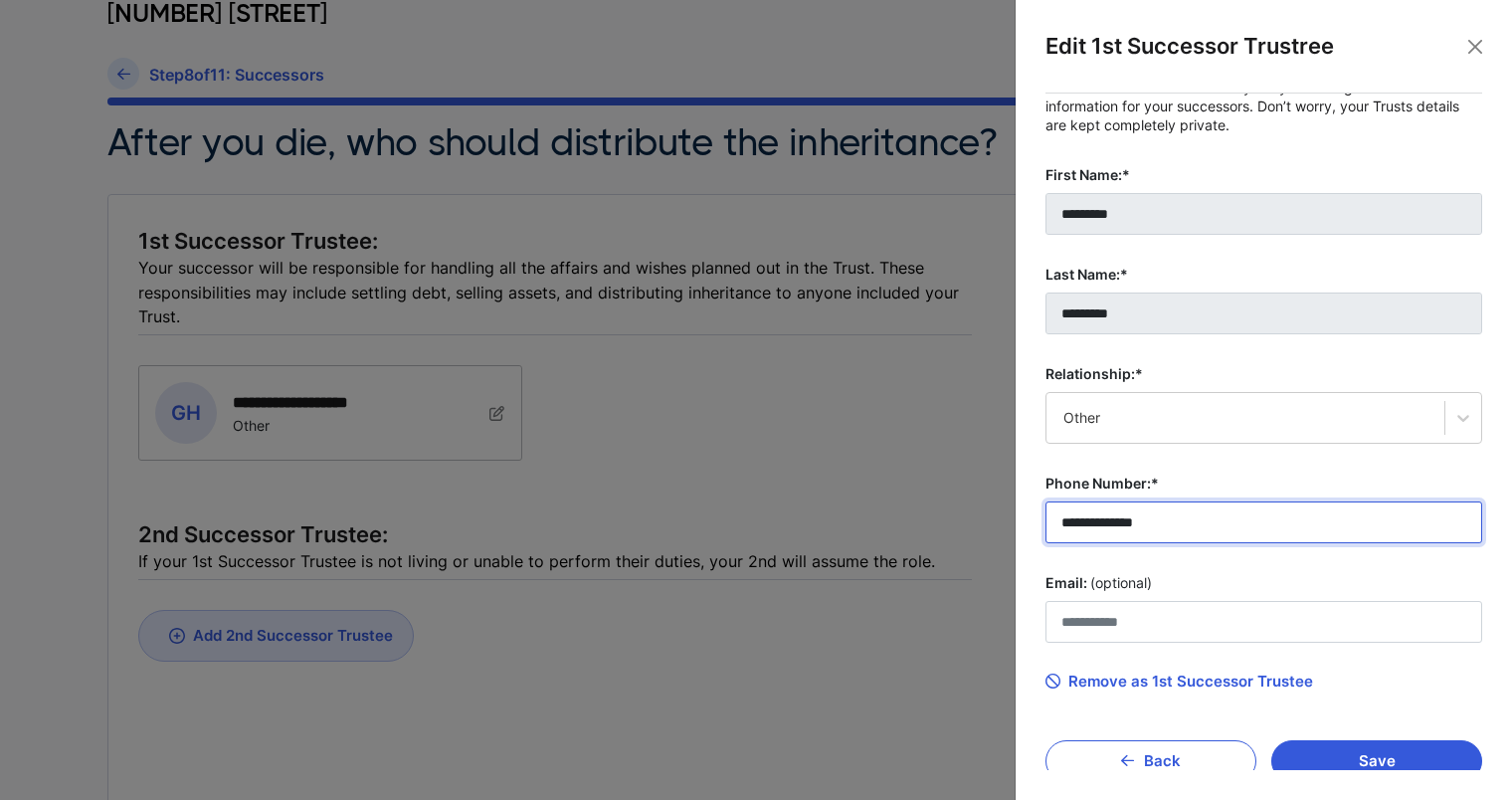 scroll, scrollTop: 70, scrollLeft: 0, axis: vertical 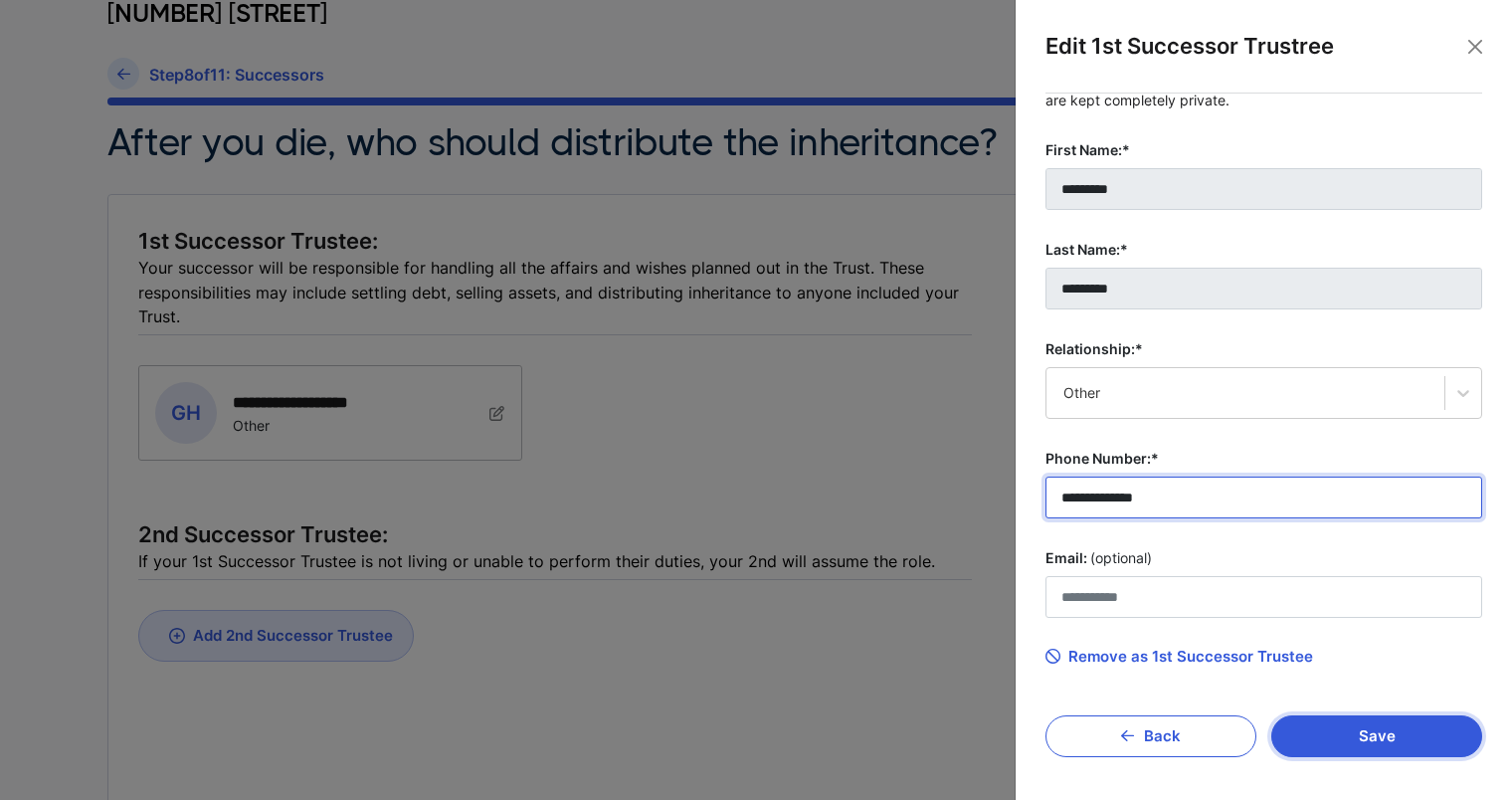 type on "**********" 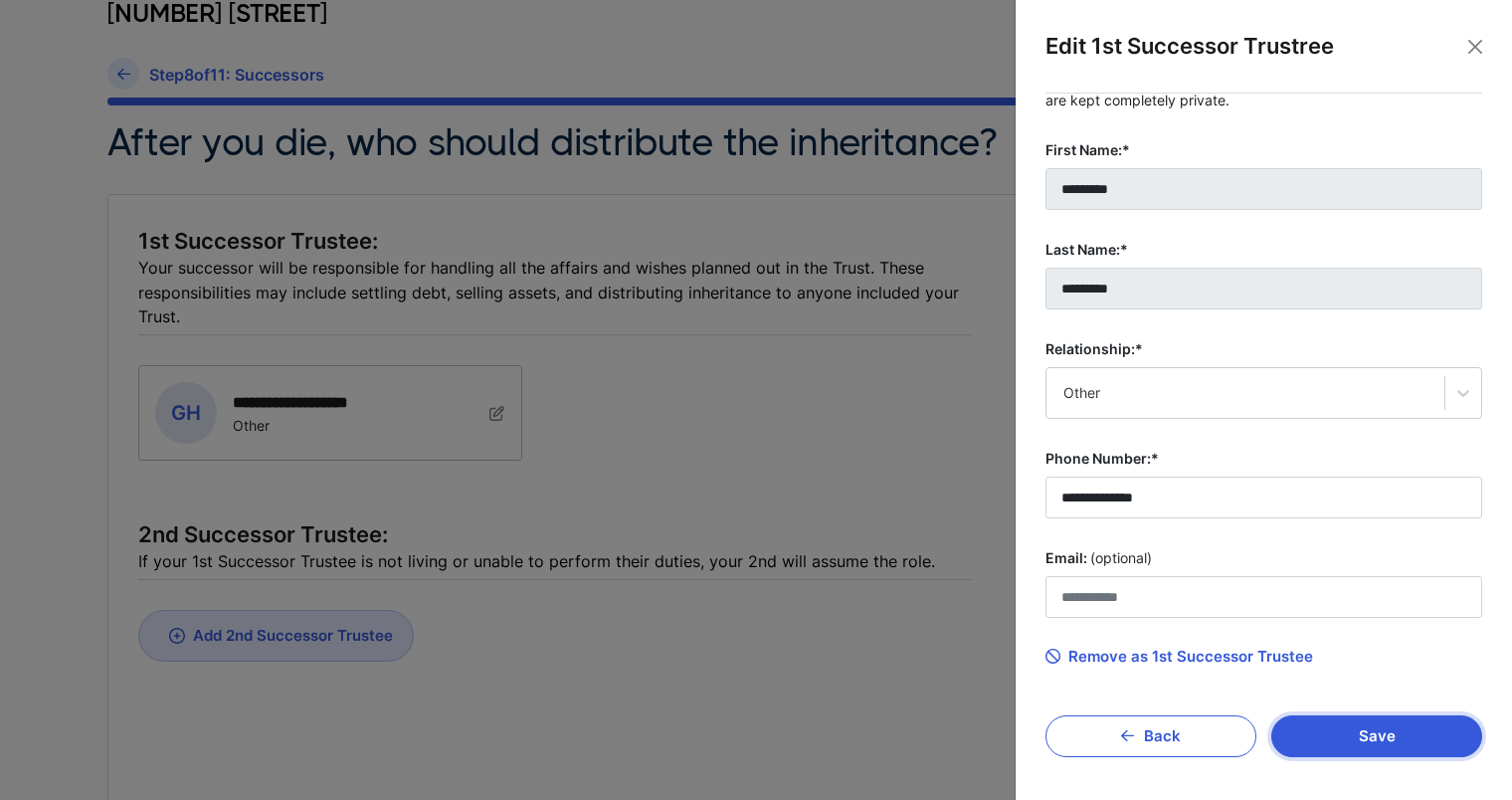 click on "Save" at bounding box center (1377, 736) 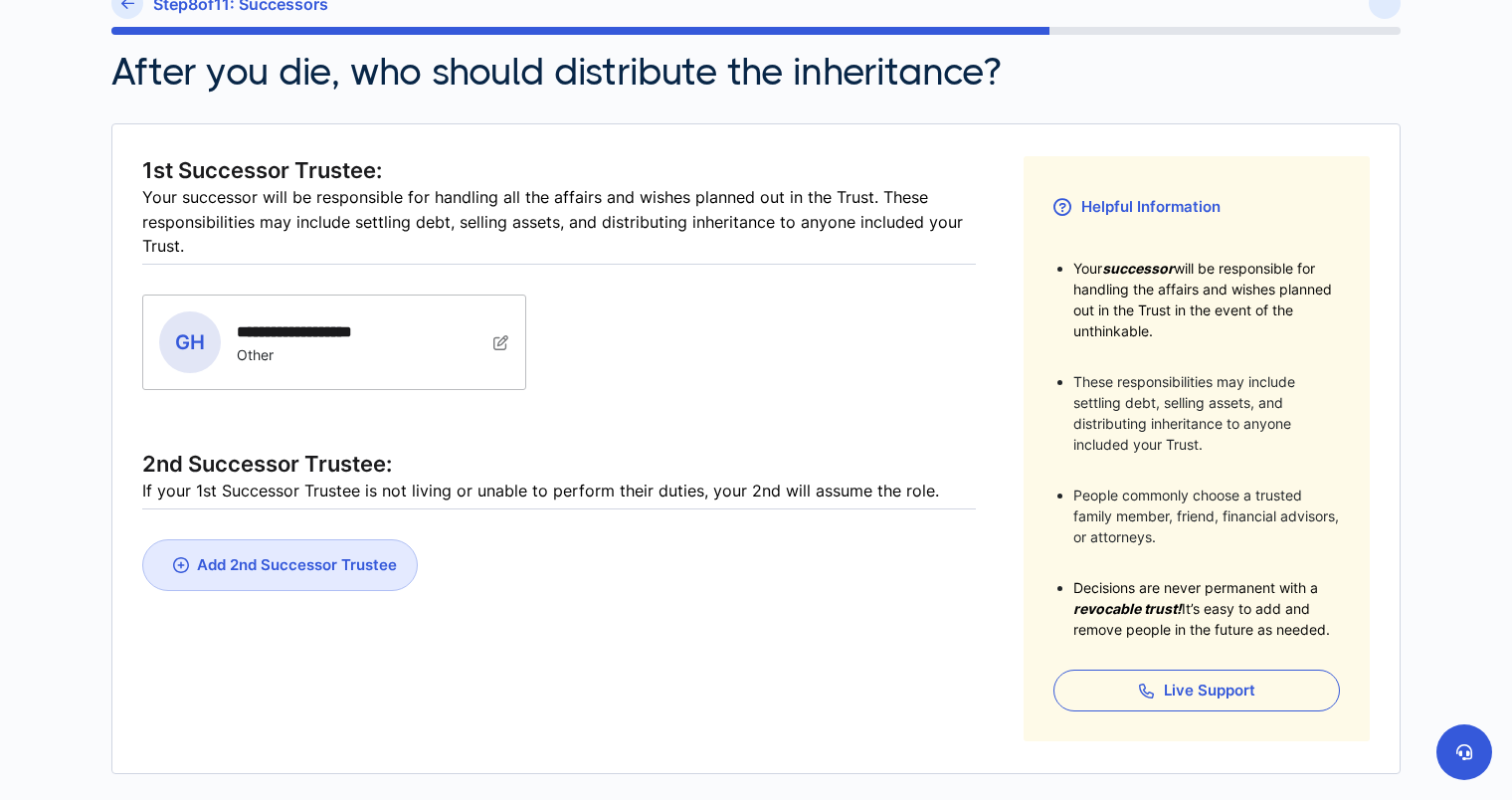 scroll, scrollTop: 267, scrollLeft: 0, axis: vertical 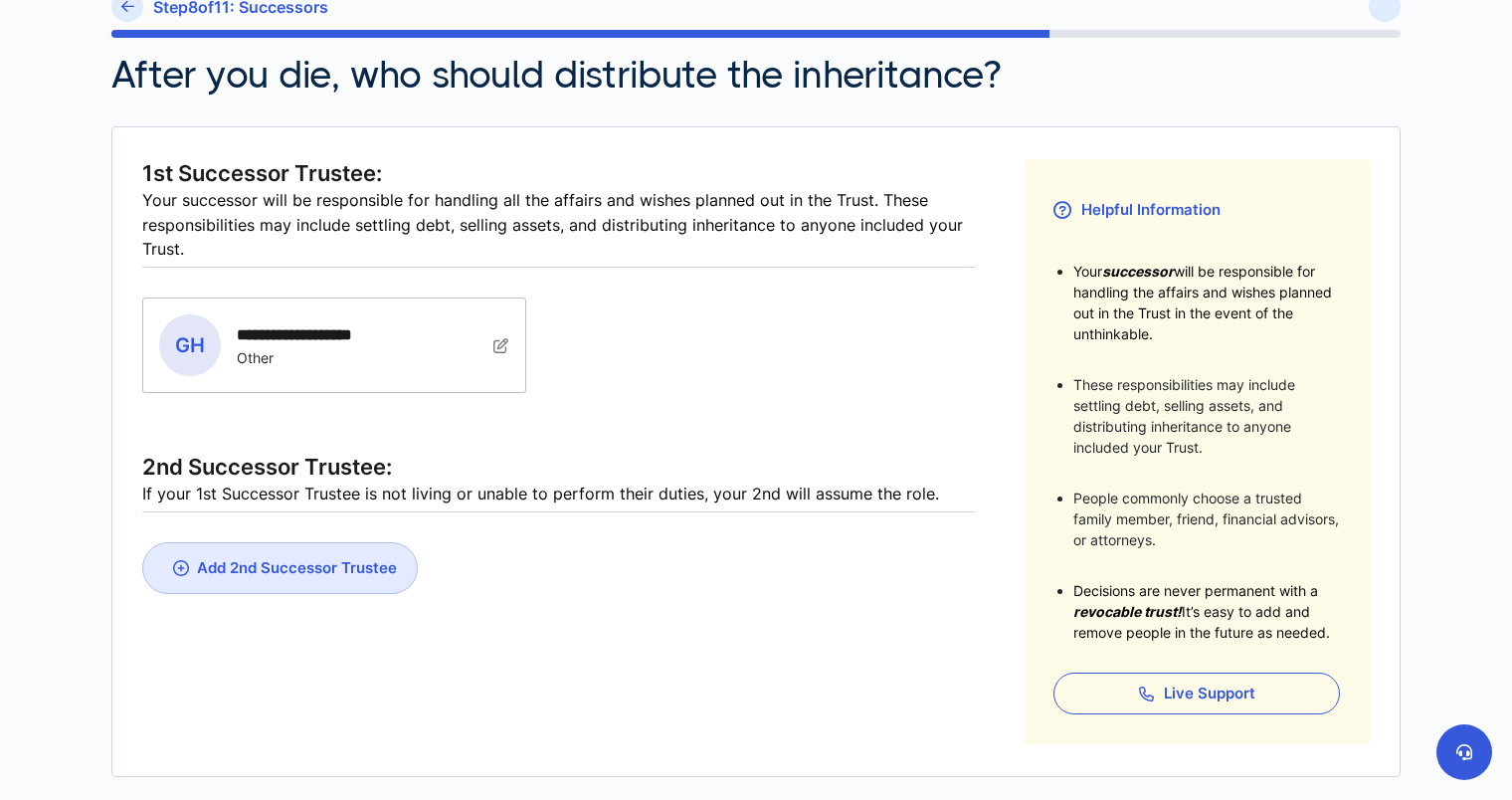 click at bounding box center (501, 345) 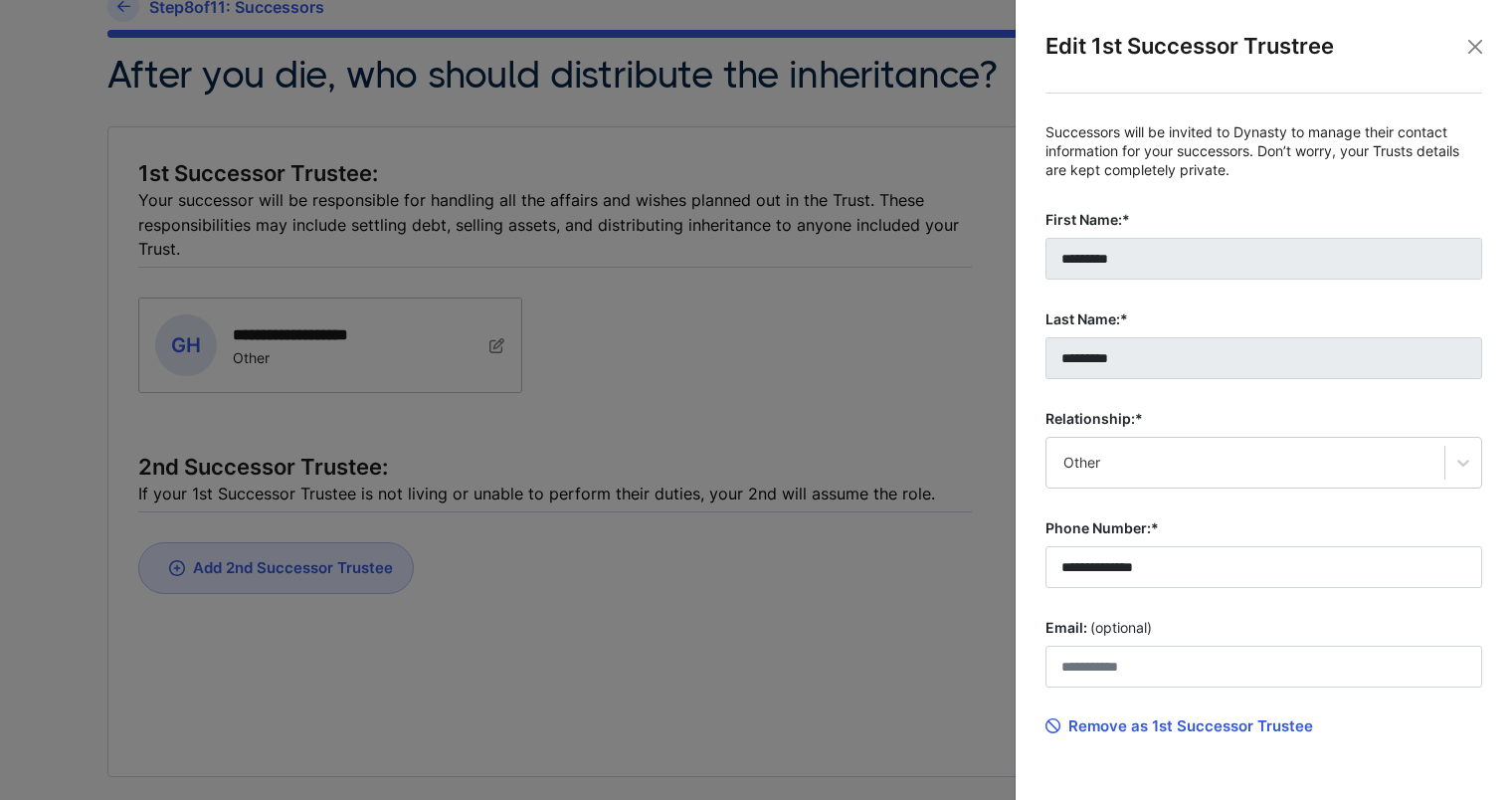 click on "Remove as 1st Successor Trustee" at bounding box center [1179, 726] 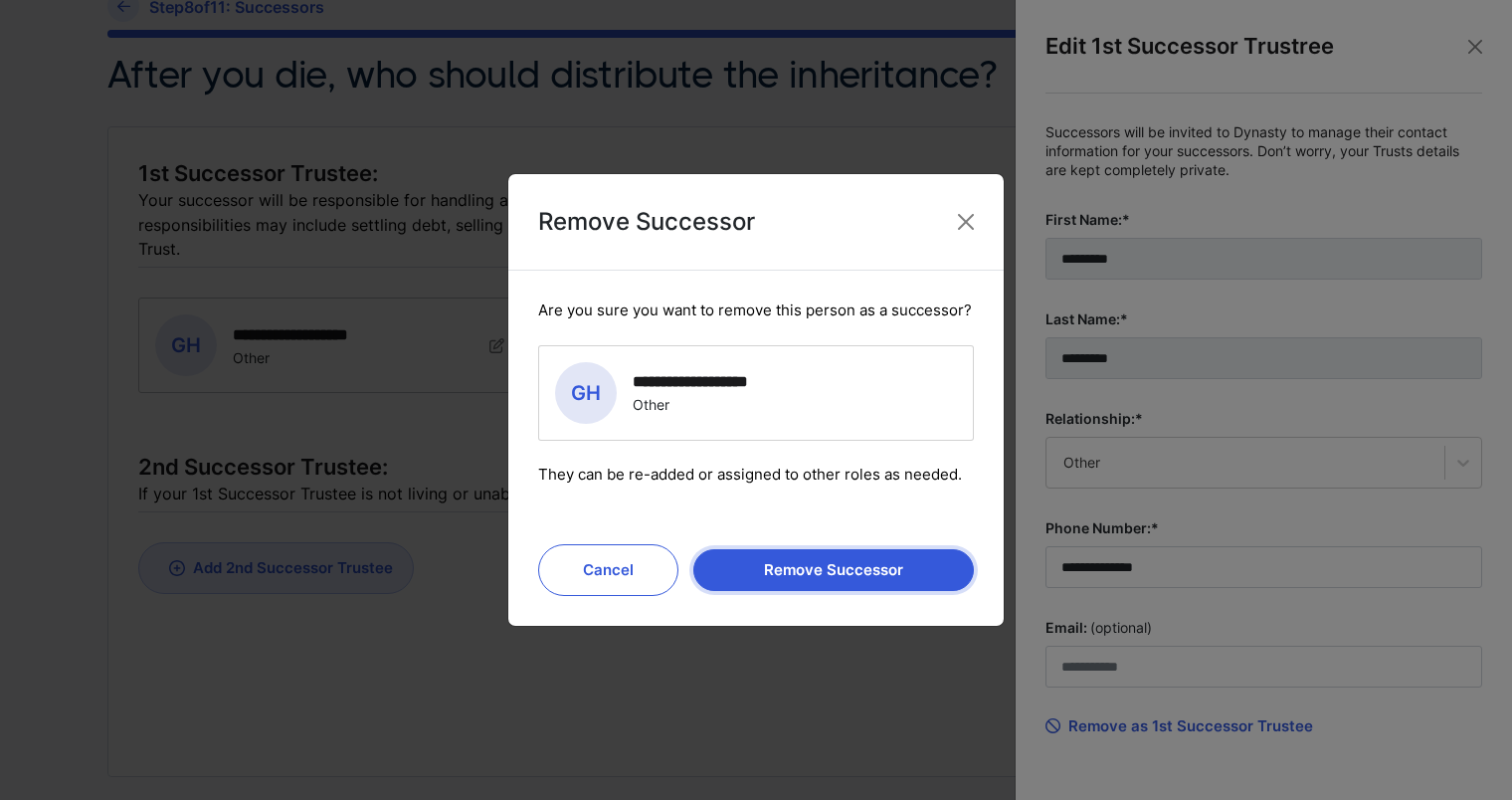 click on "Remove Successor" at bounding box center (834, 570) 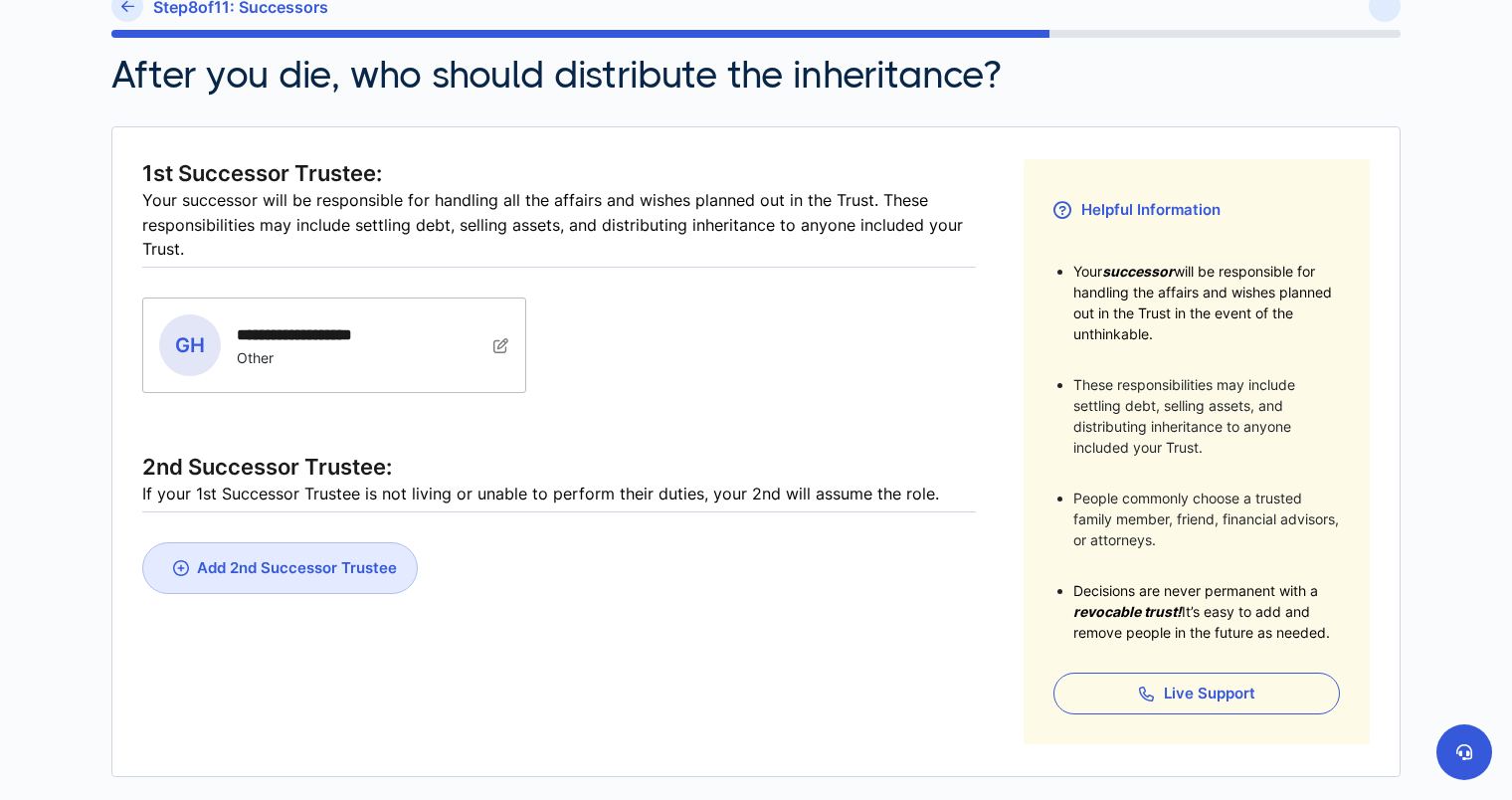 scroll, scrollTop: 0, scrollLeft: 0, axis: both 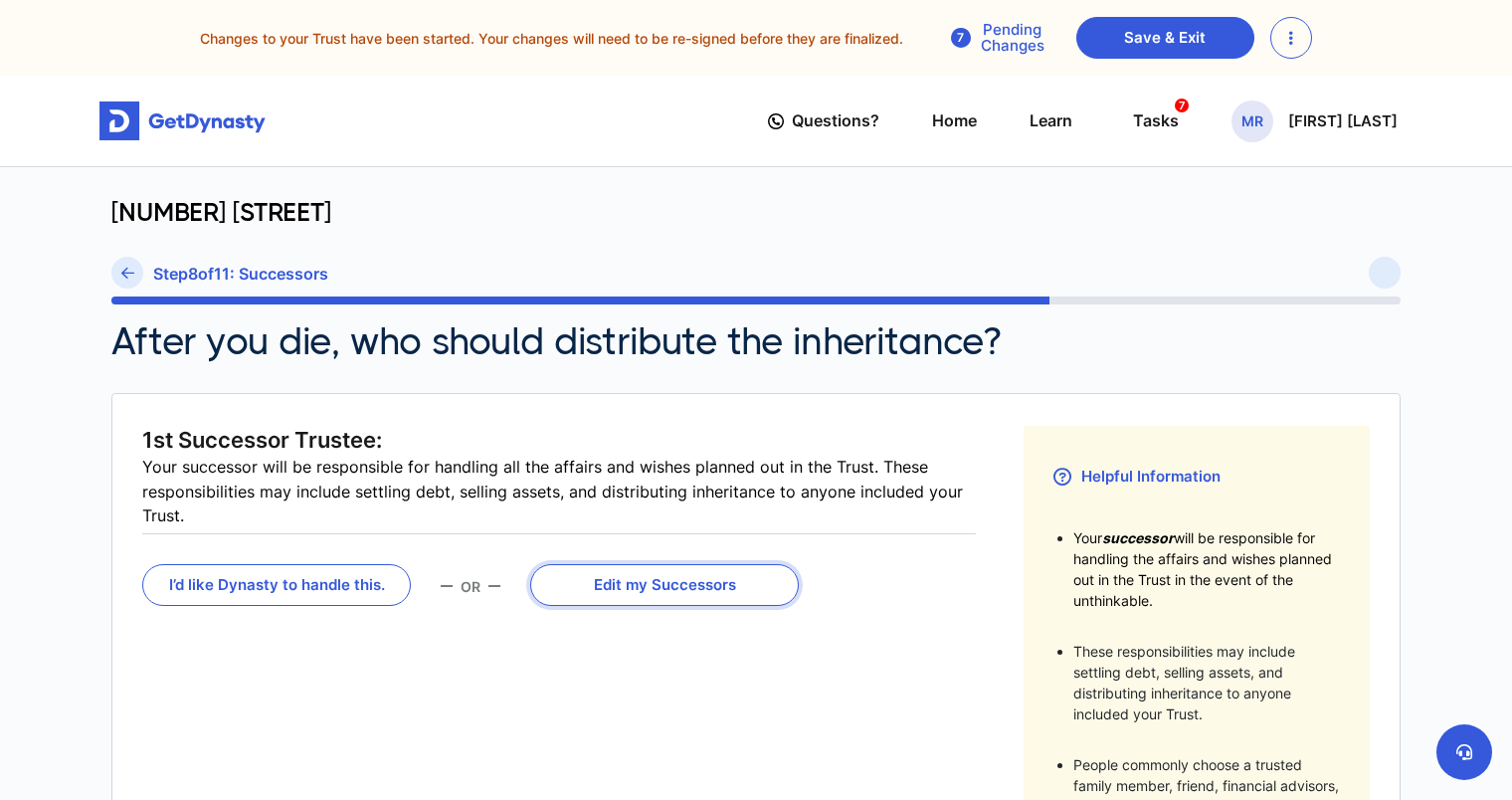 click on "Edit my Successors" at bounding box center [664, 585] 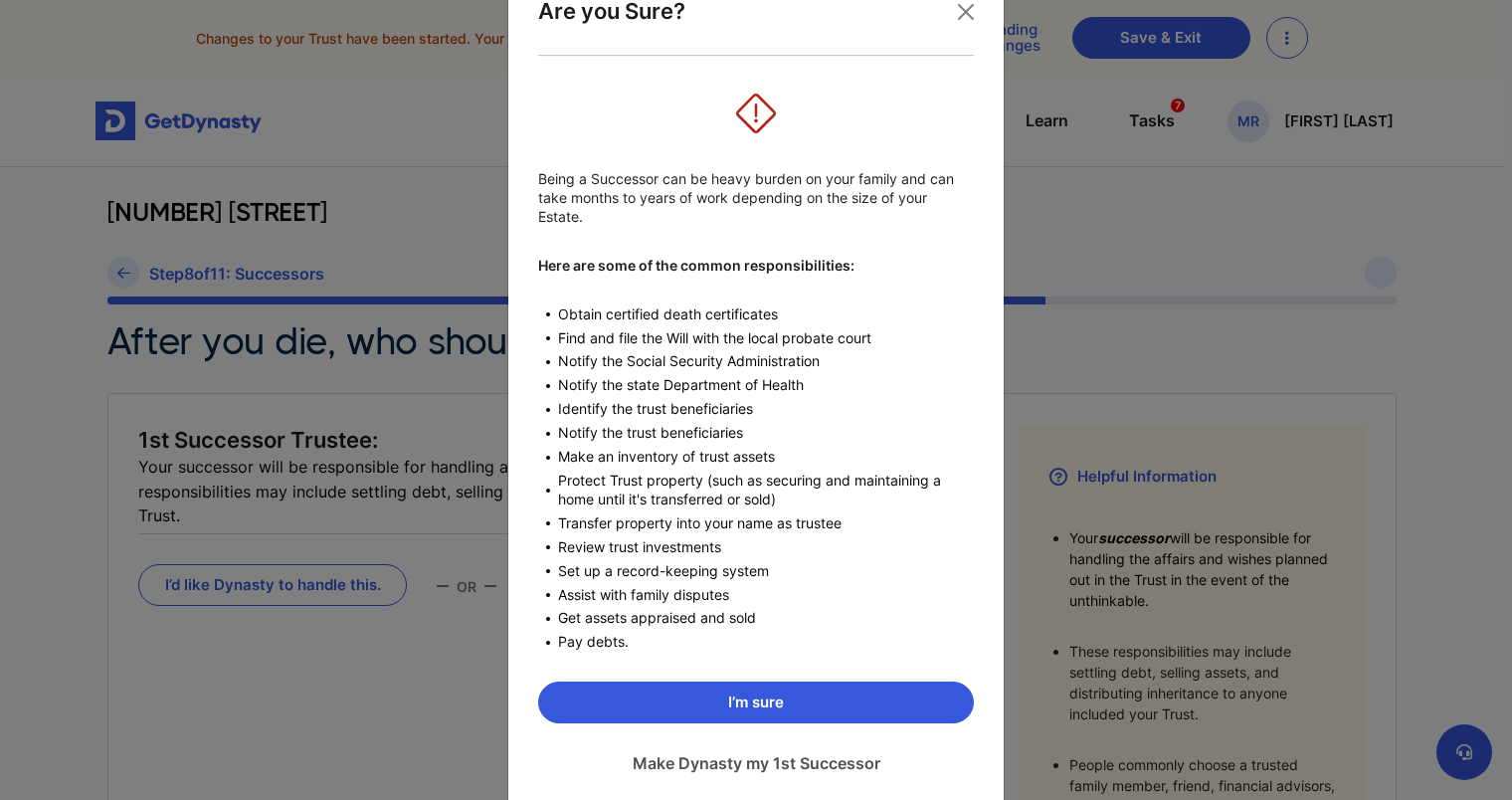 scroll, scrollTop: 106, scrollLeft: 0, axis: vertical 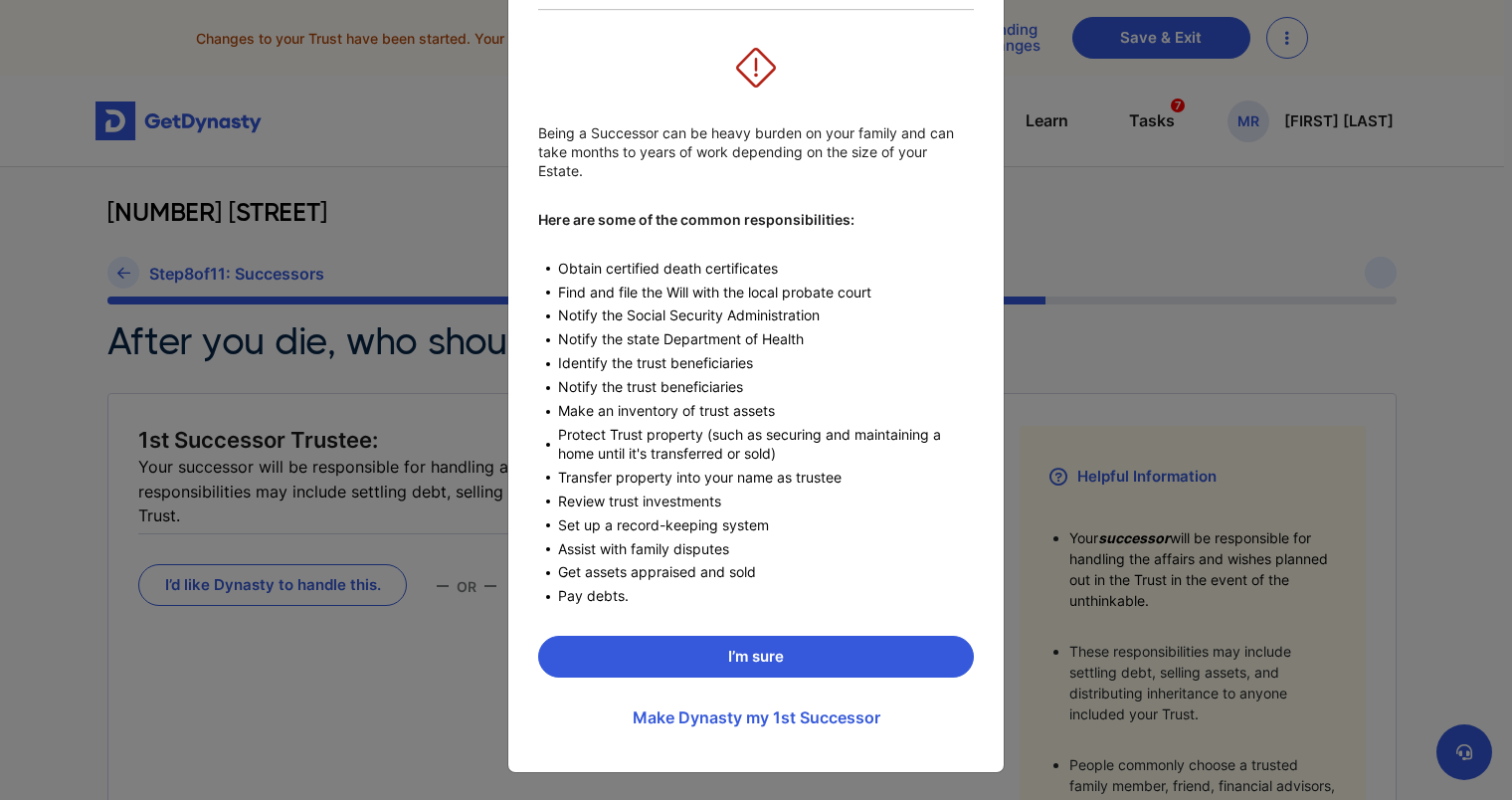 click on "Make Dynasty my 1st Successor" at bounding box center [756, 717] 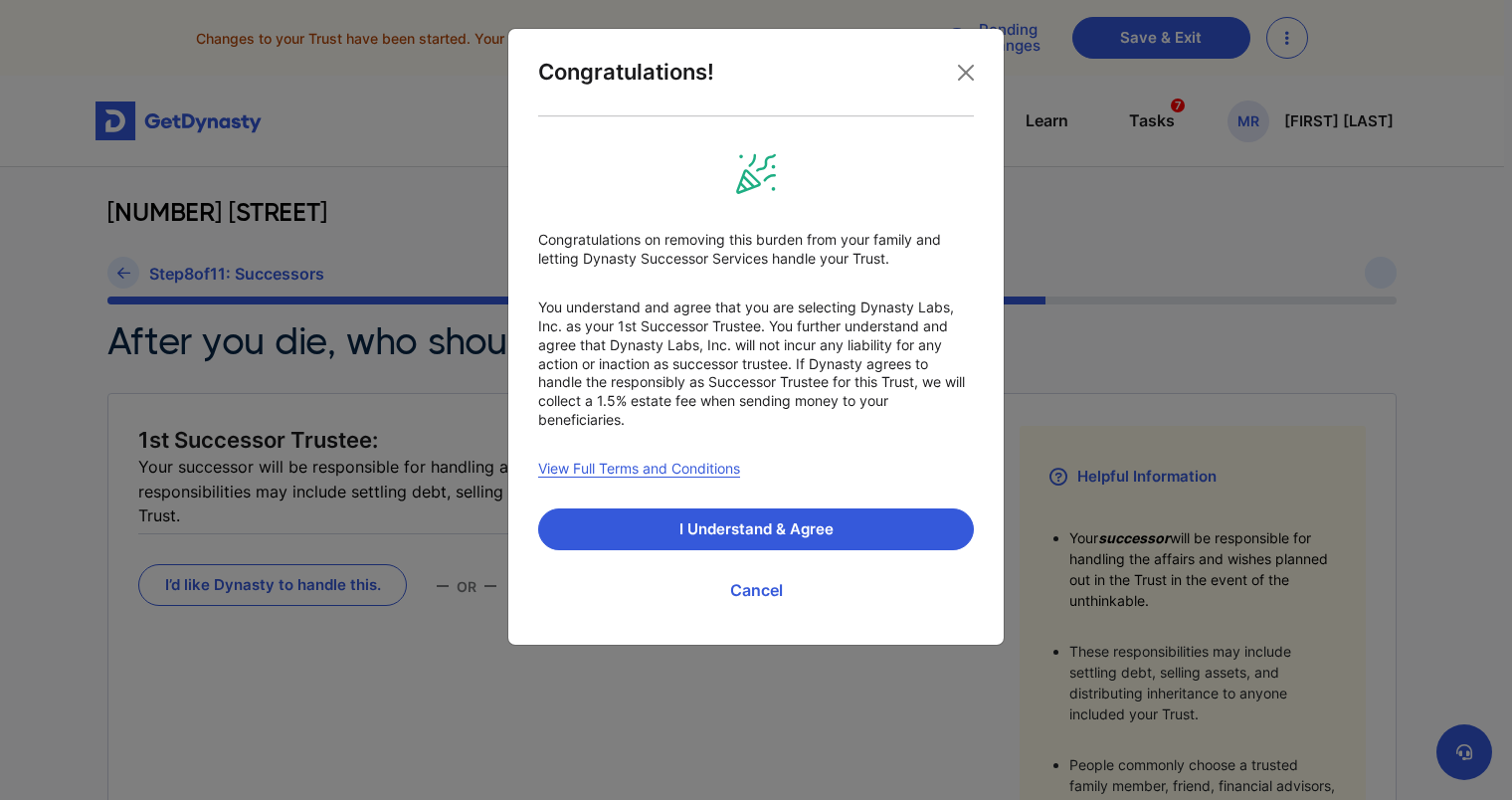 scroll, scrollTop: 0, scrollLeft: 0, axis: both 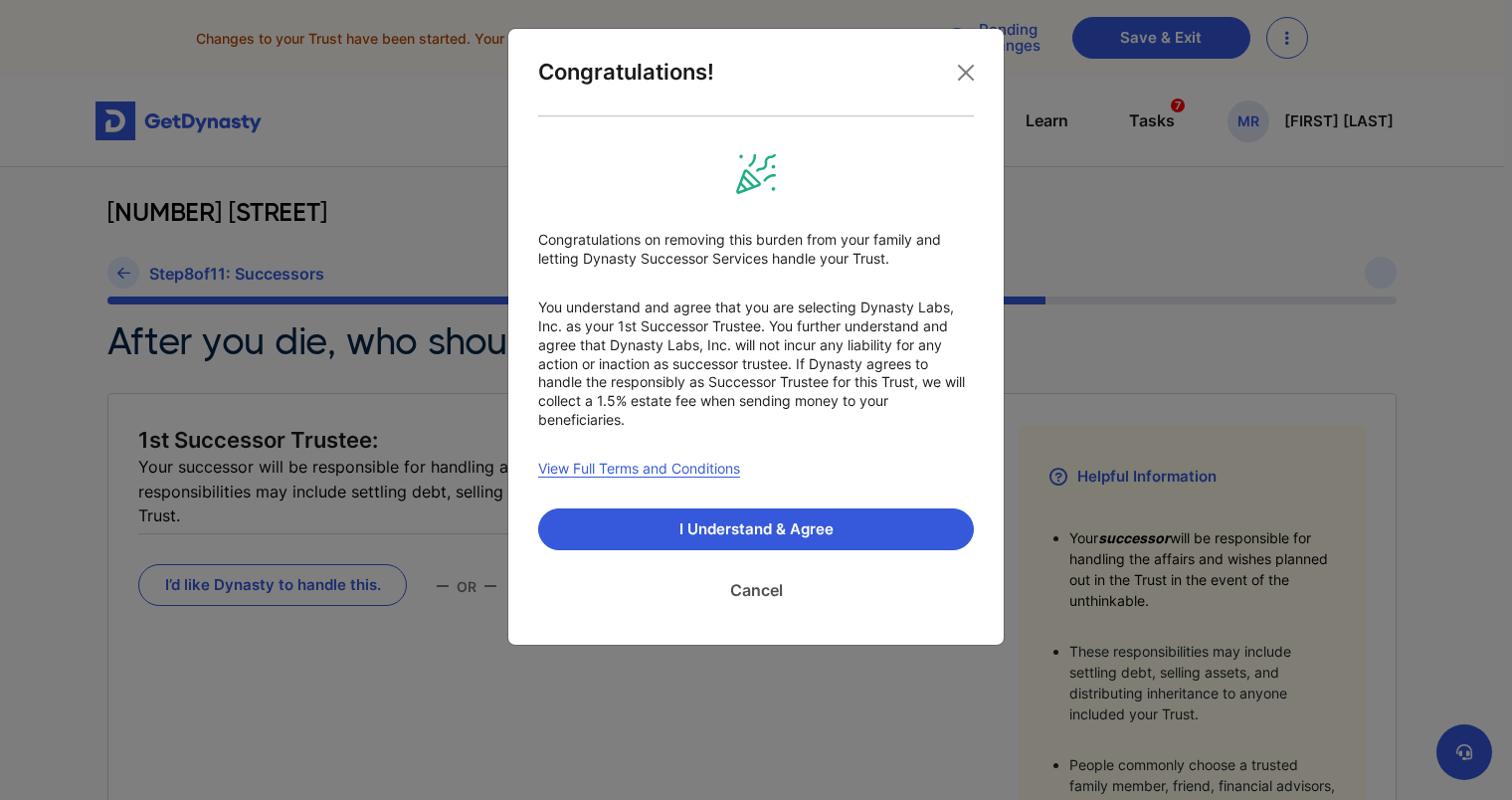 click on "Cancel" at bounding box center (756, 590) 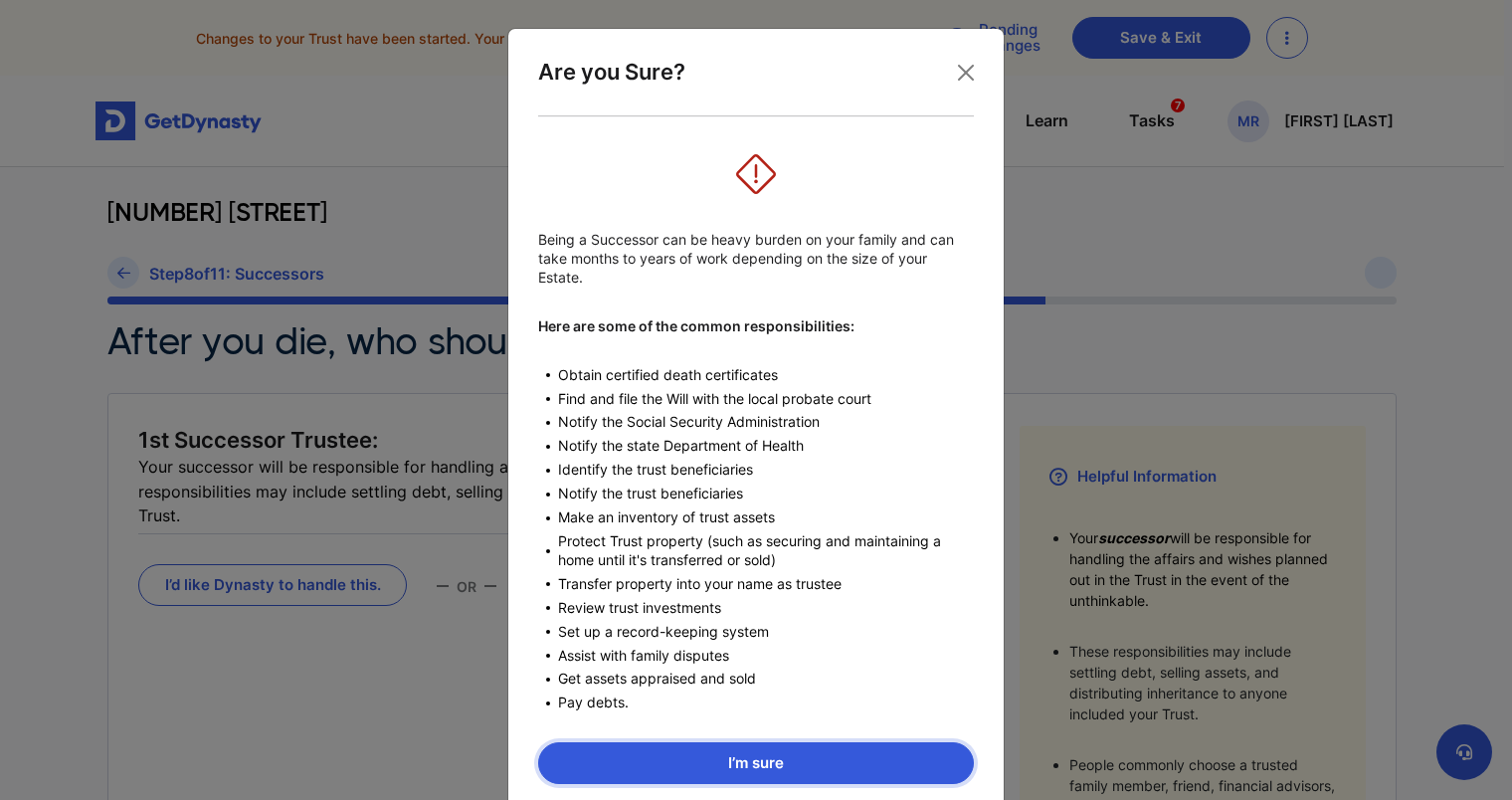 click on "I’m sure" at bounding box center [756, 763] 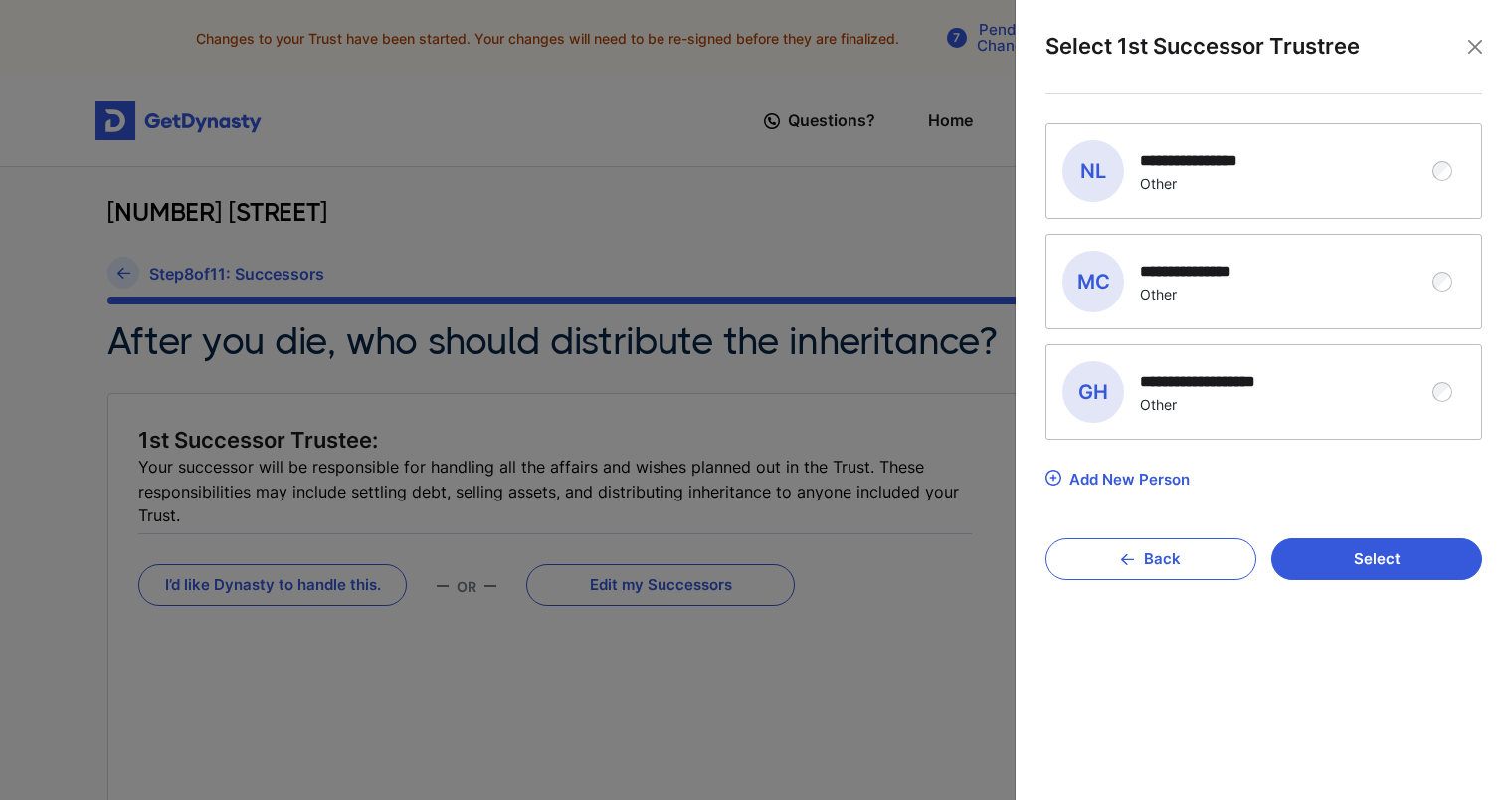 click on "**********" at bounding box center [1248, 171] 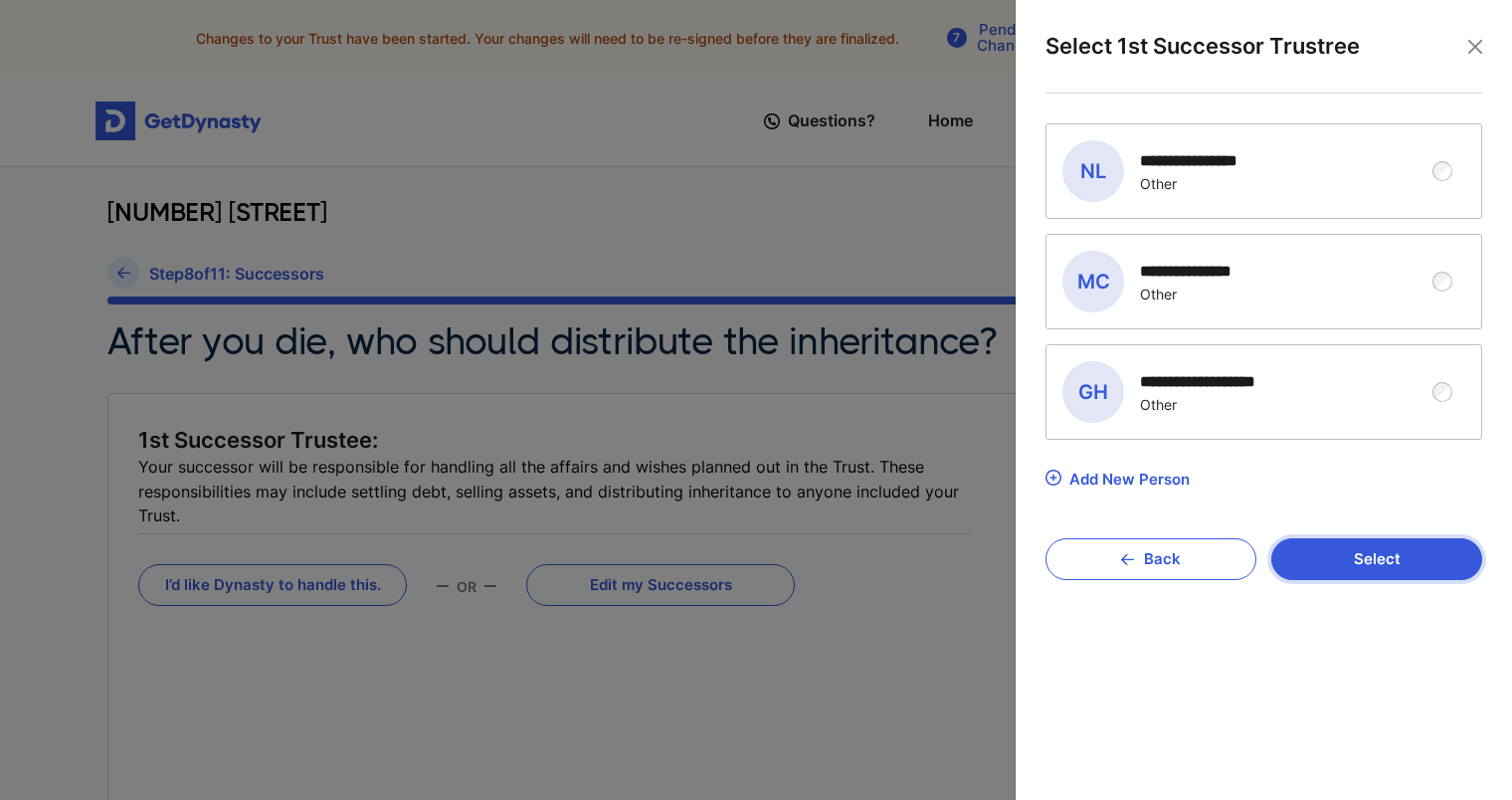 click on "Select" at bounding box center (1377, 559) 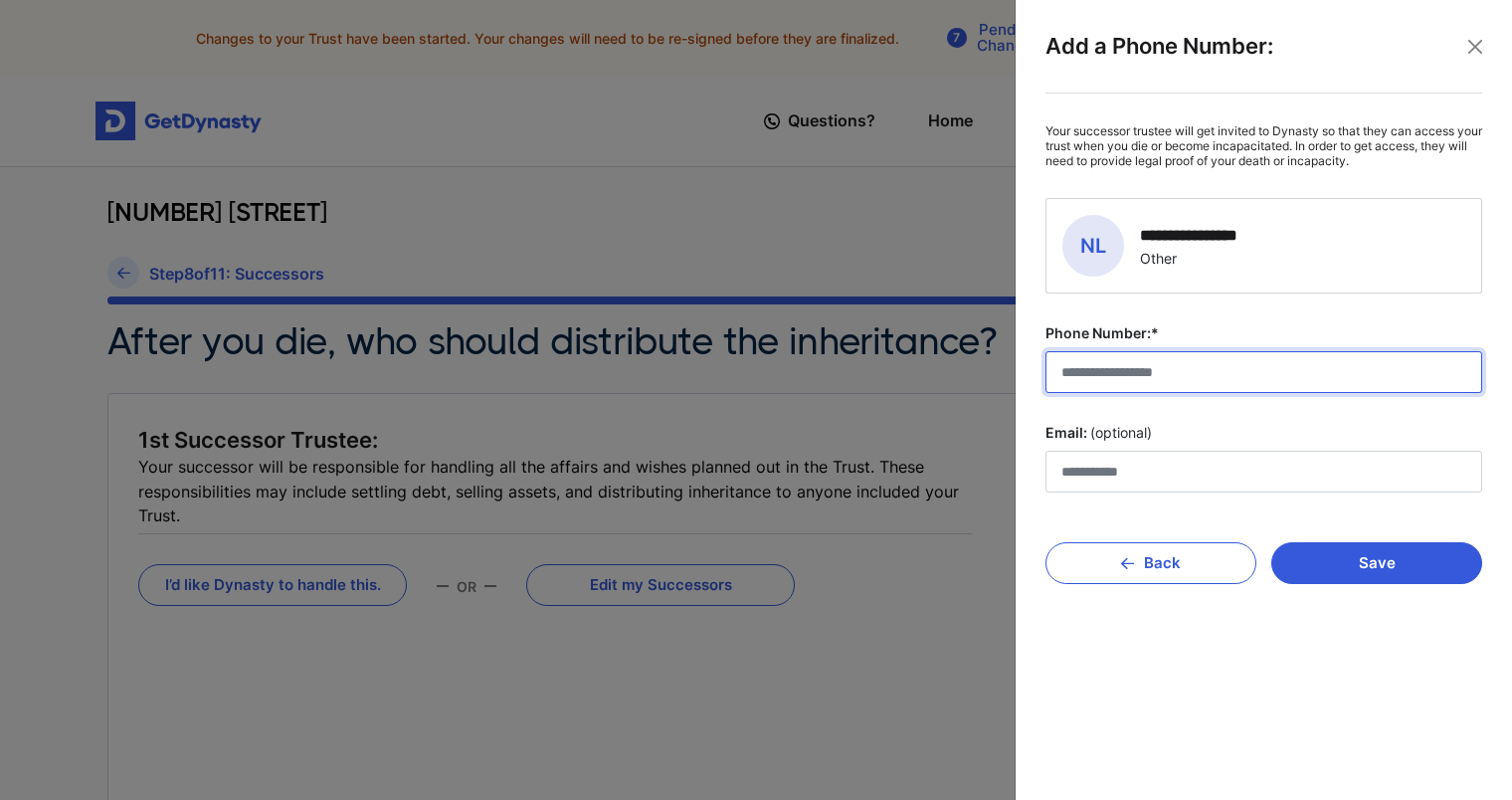 click on "Phone Number:*" at bounding box center (1263, 372) 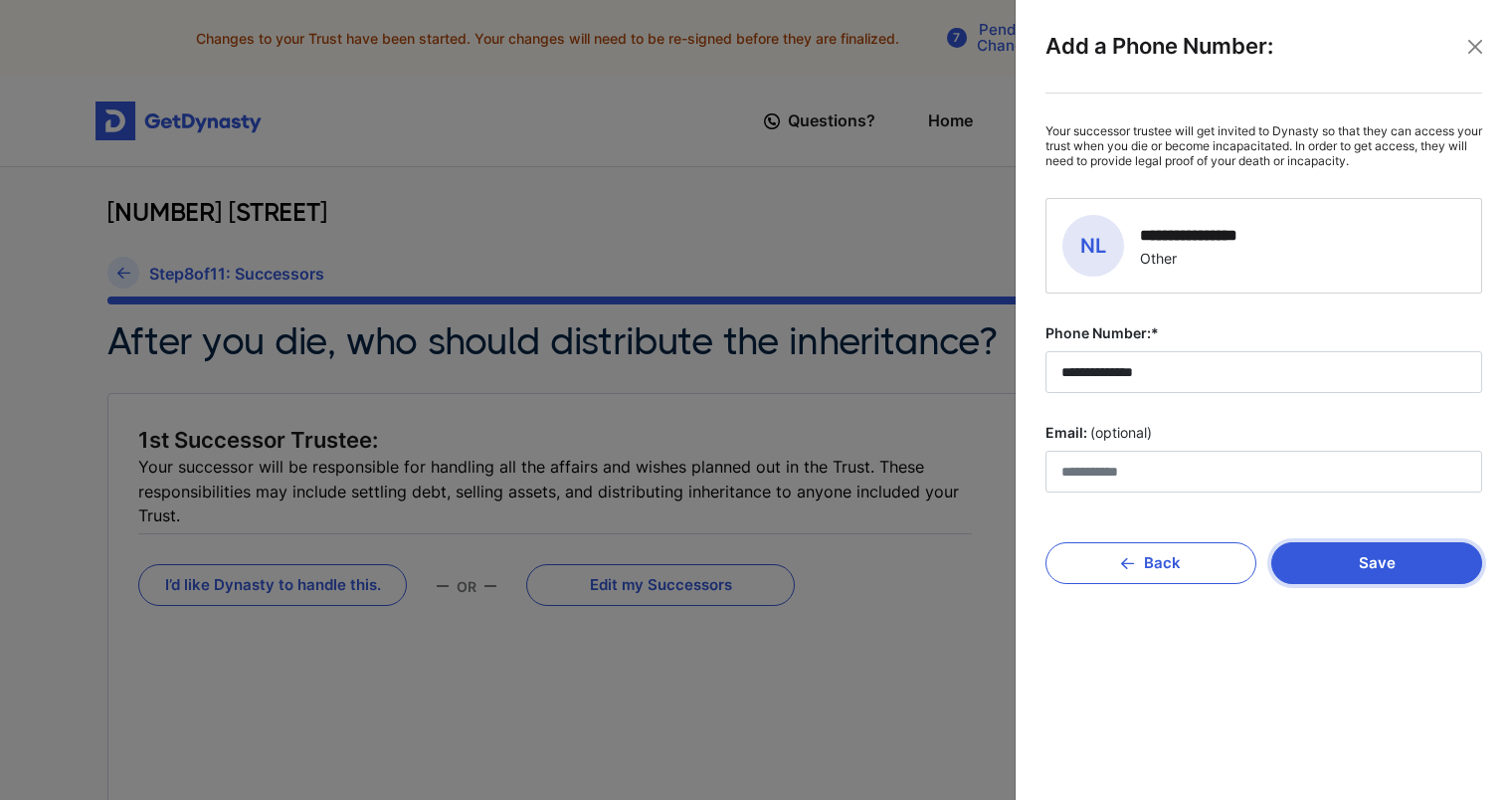 click on "Save" at bounding box center [1377, 563] 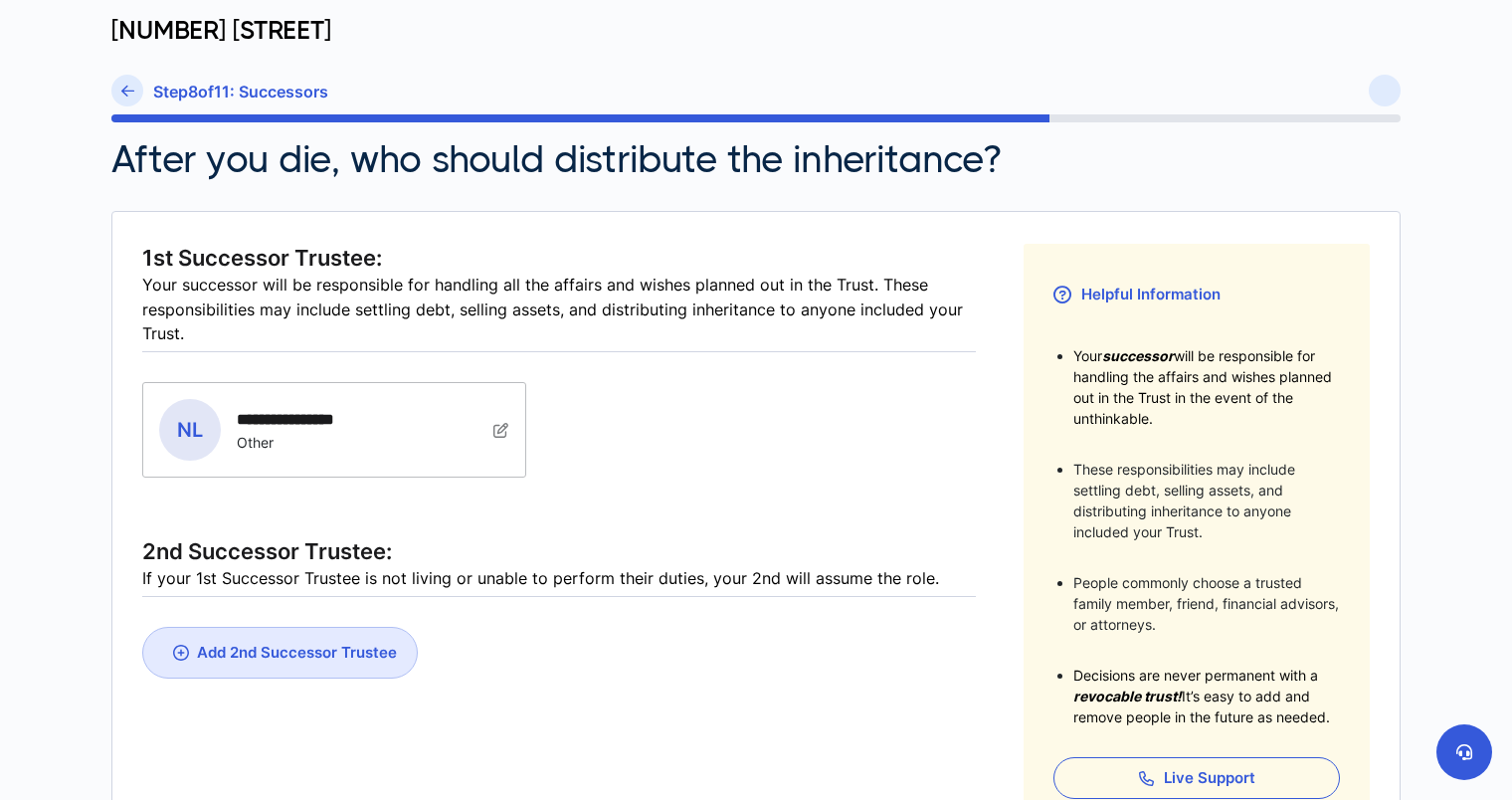 scroll, scrollTop: 100, scrollLeft: 0, axis: vertical 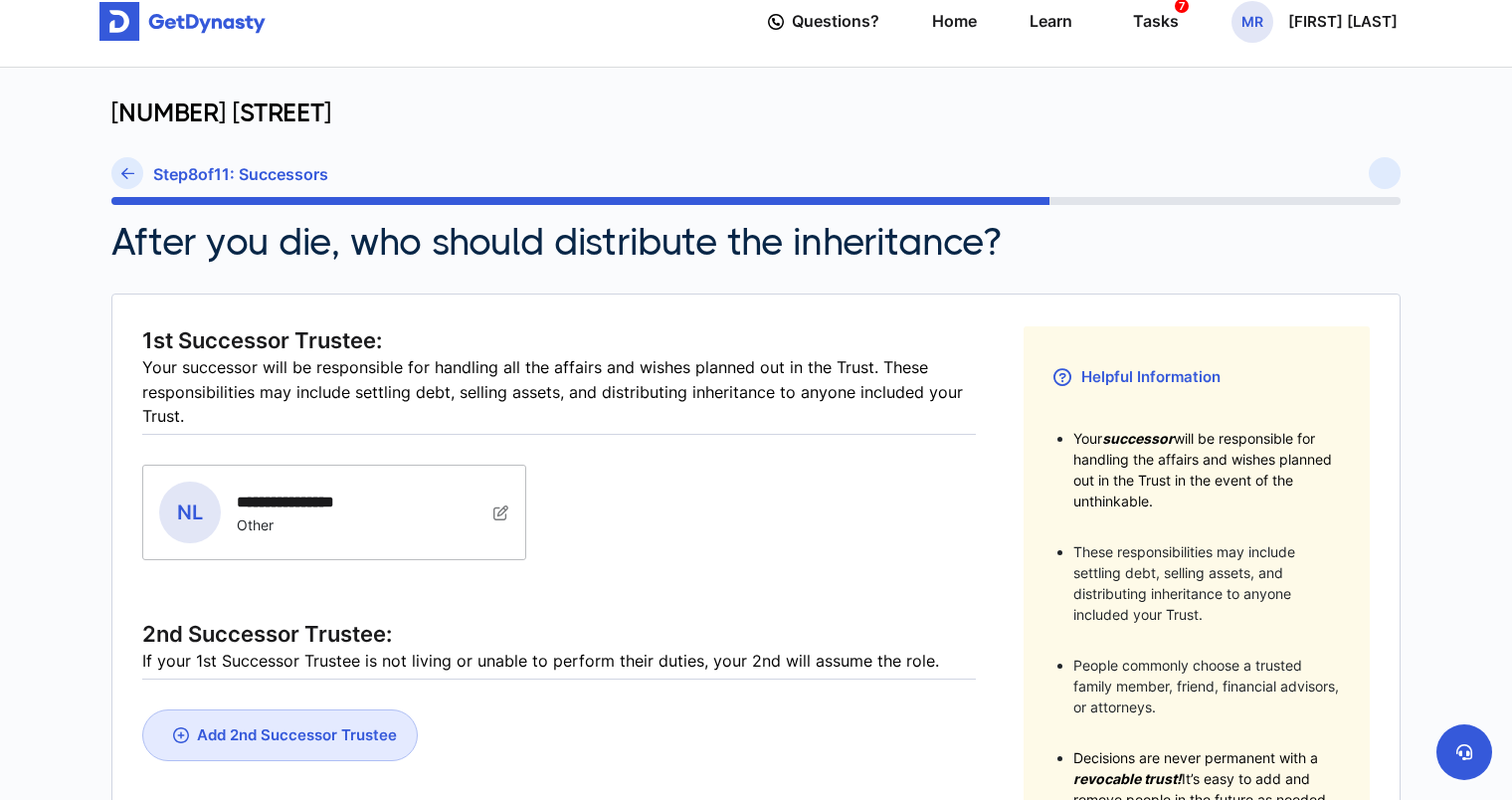 click at bounding box center (501, 512) 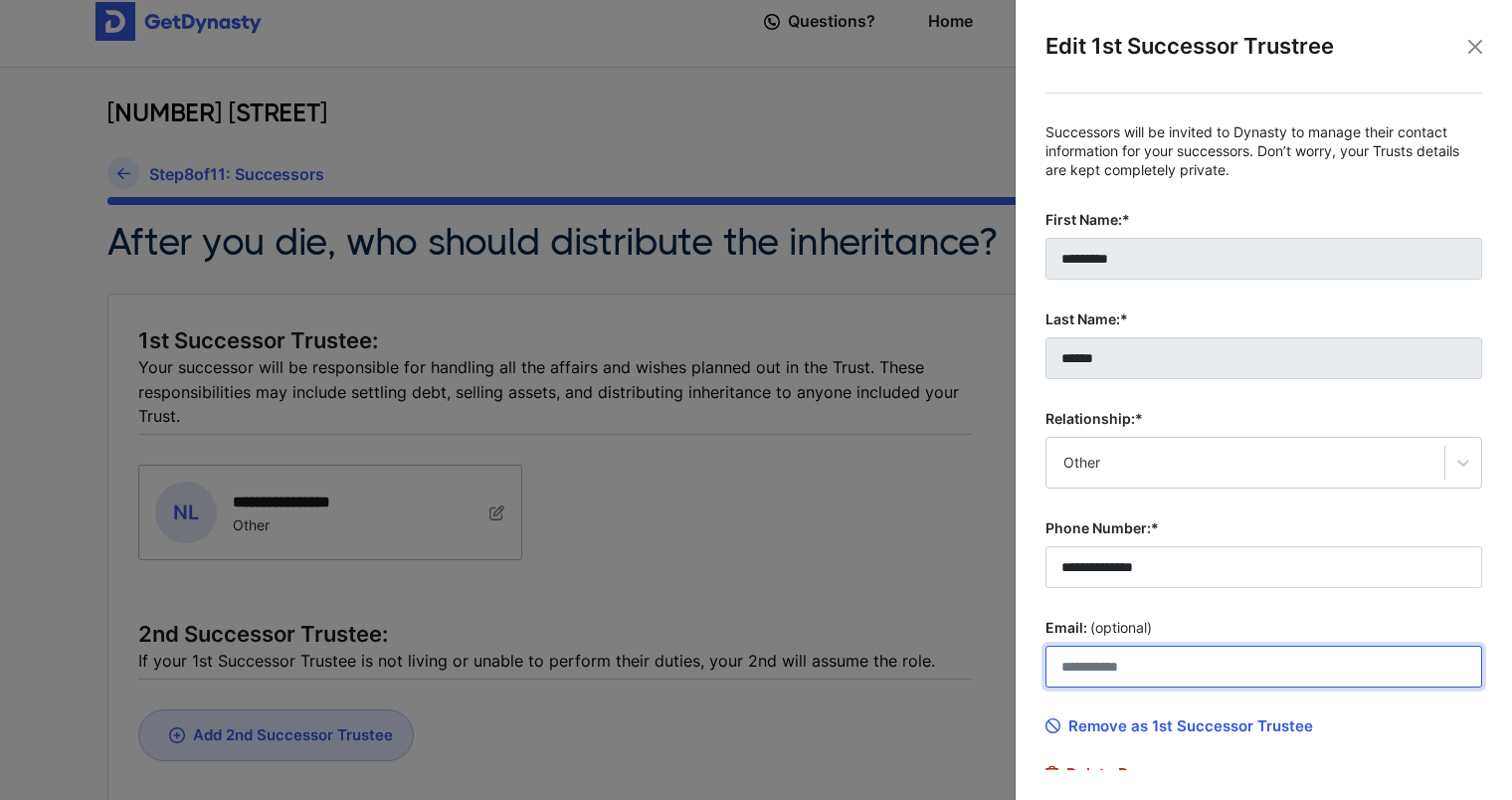 click on "Email:   (optional)" at bounding box center [1263, 667] 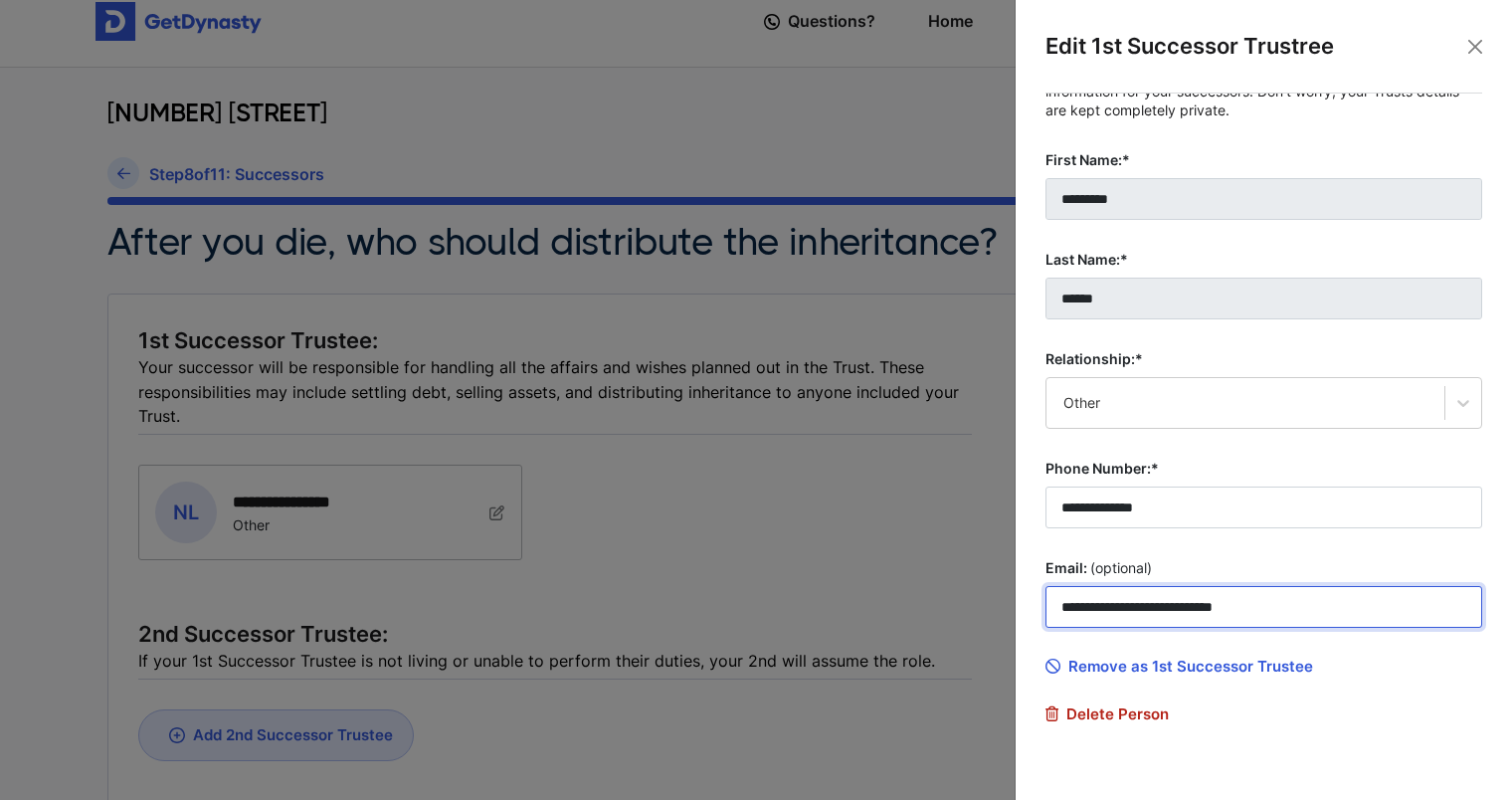 scroll, scrollTop: 117, scrollLeft: 0, axis: vertical 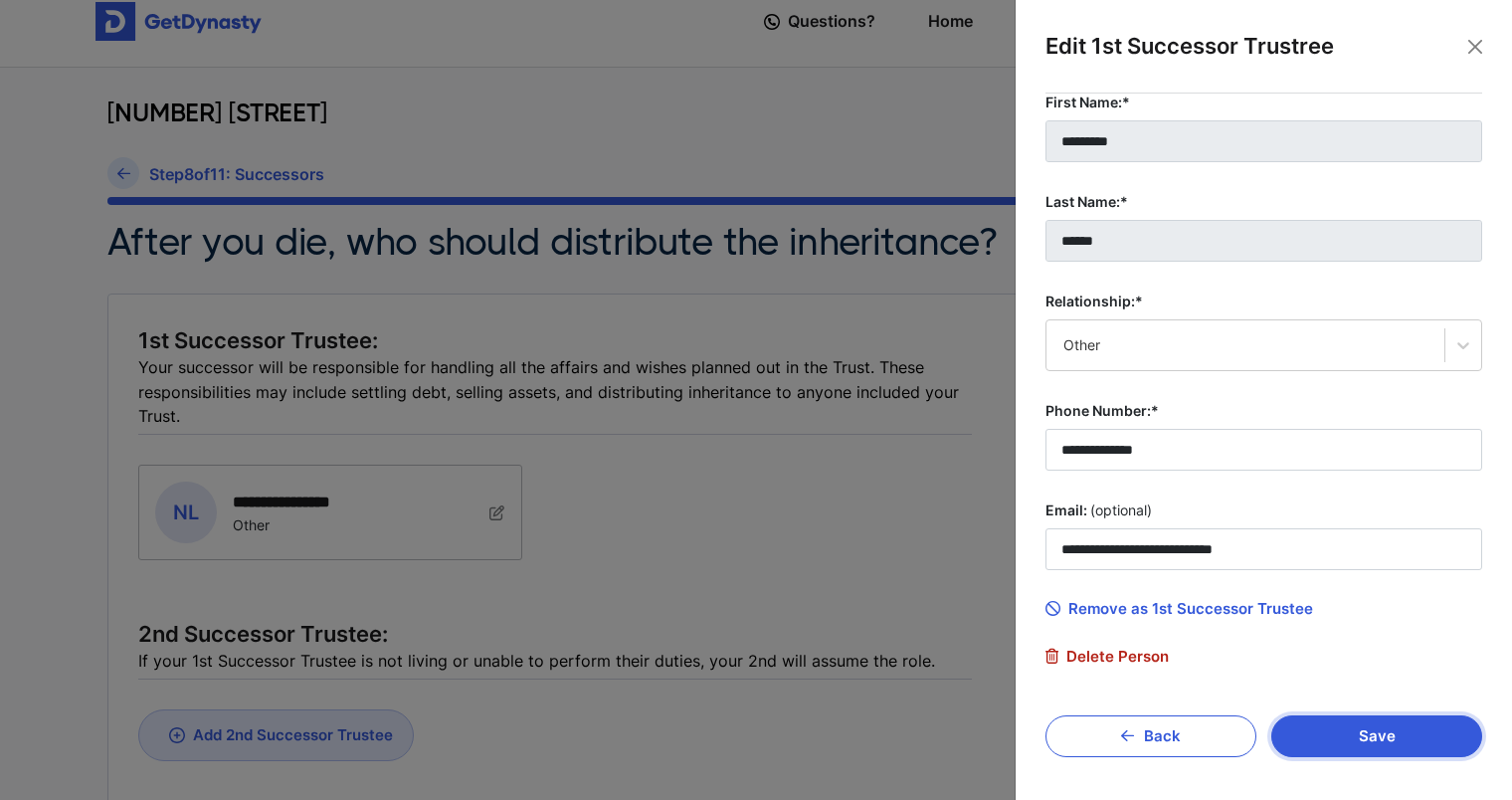 click on "Save" at bounding box center [1377, 736] 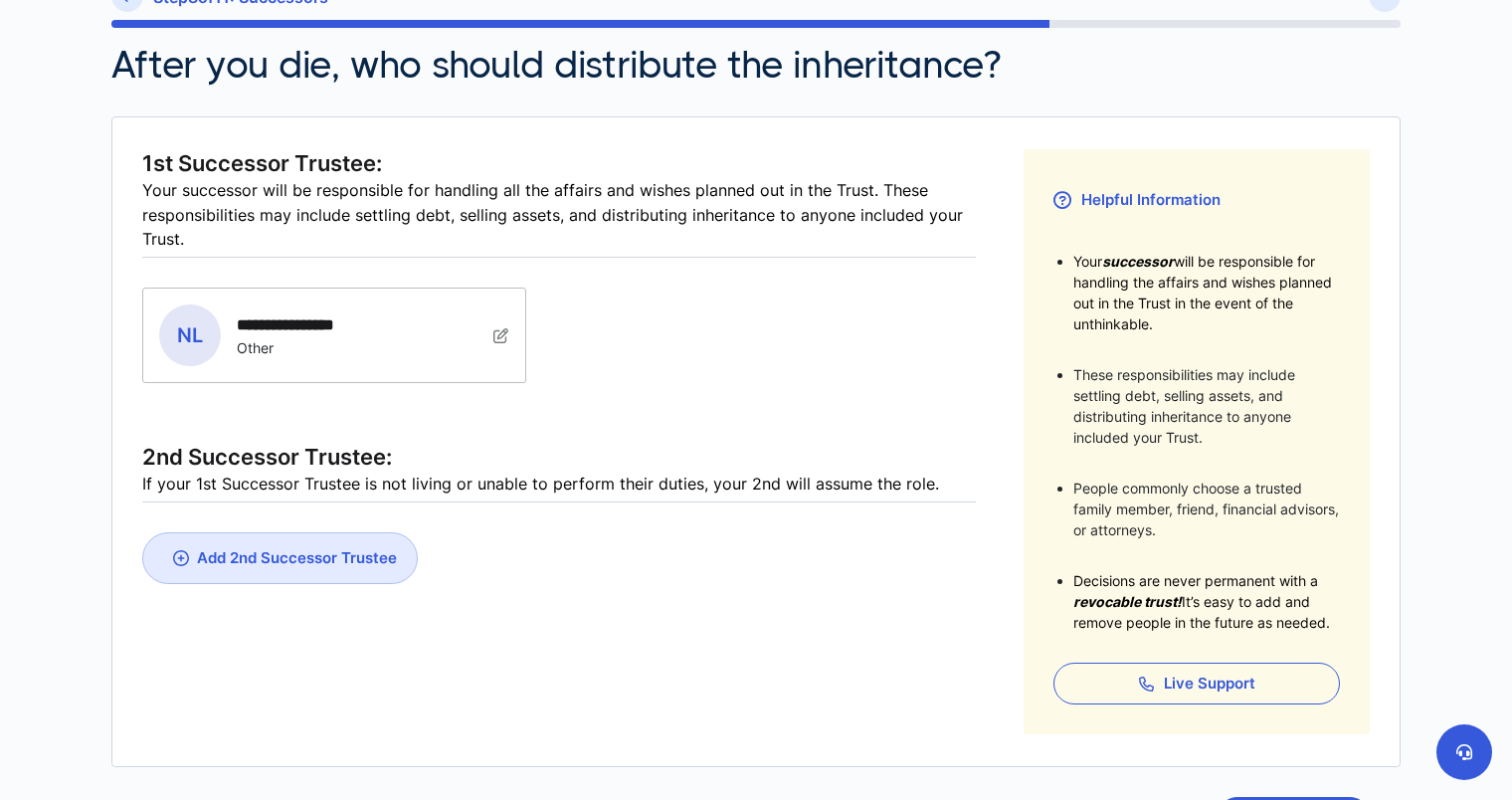 scroll, scrollTop: 398, scrollLeft: 0, axis: vertical 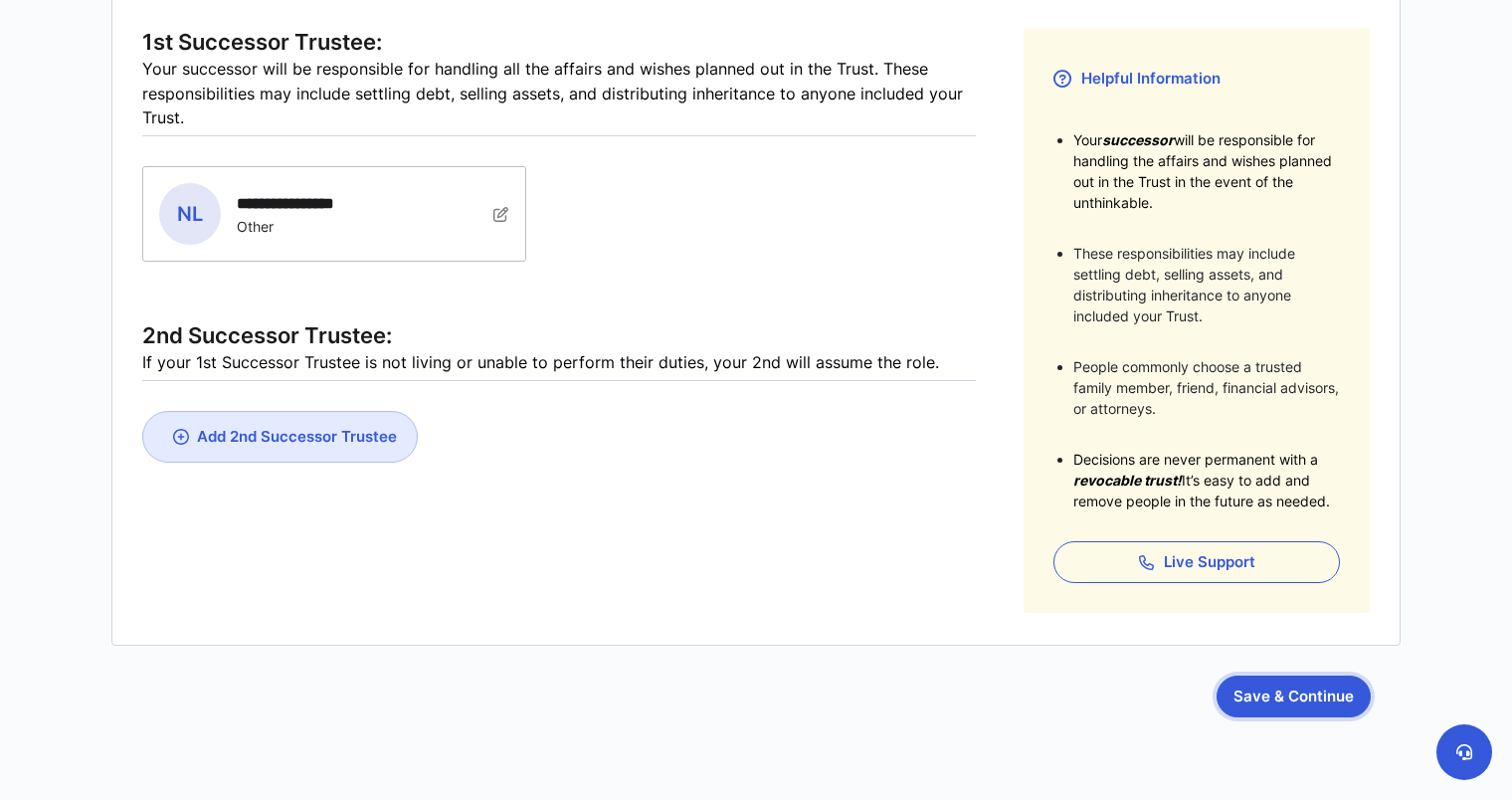 click on "Save & Continue" at bounding box center [1293, 697] 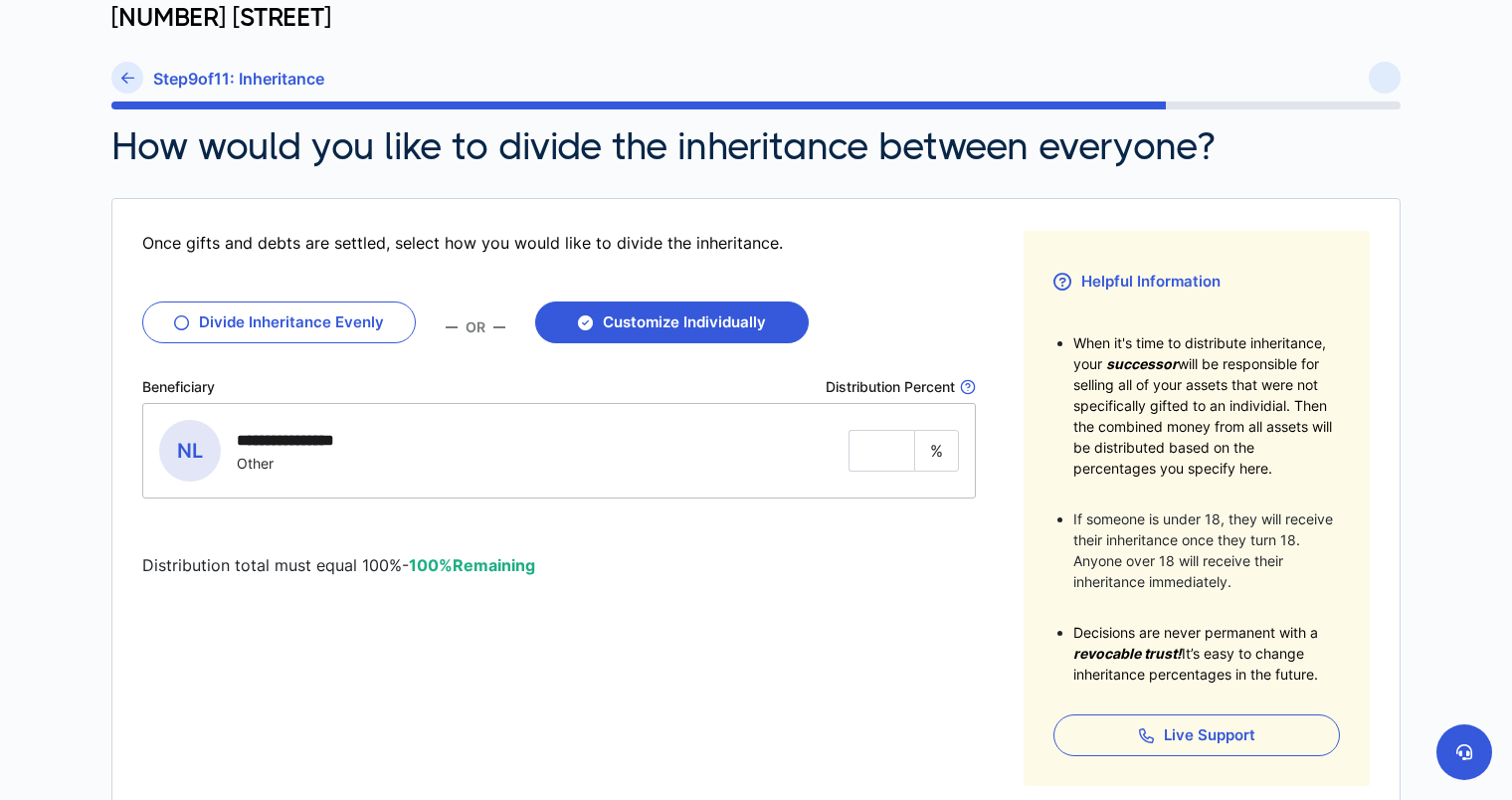 scroll, scrollTop: 199, scrollLeft: 0, axis: vertical 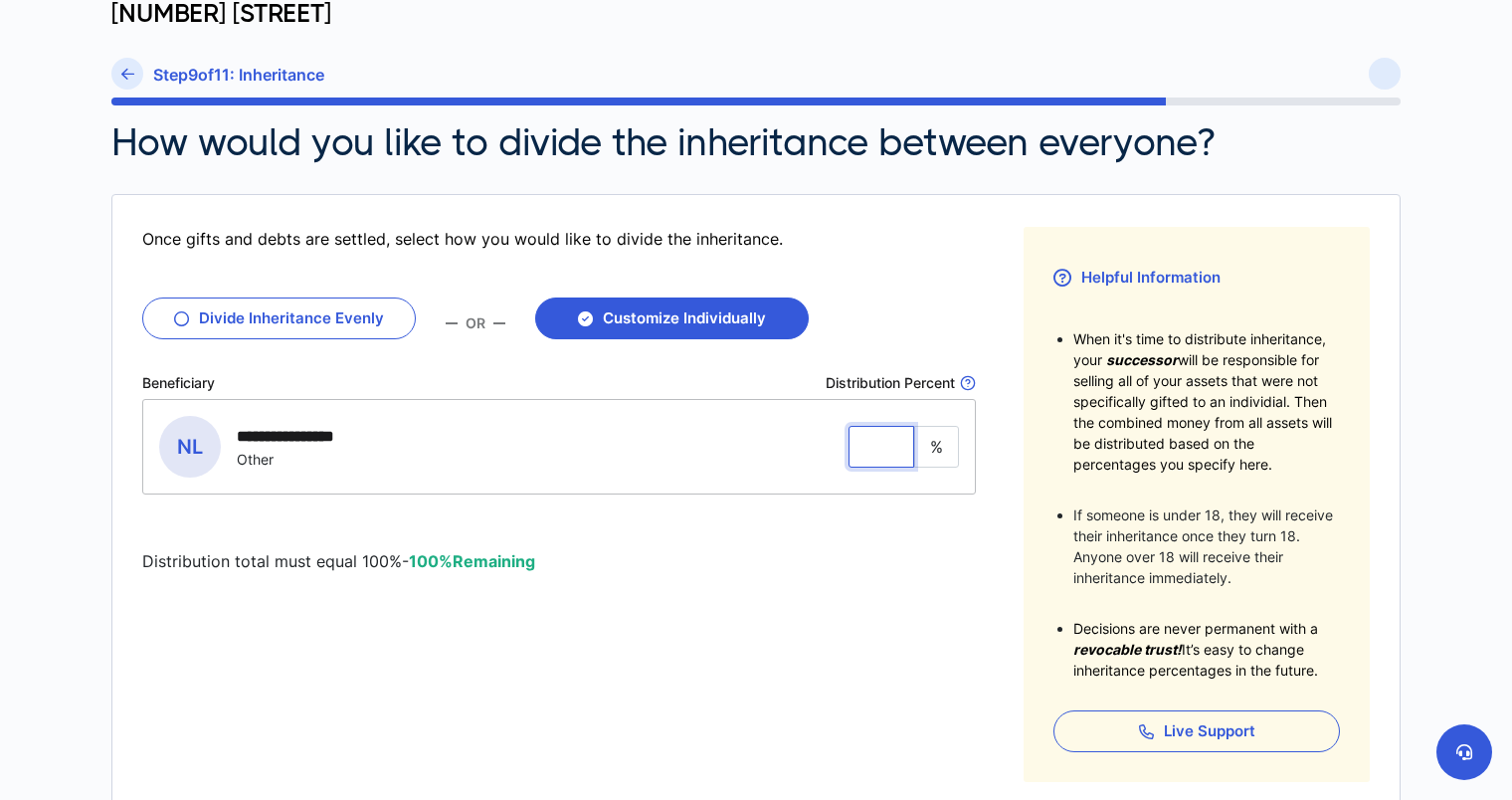 click at bounding box center [881, 447] 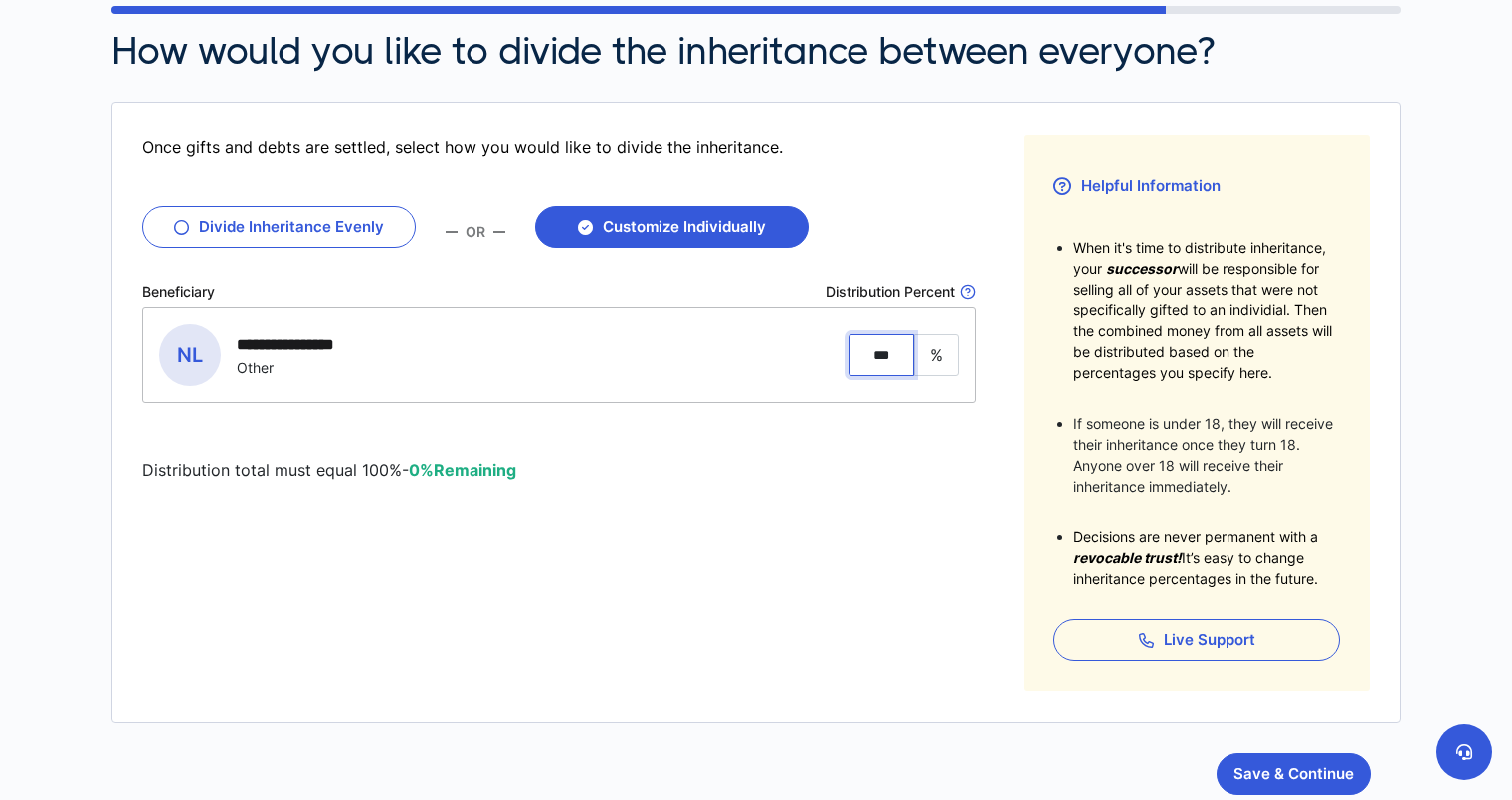 scroll, scrollTop: 437, scrollLeft: 0, axis: vertical 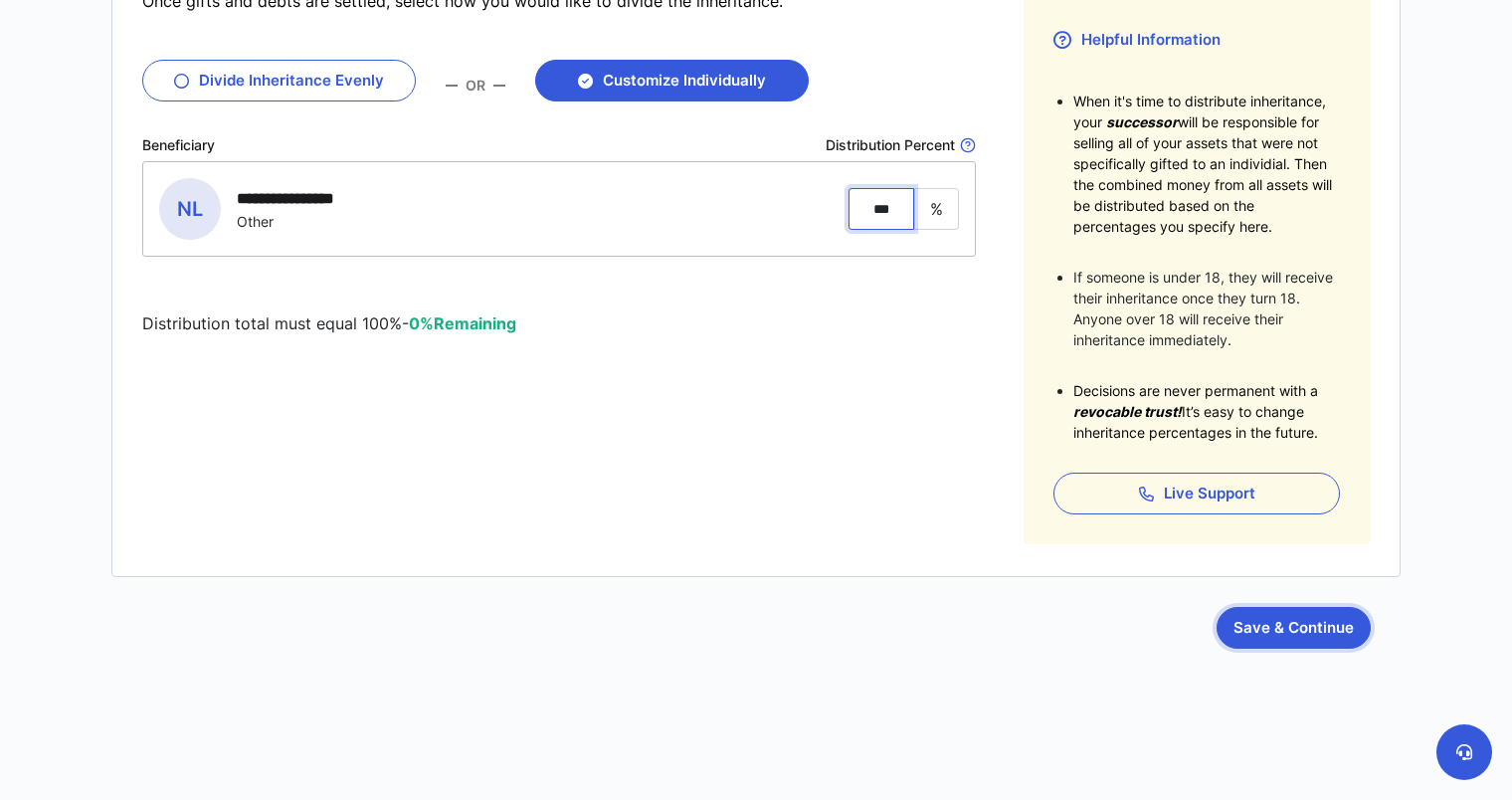 type on "***" 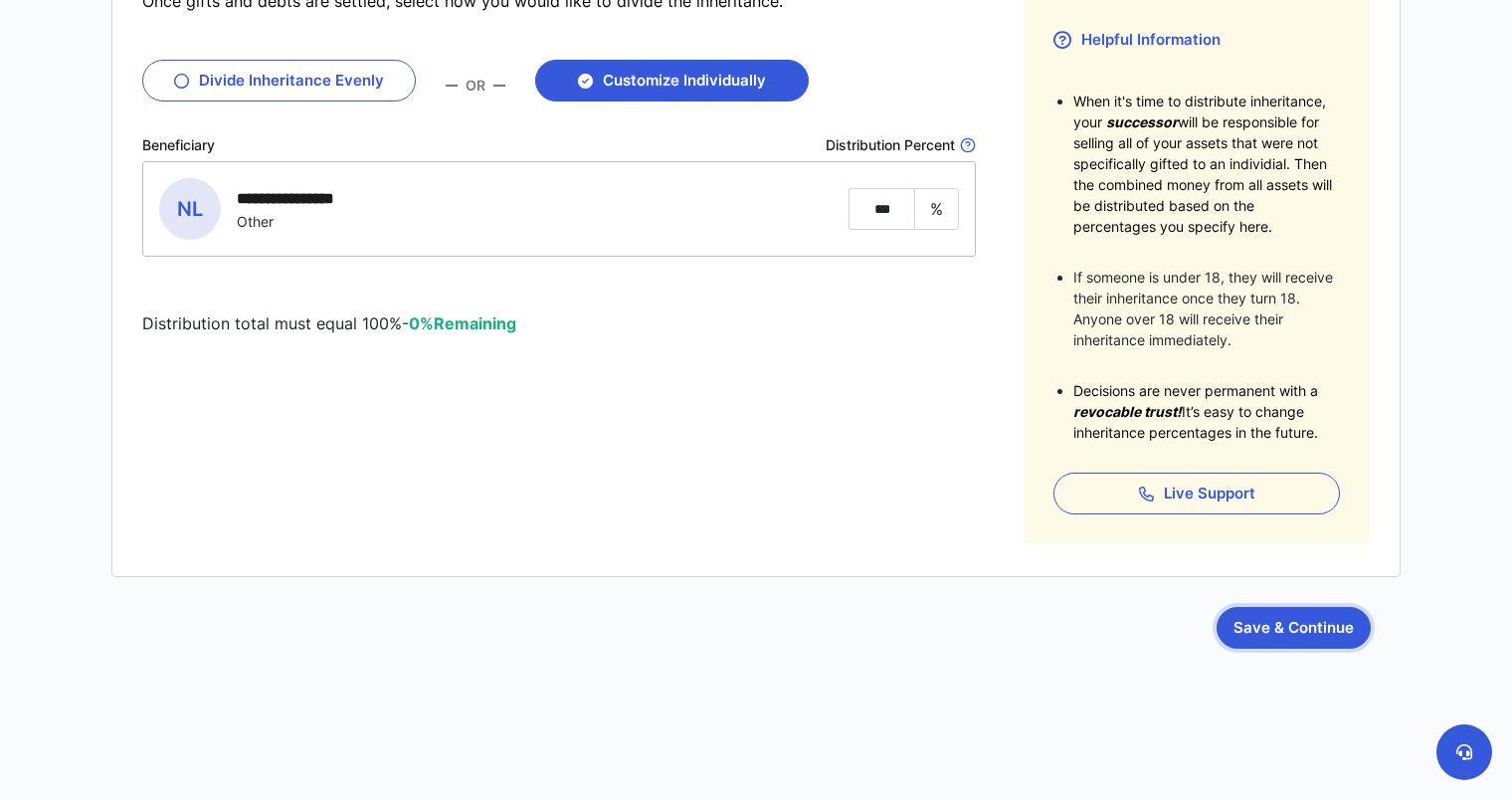 click on "Save & Continue" at bounding box center [1293, 628] 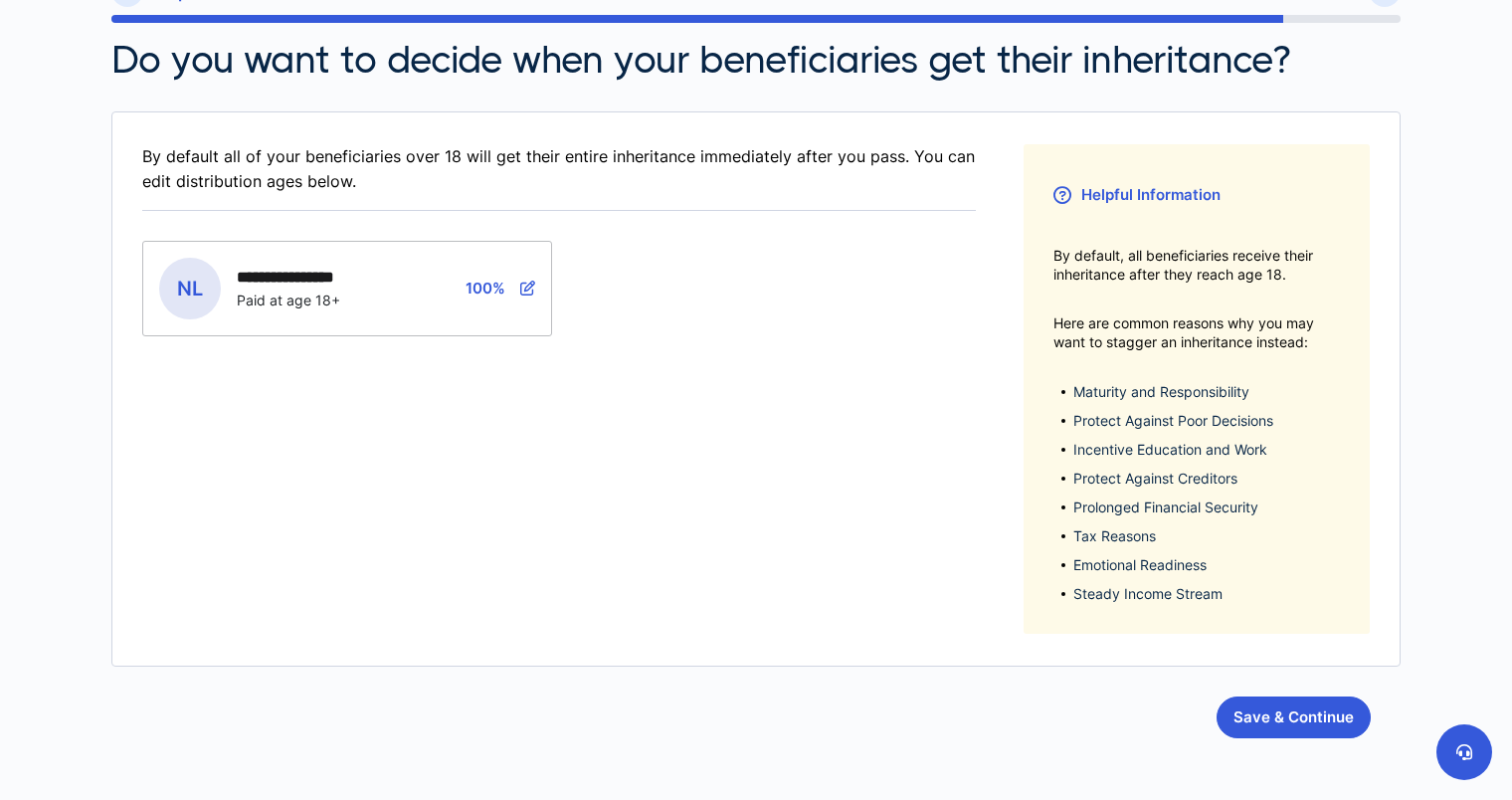 scroll, scrollTop: 299, scrollLeft: 0, axis: vertical 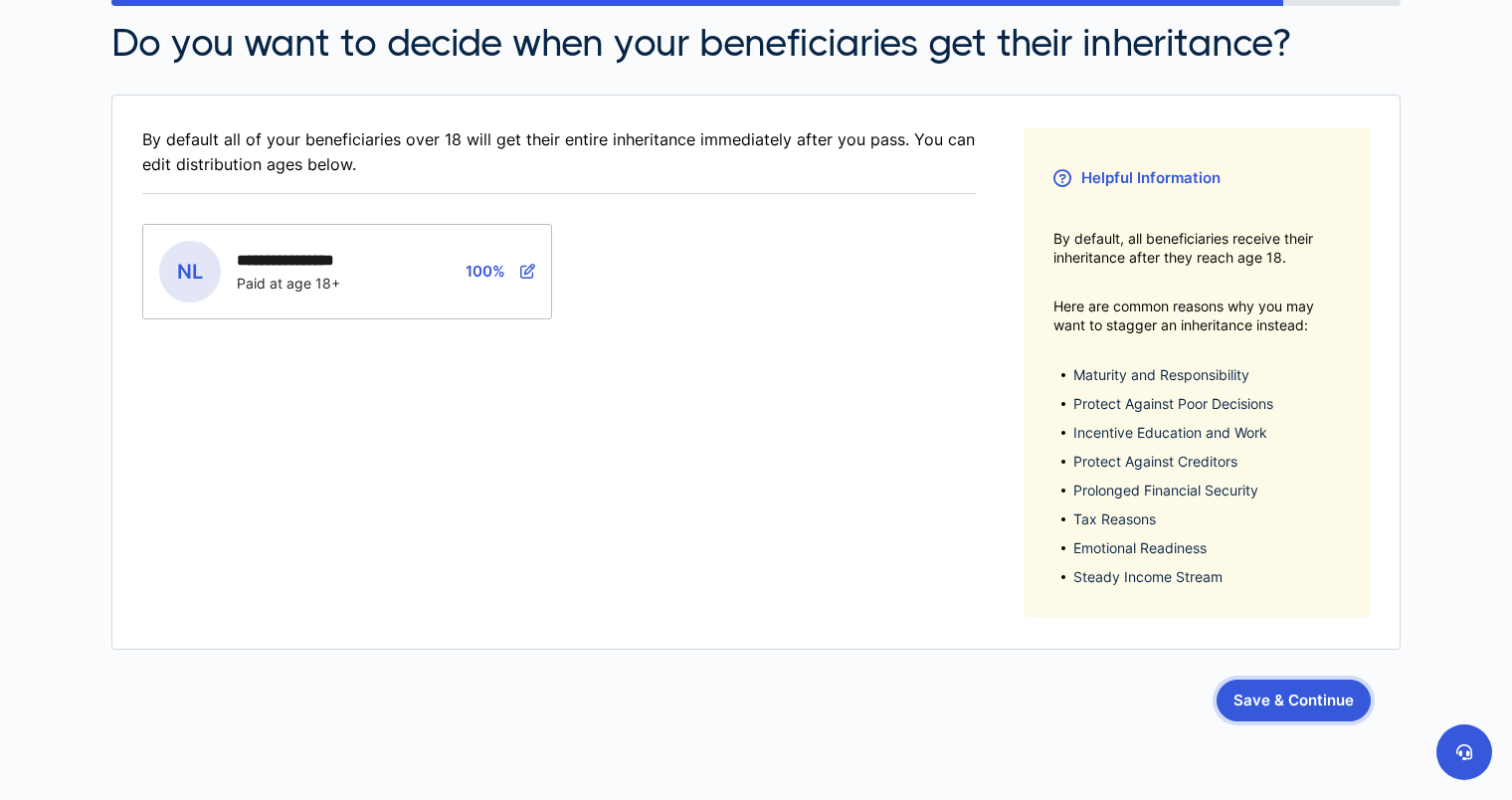 click on "Save & Continue" at bounding box center [1293, 700] 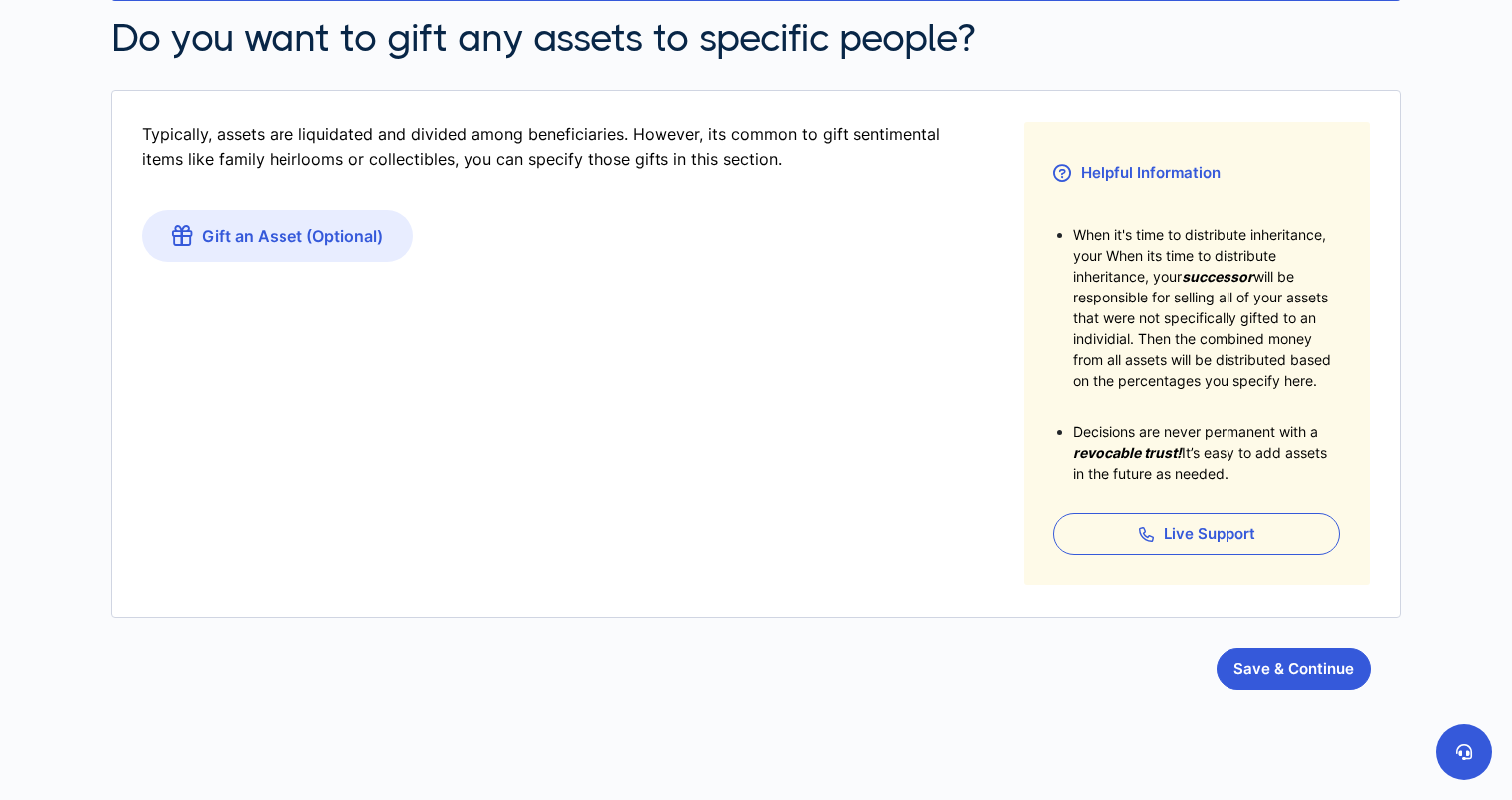 scroll, scrollTop: 343, scrollLeft: 0, axis: vertical 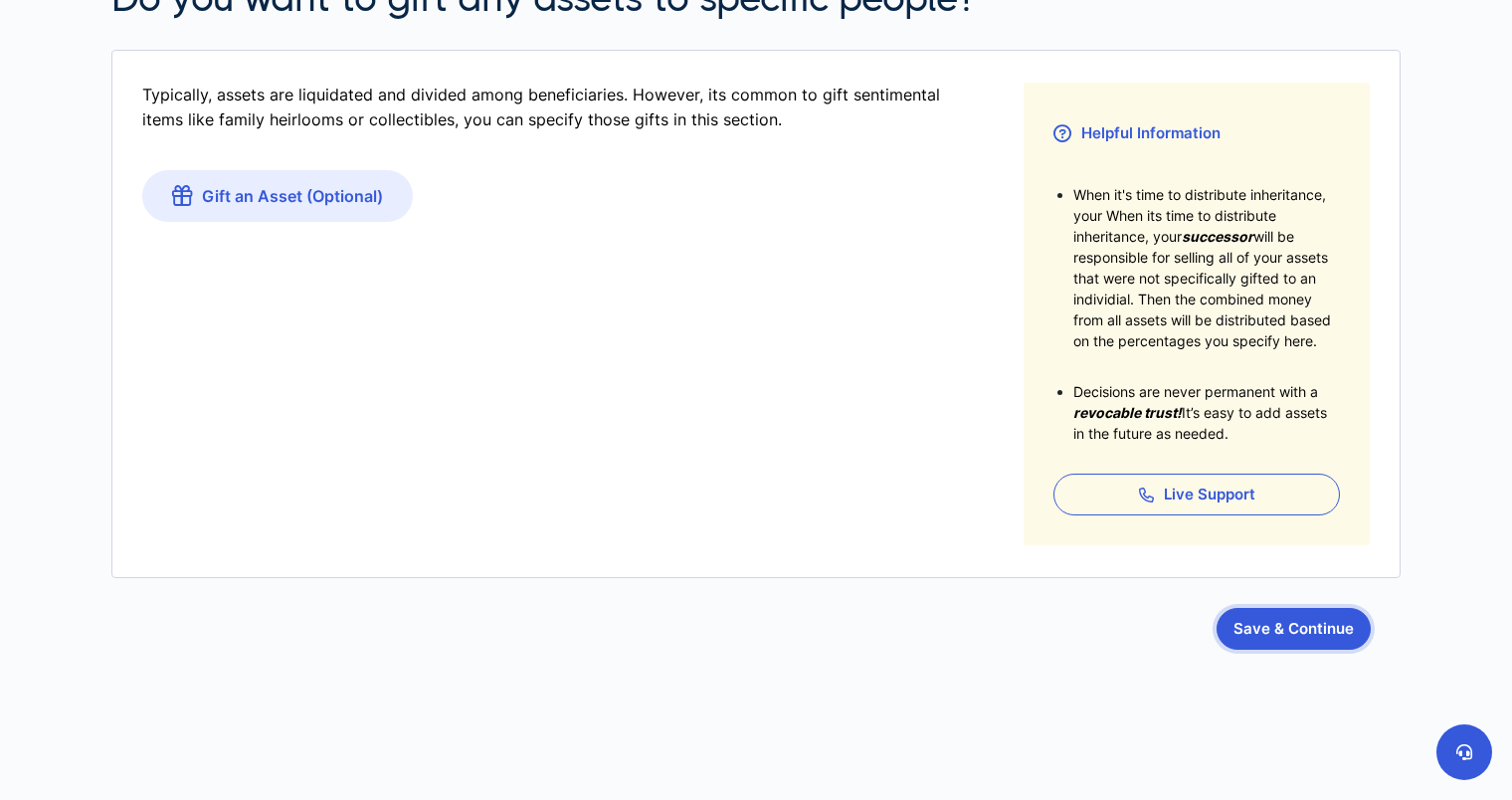 click on "Save & Continue" at bounding box center [1293, 629] 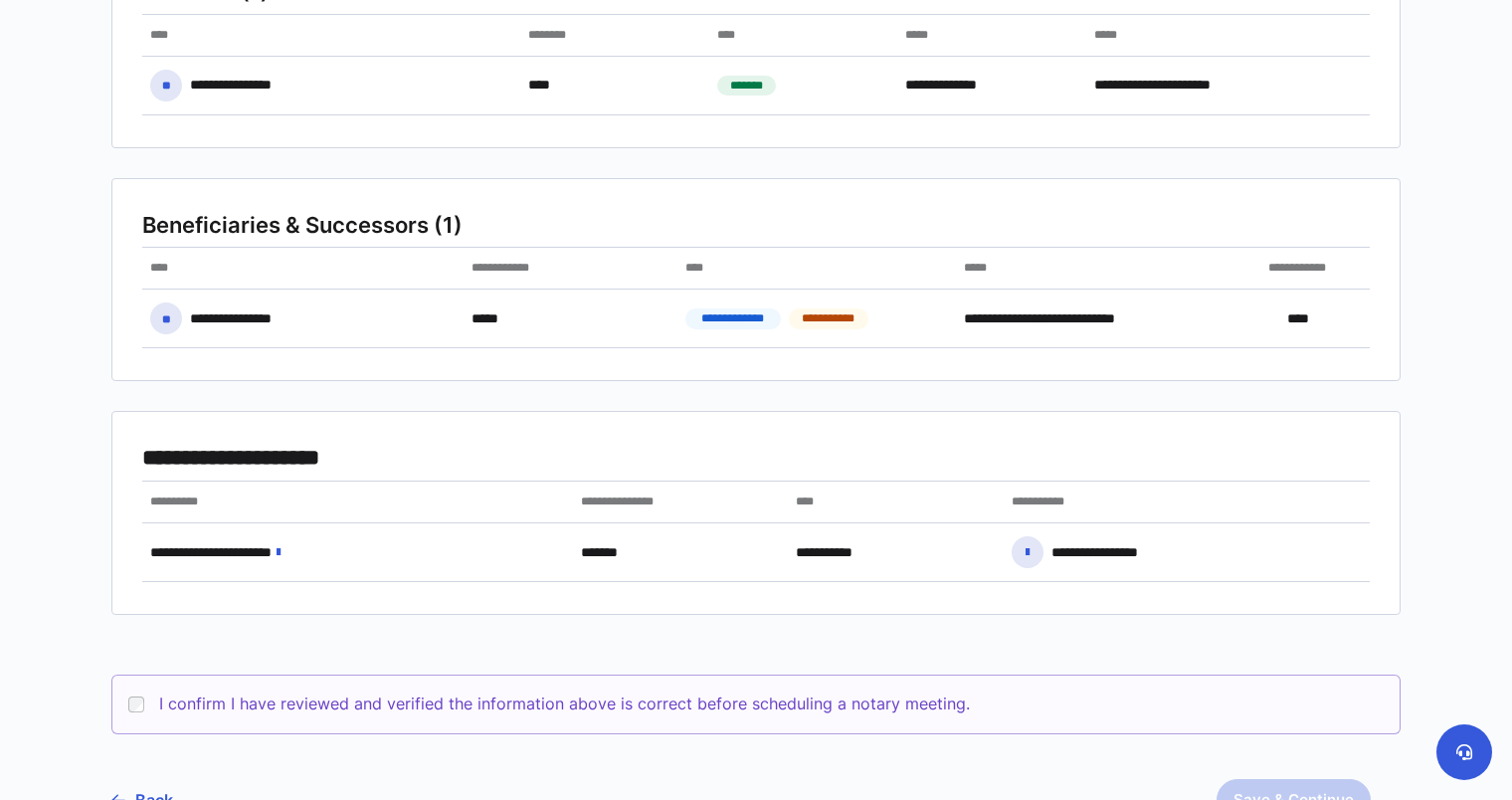 scroll, scrollTop: 856, scrollLeft: 0, axis: vertical 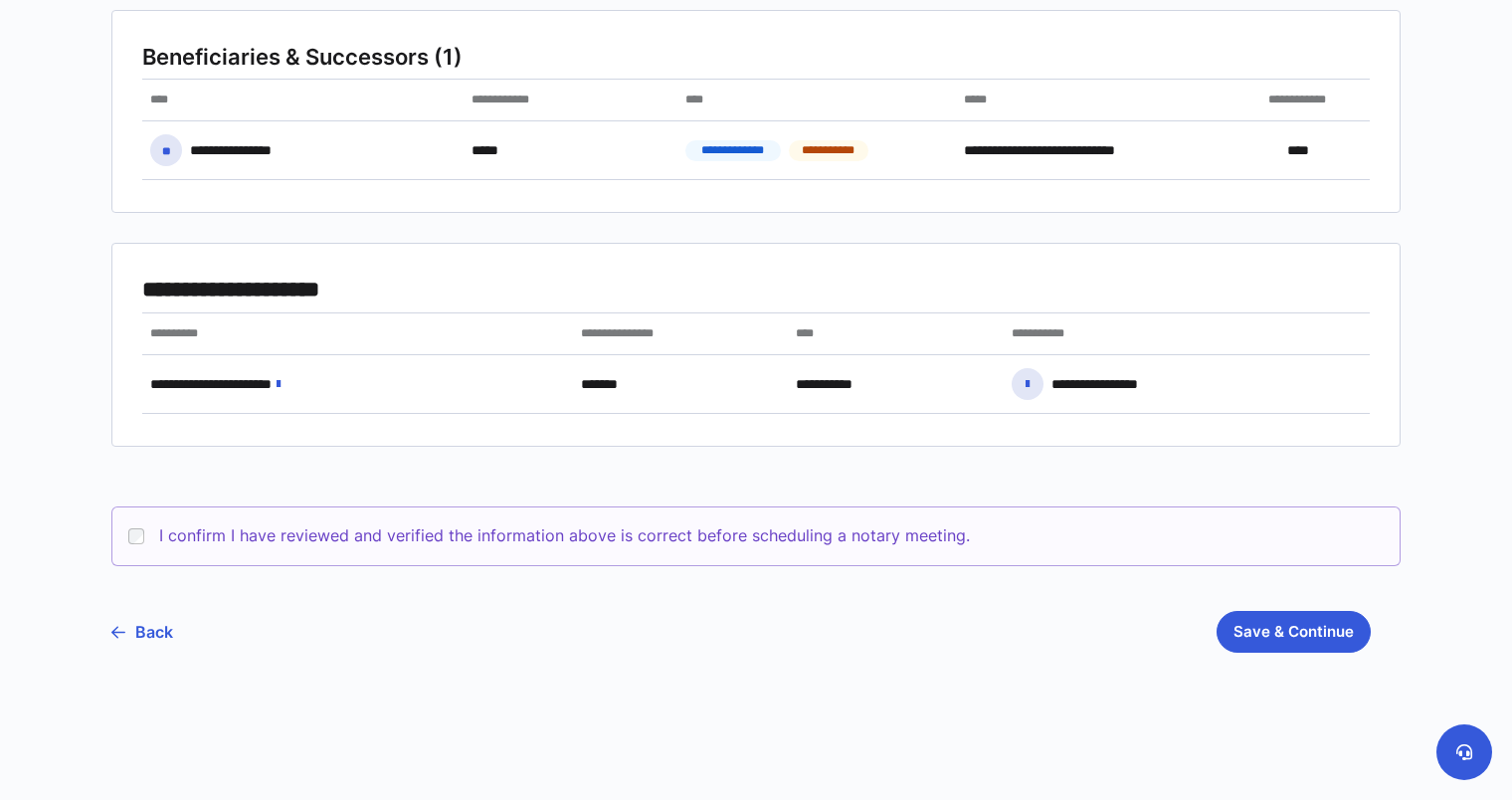 click on "**********" at bounding box center [756, -24] 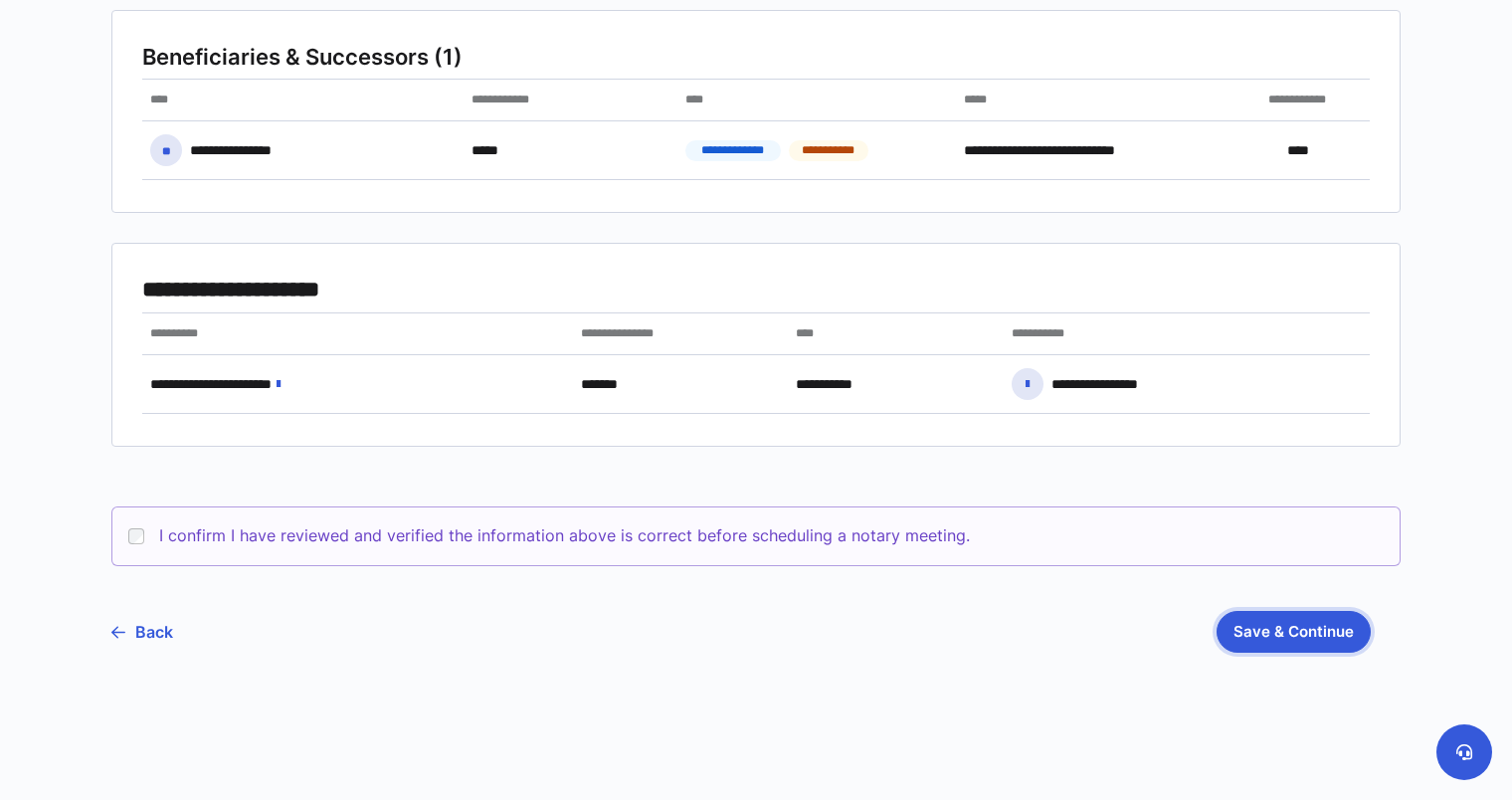 click on "Save & Continue" at bounding box center (1293, 632) 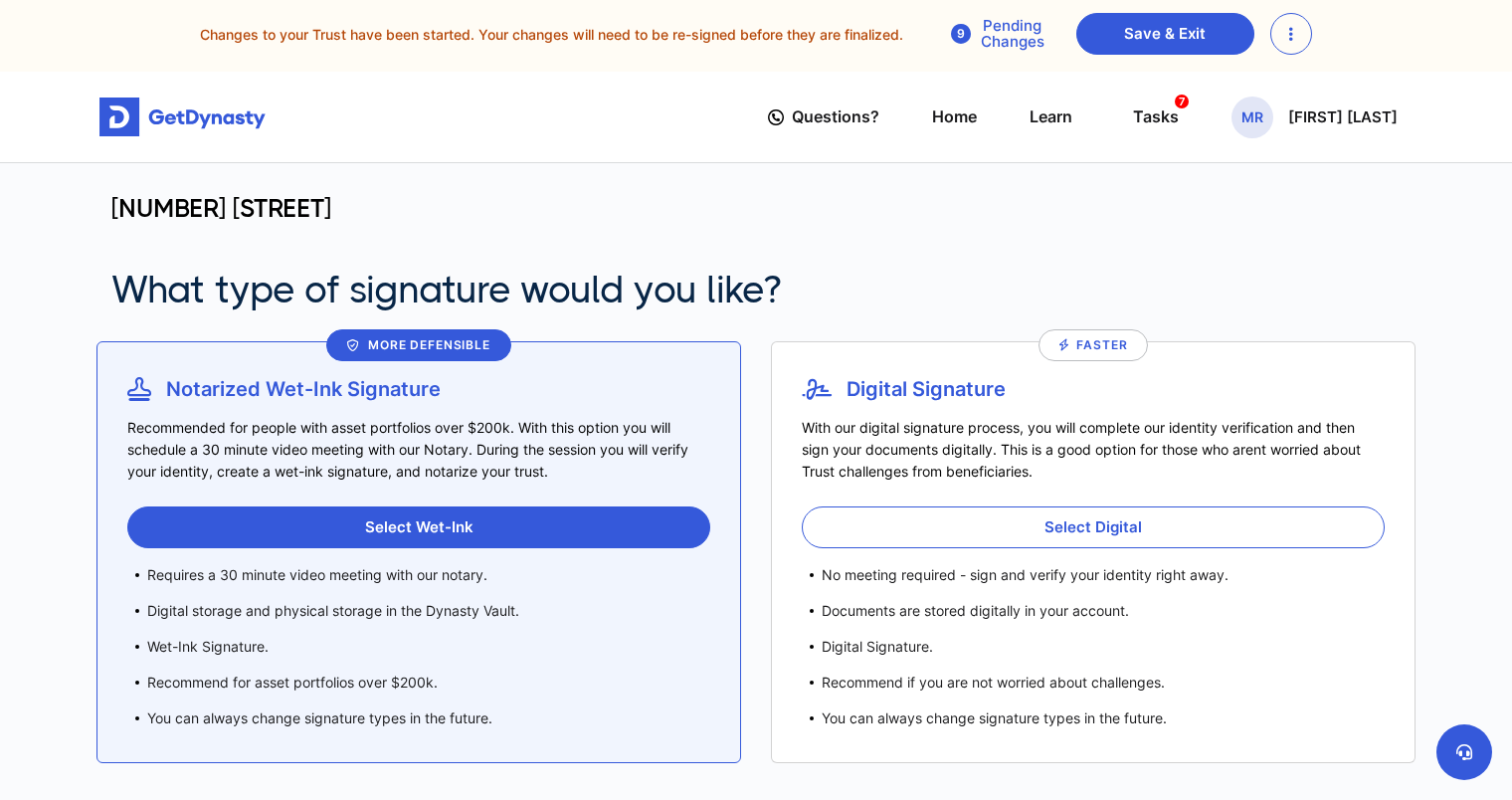 scroll, scrollTop: 0, scrollLeft: 0, axis: both 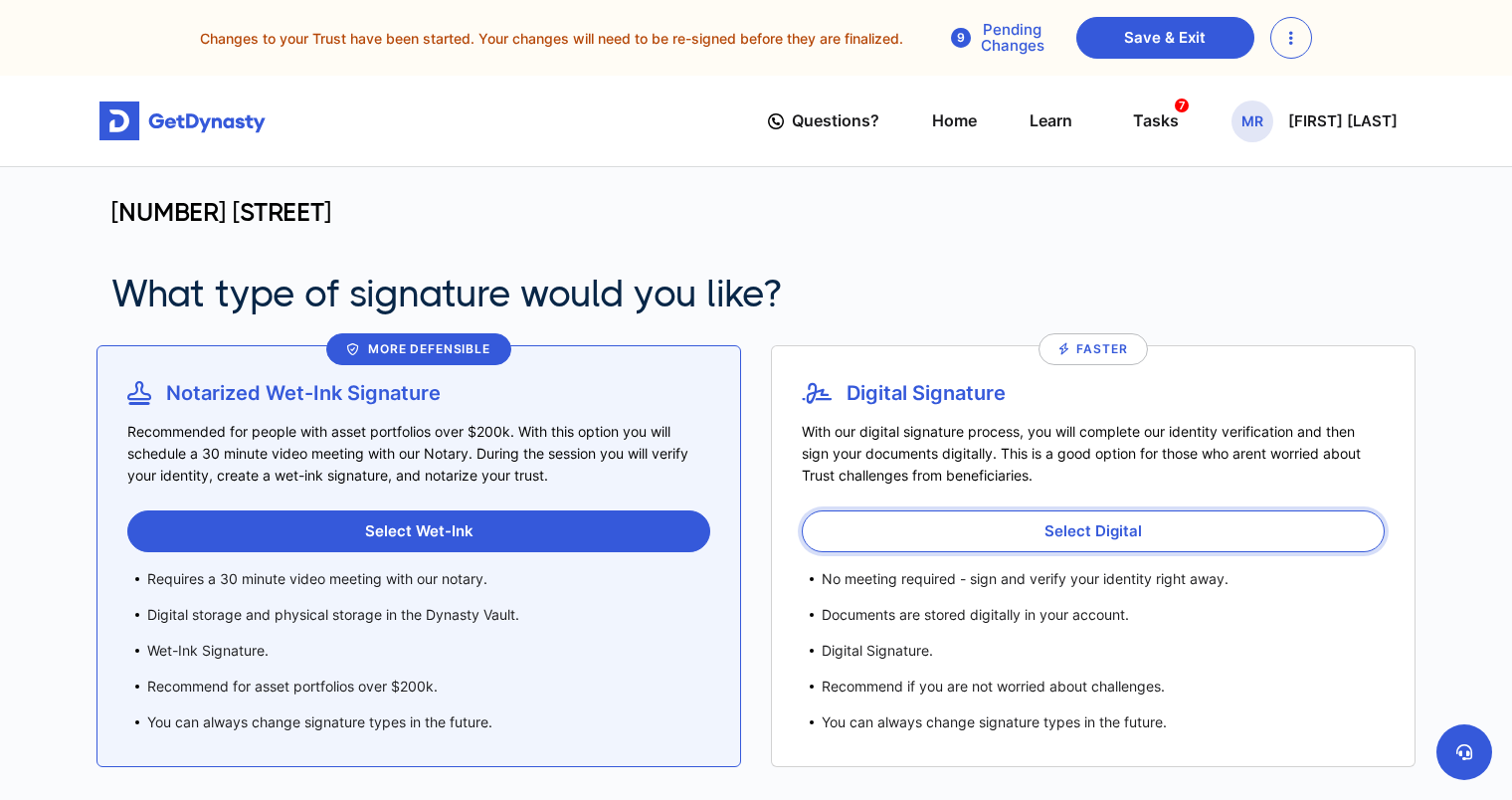 click on "Select Digital" at bounding box center (1093, 531) 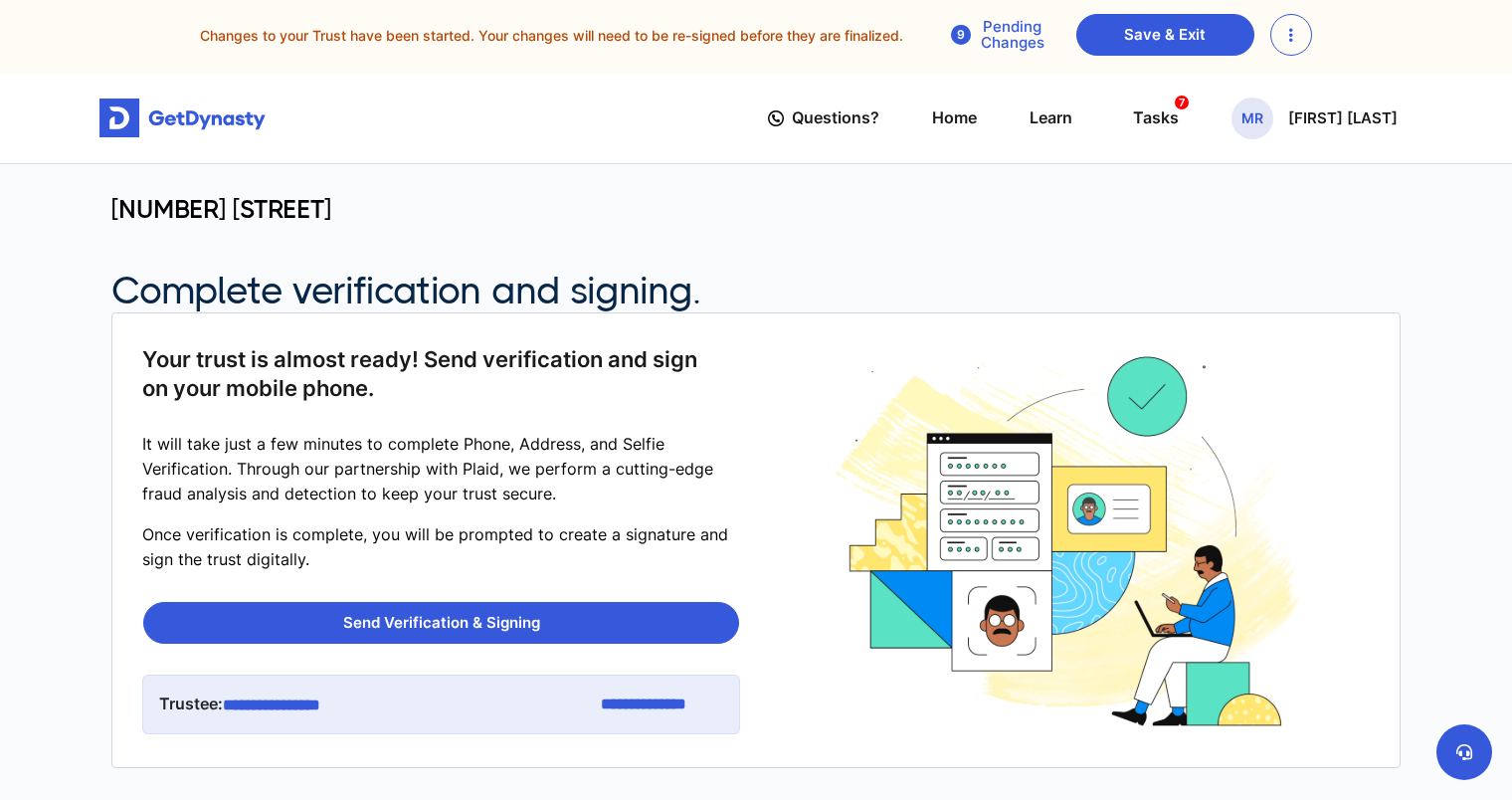 scroll, scrollTop: 0, scrollLeft: 0, axis: both 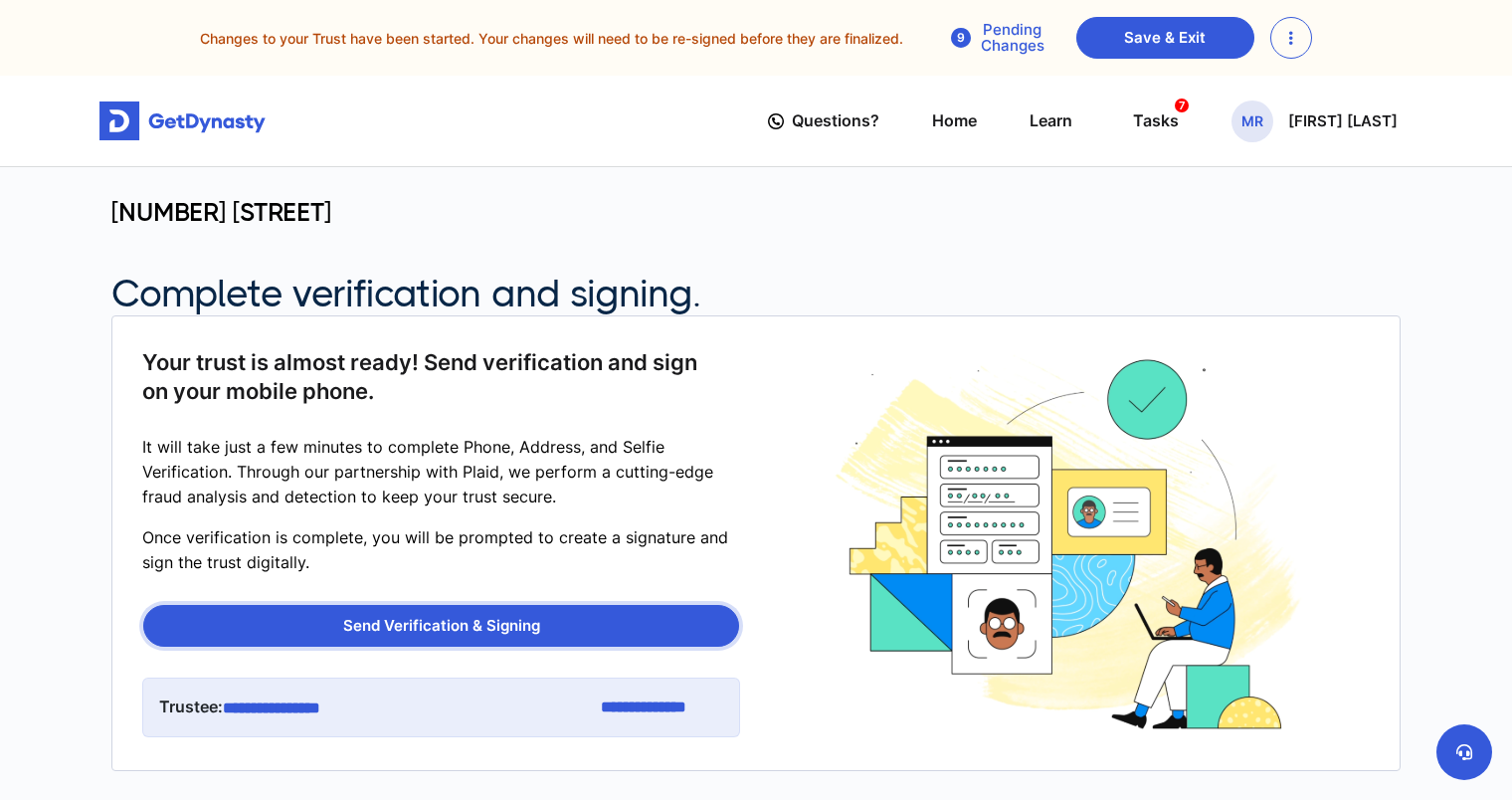 click on "Send Verification & Signing" at bounding box center (441, 626) 